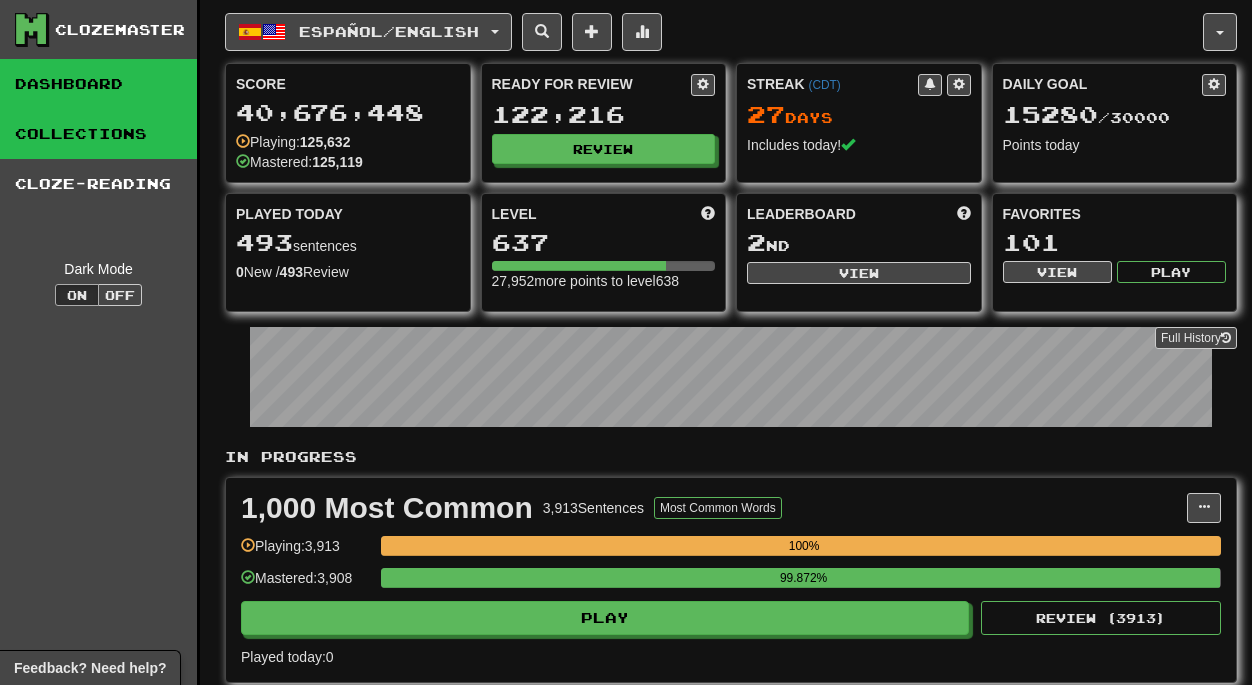 scroll, scrollTop: 0, scrollLeft: 0, axis: both 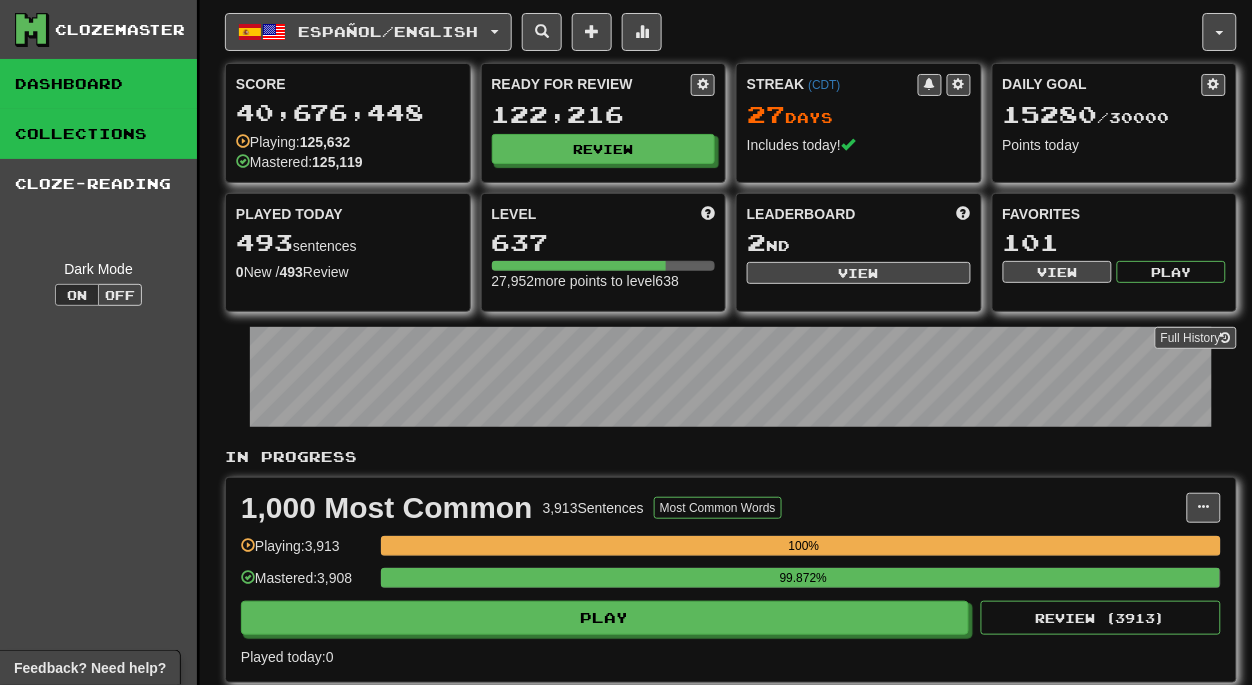 click on "Collections" at bounding box center [98, 134] 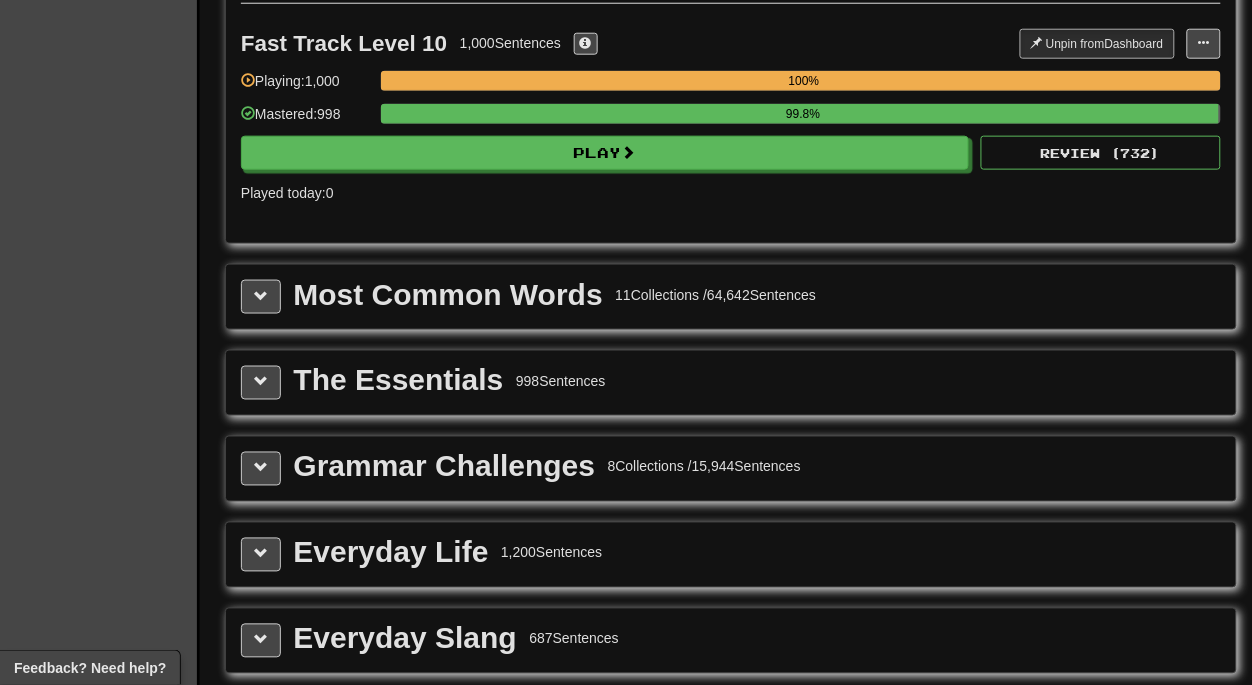 scroll, scrollTop: 2208, scrollLeft: 0, axis: vertical 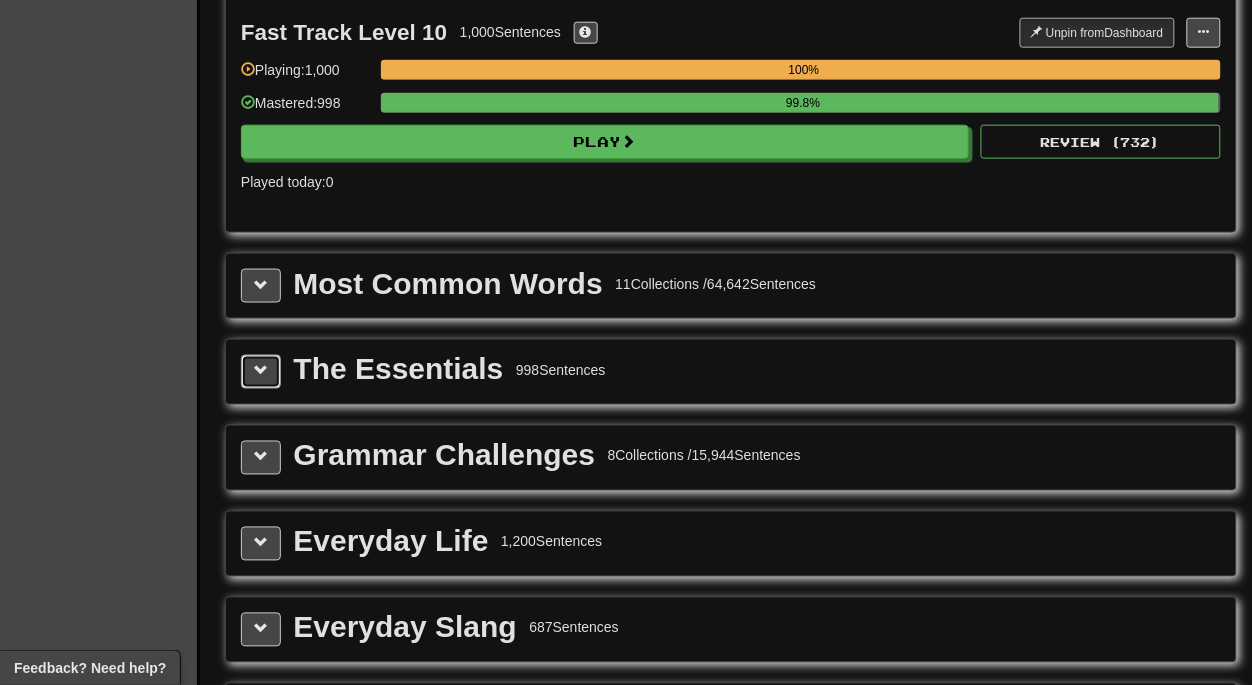 click at bounding box center (261, 371) 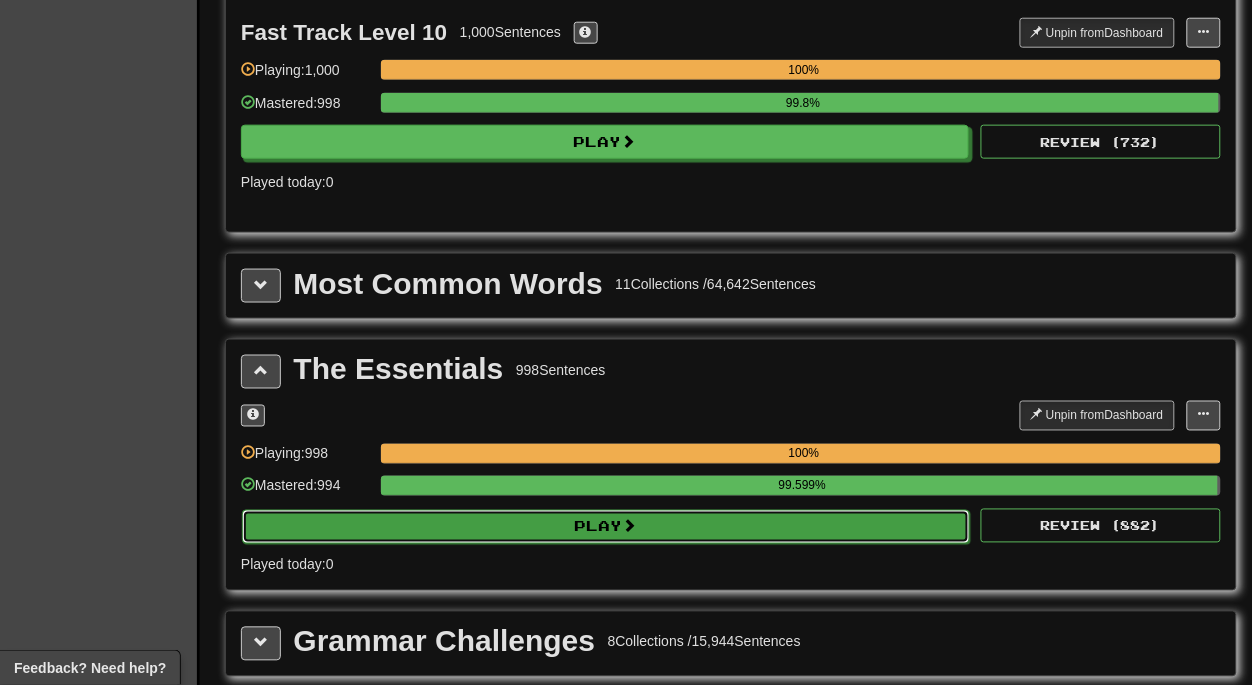 click on "Play" at bounding box center [606, 527] 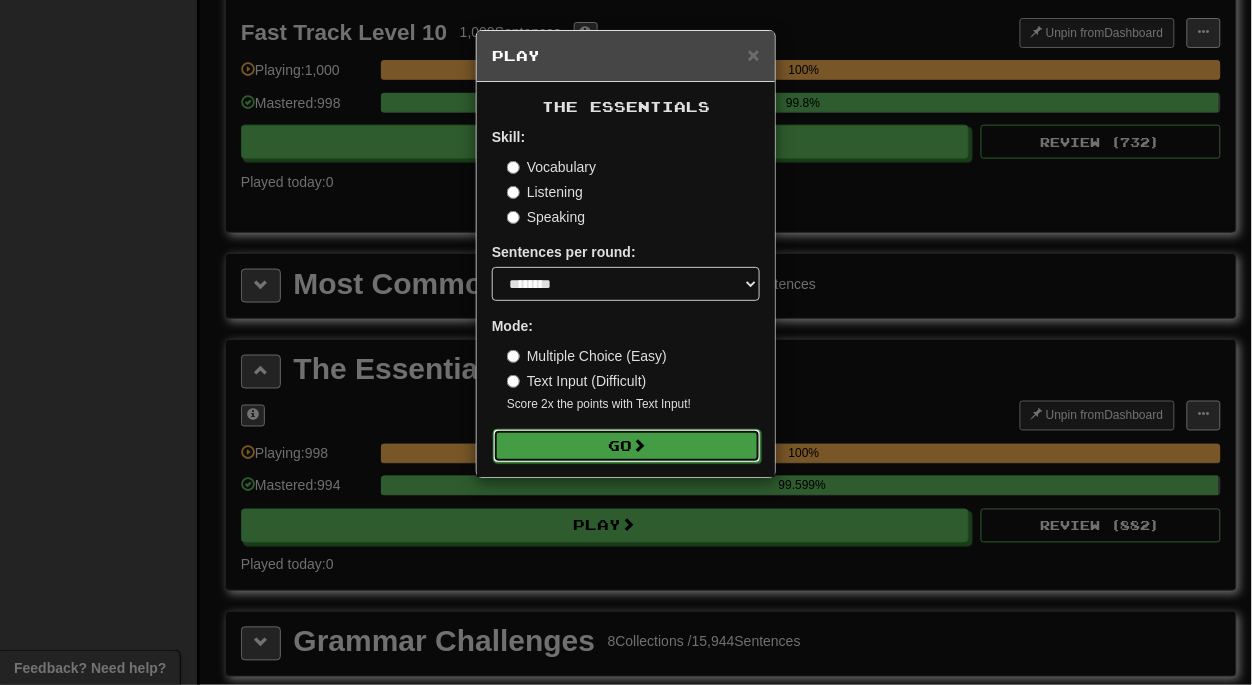 click on "Go" at bounding box center [627, 446] 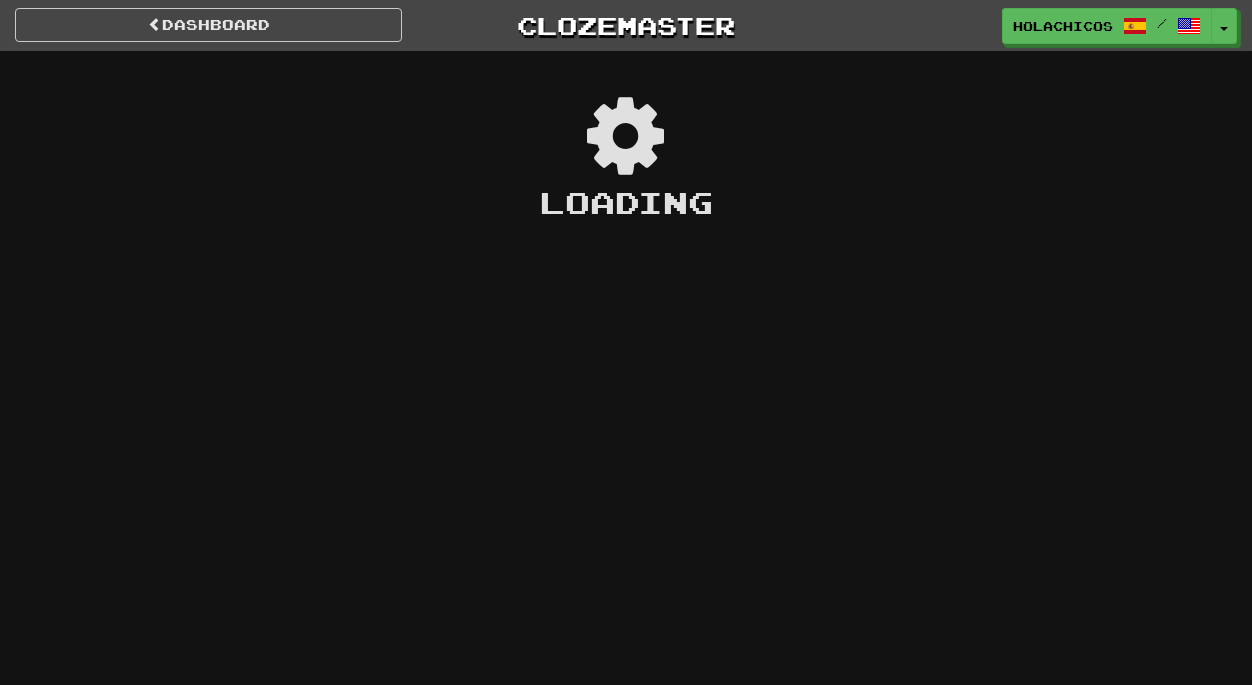 scroll, scrollTop: 0, scrollLeft: 0, axis: both 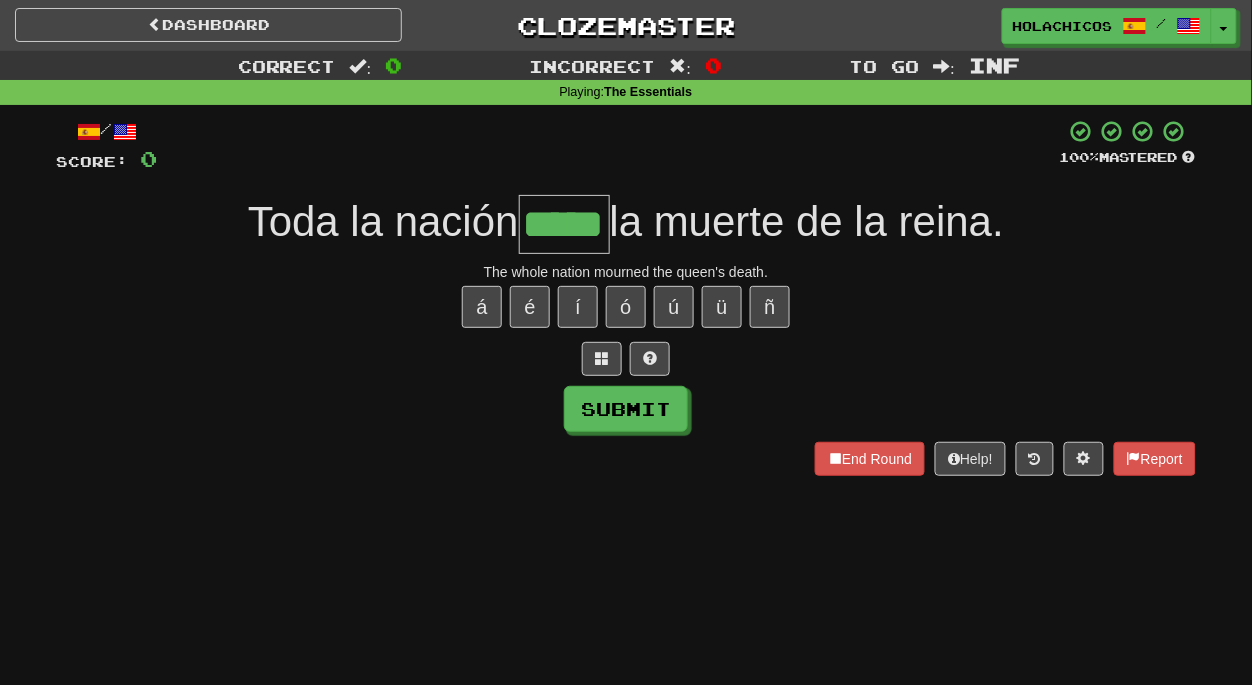 type on "*****" 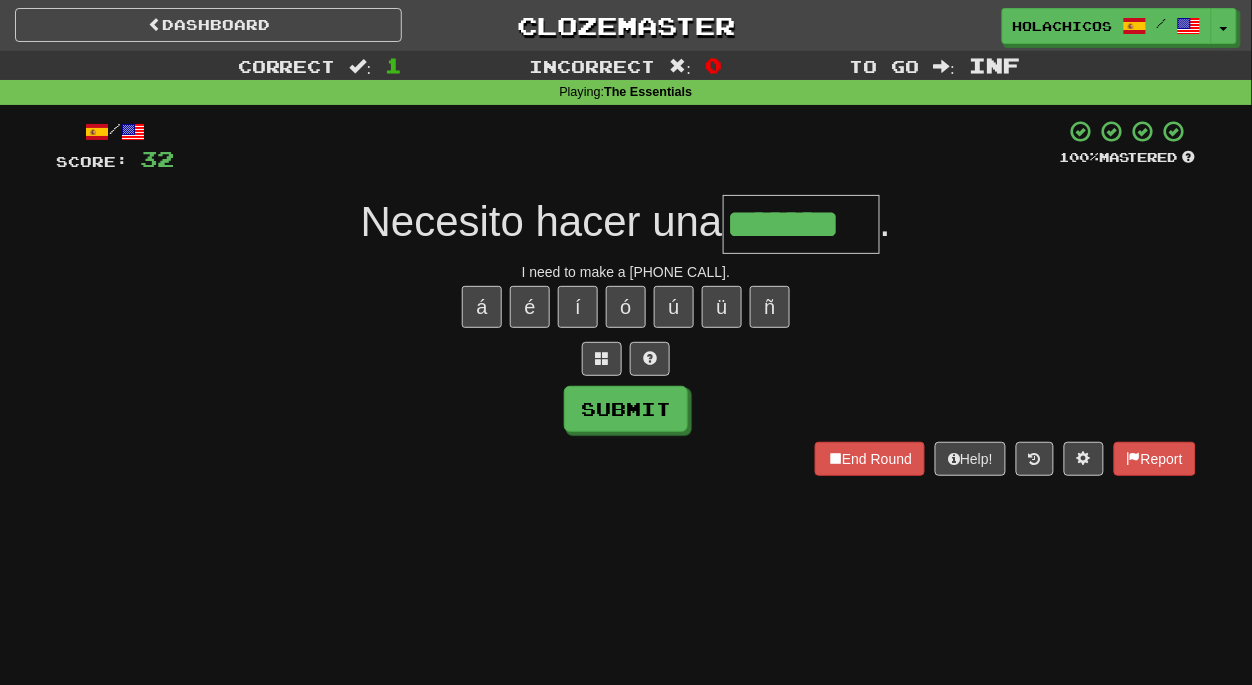 type on "*******" 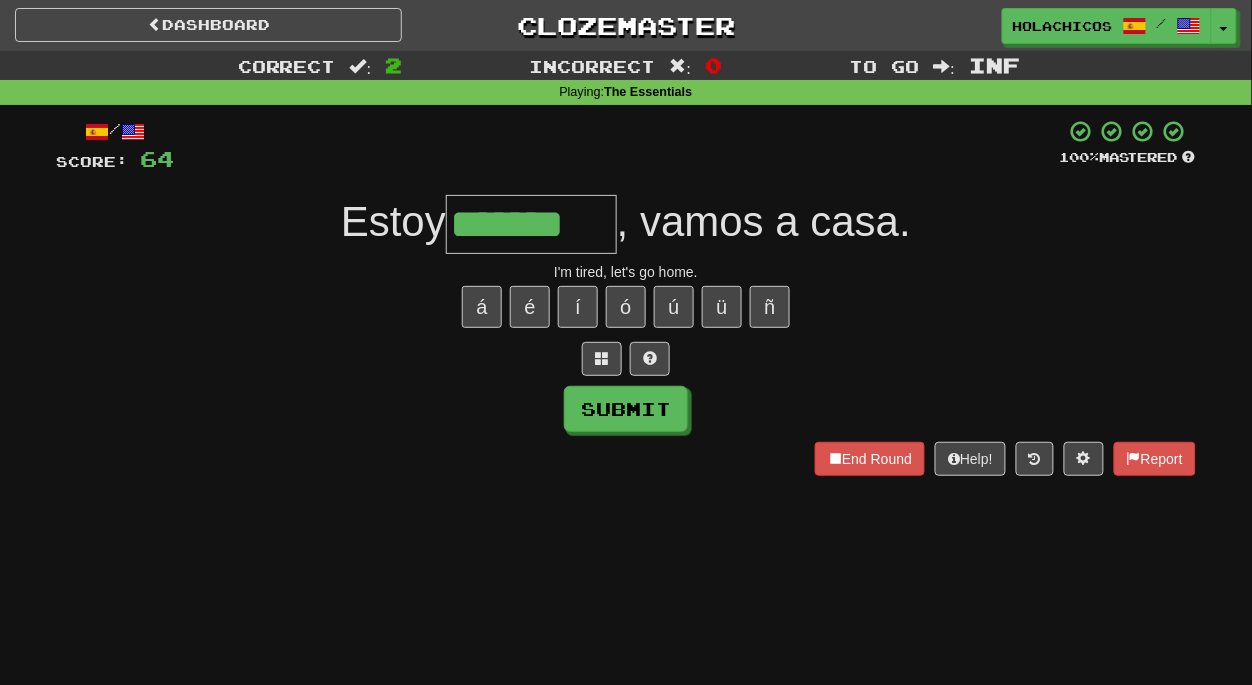 type on "*******" 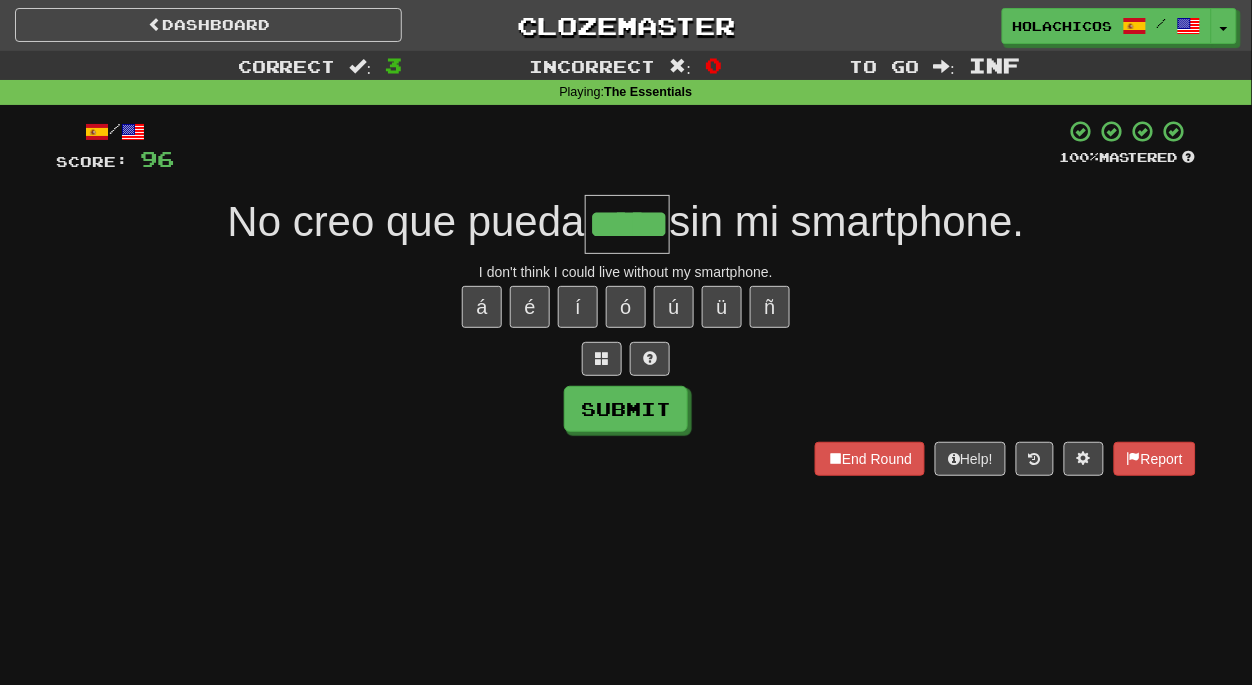 type on "*****" 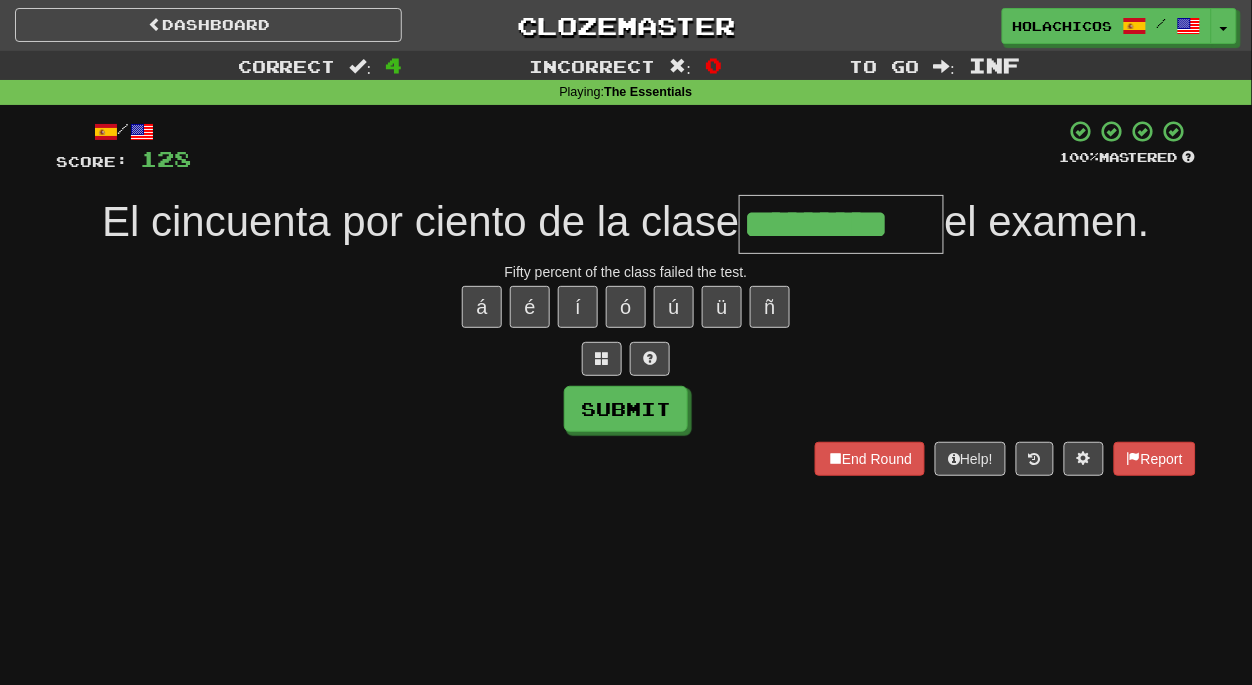 type on "*********" 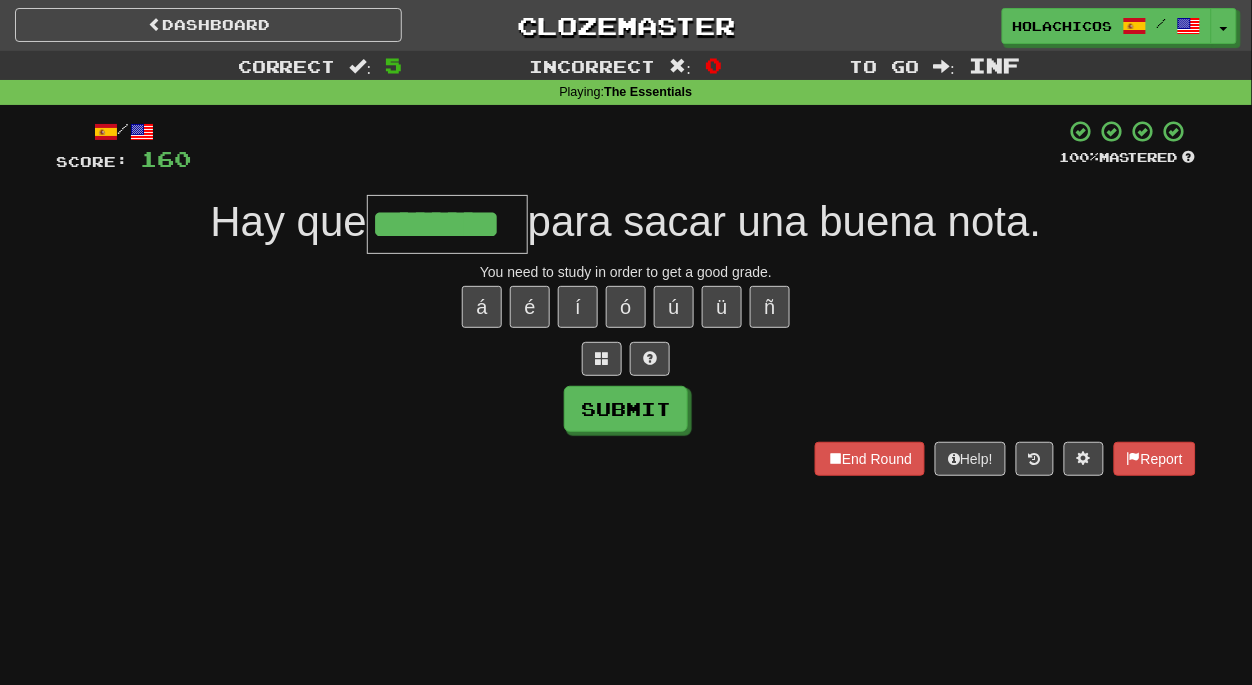 type on "********" 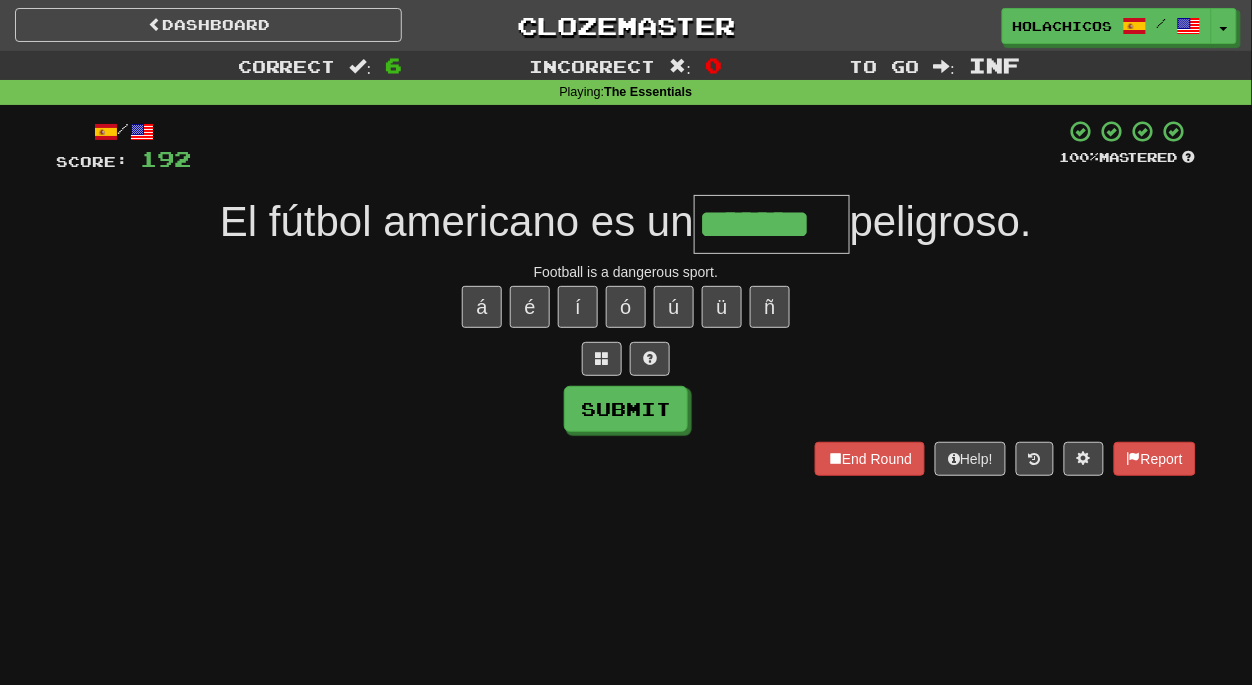 type on "*******" 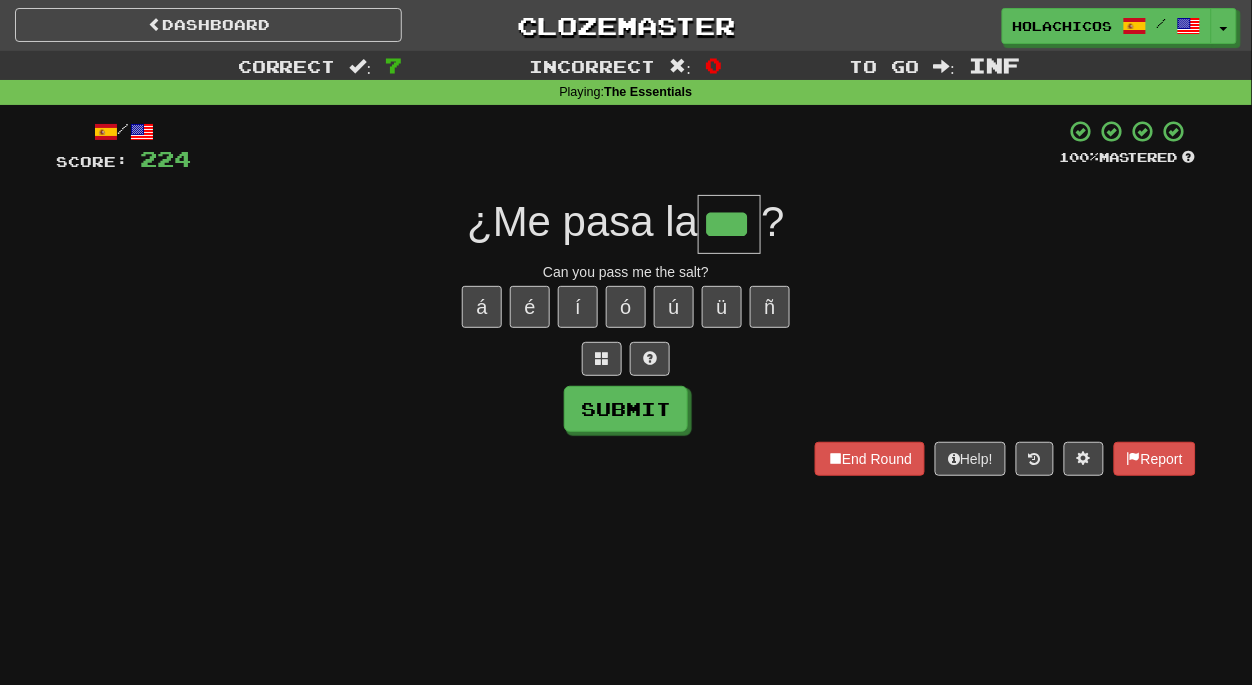 type on "***" 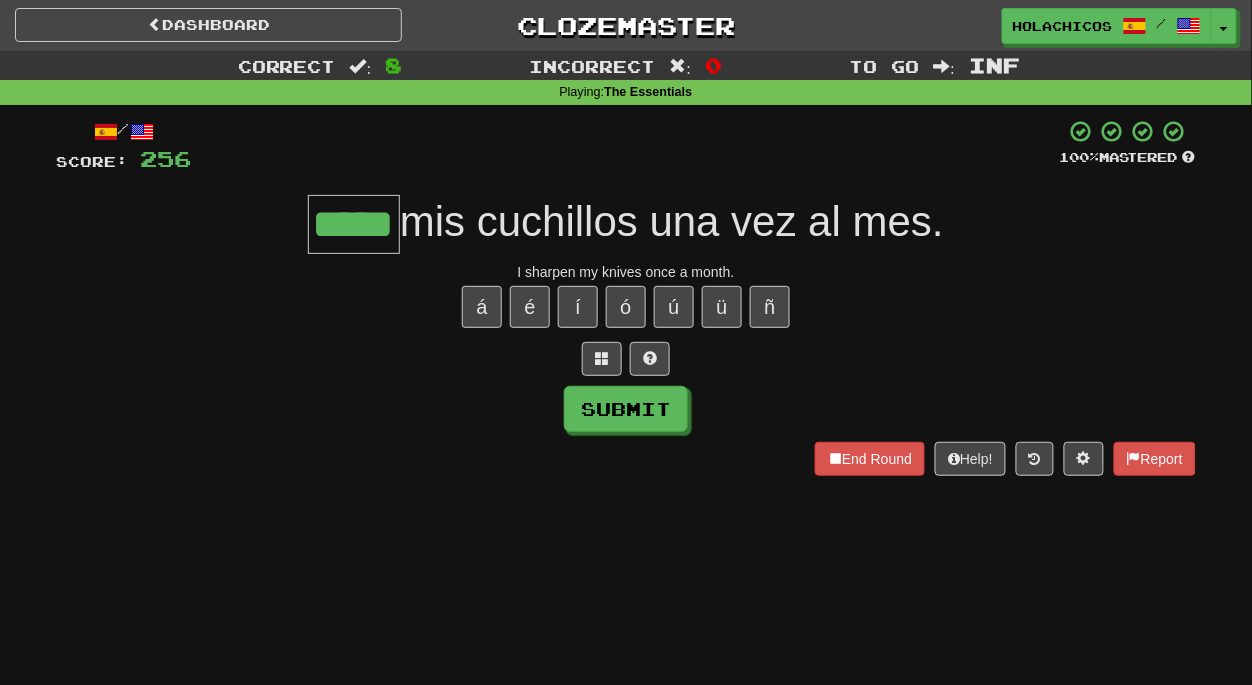 type on "*****" 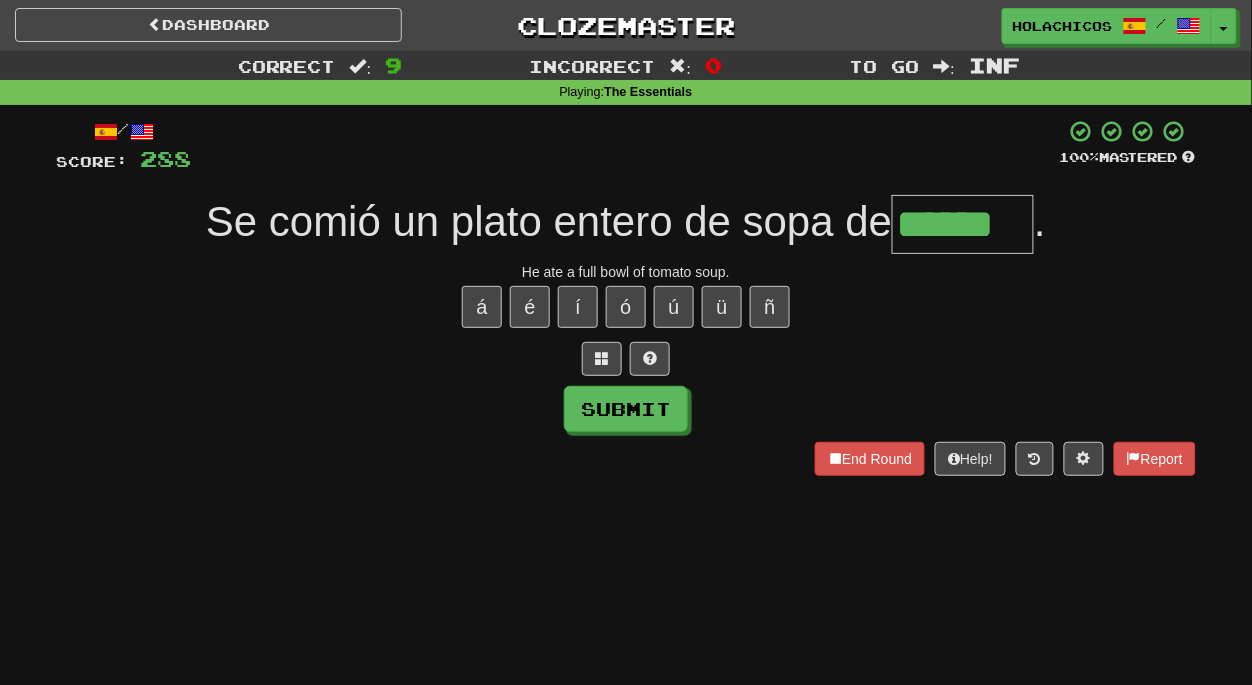 type on "******" 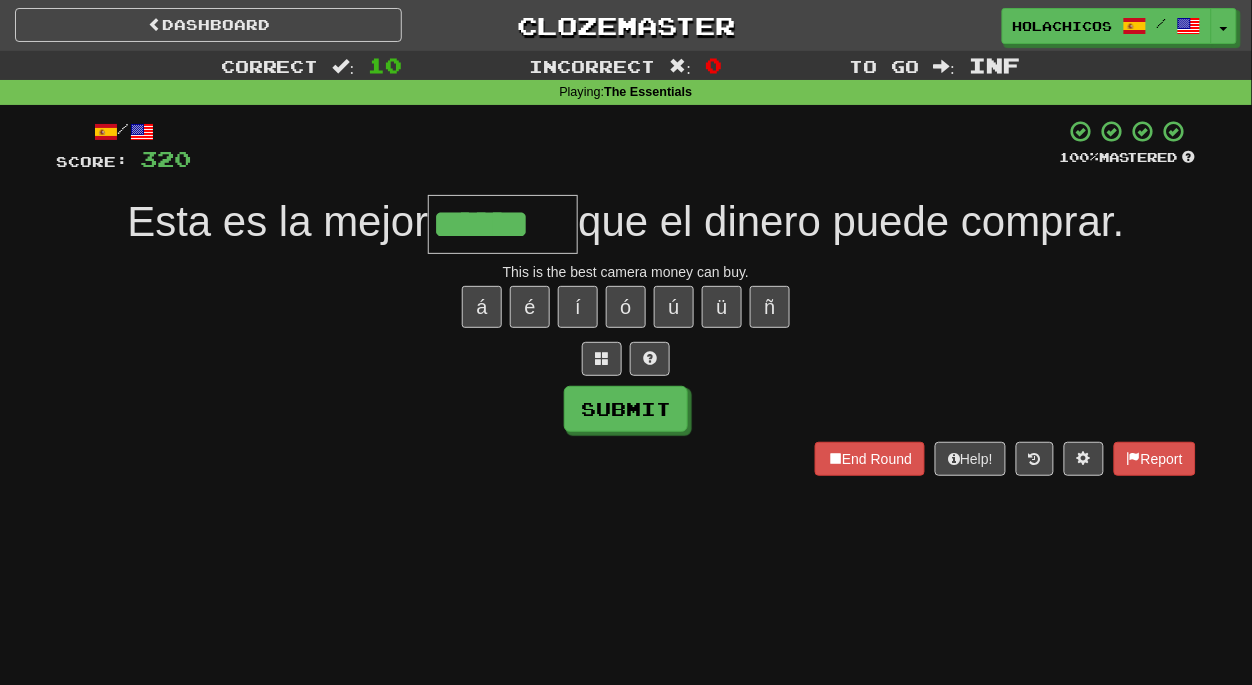 type on "******" 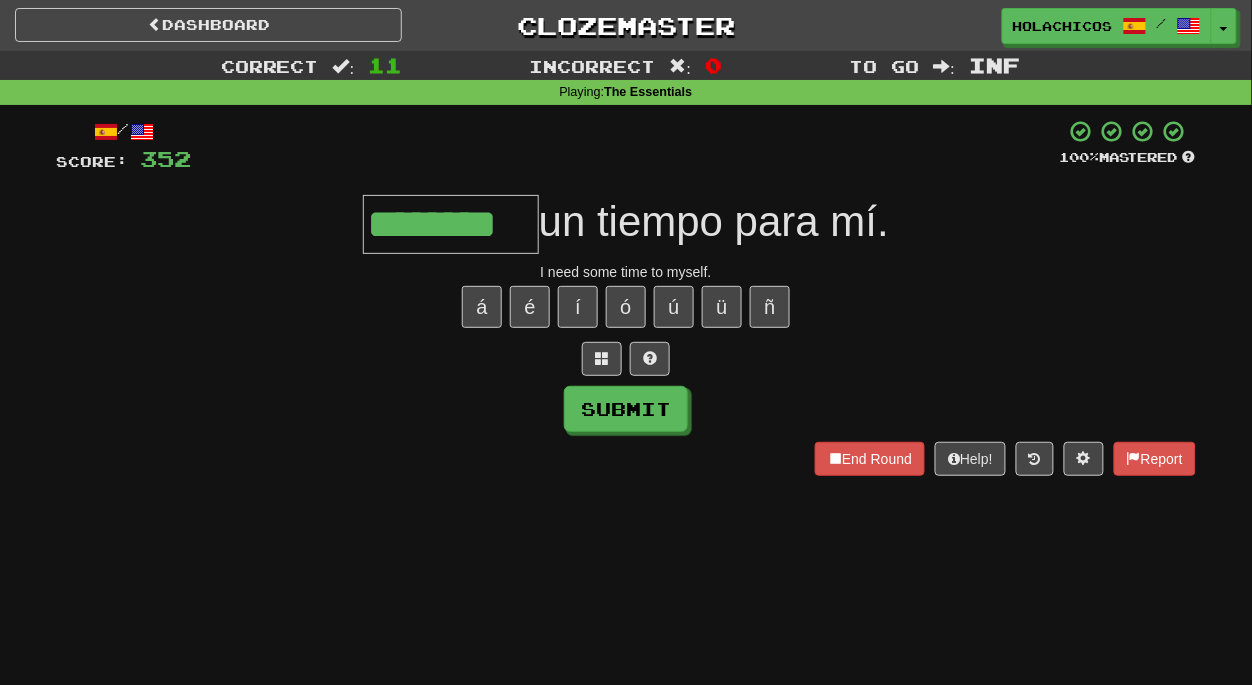 type on "********" 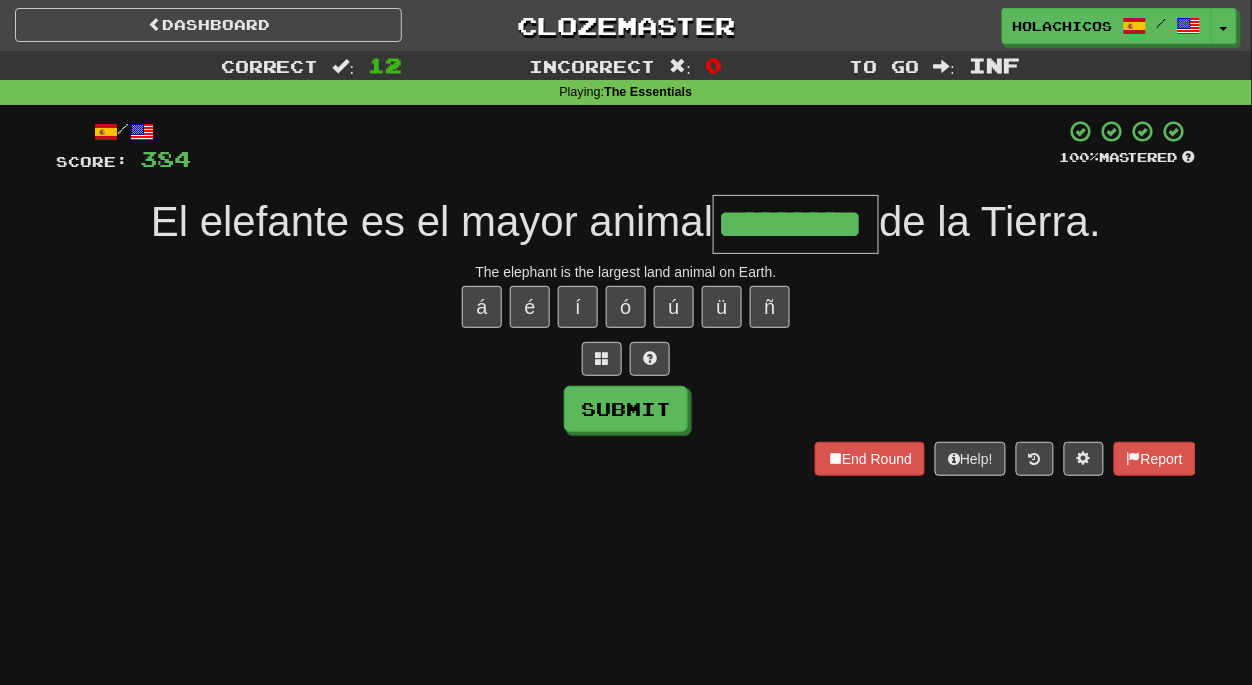 type on "*********" 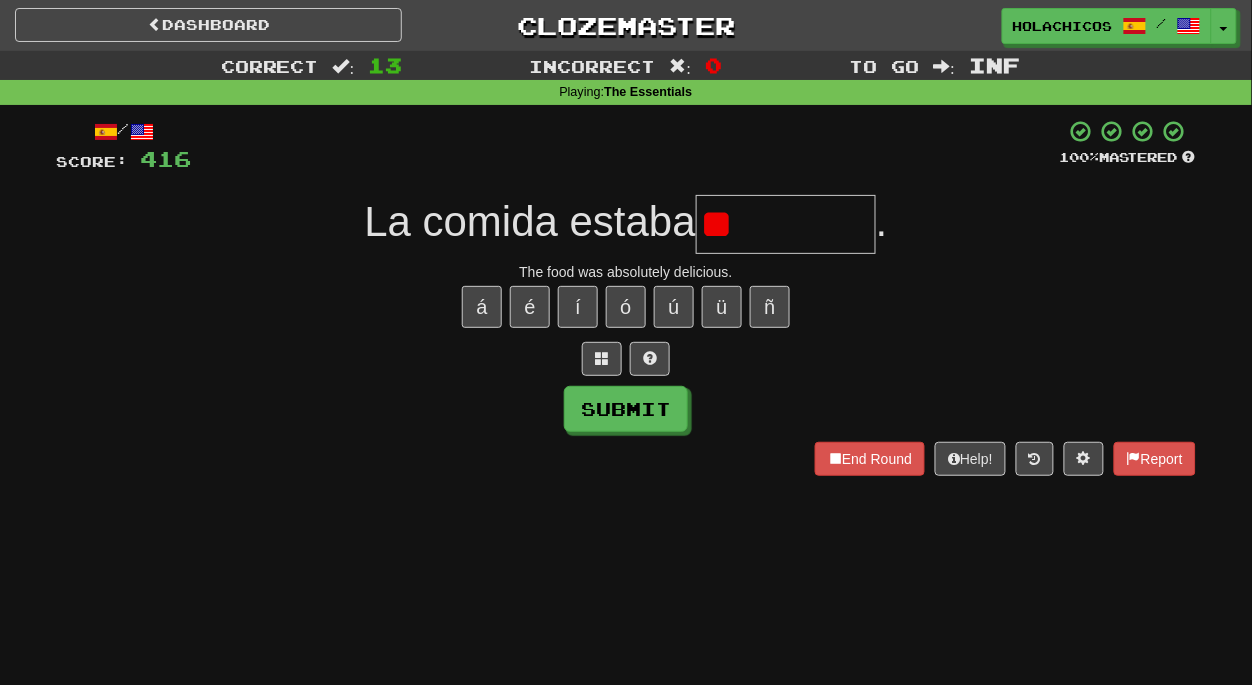 type on "*" 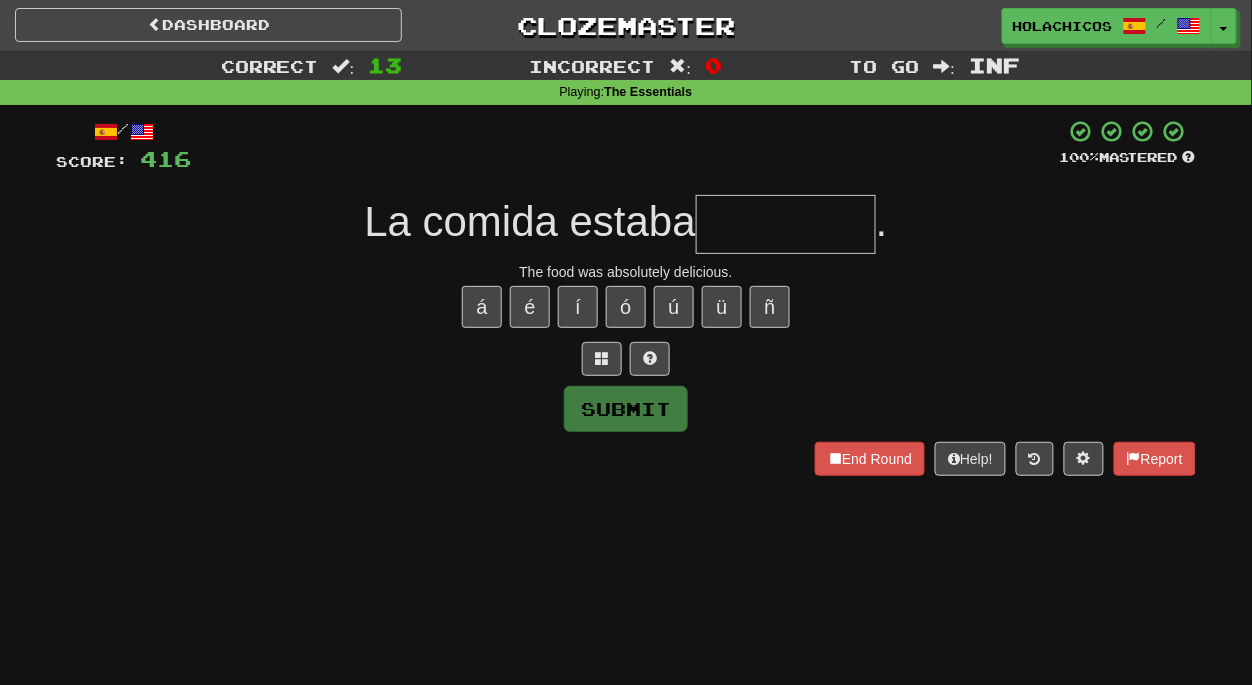 type on "*" 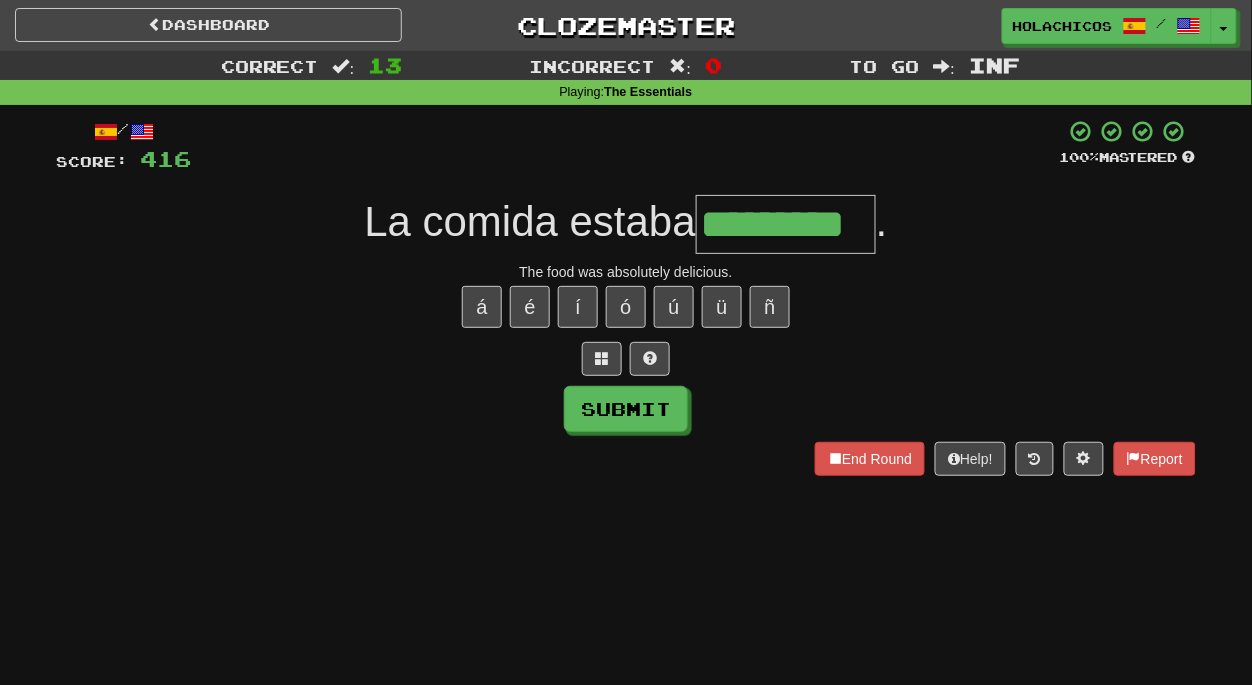 type on "*********" 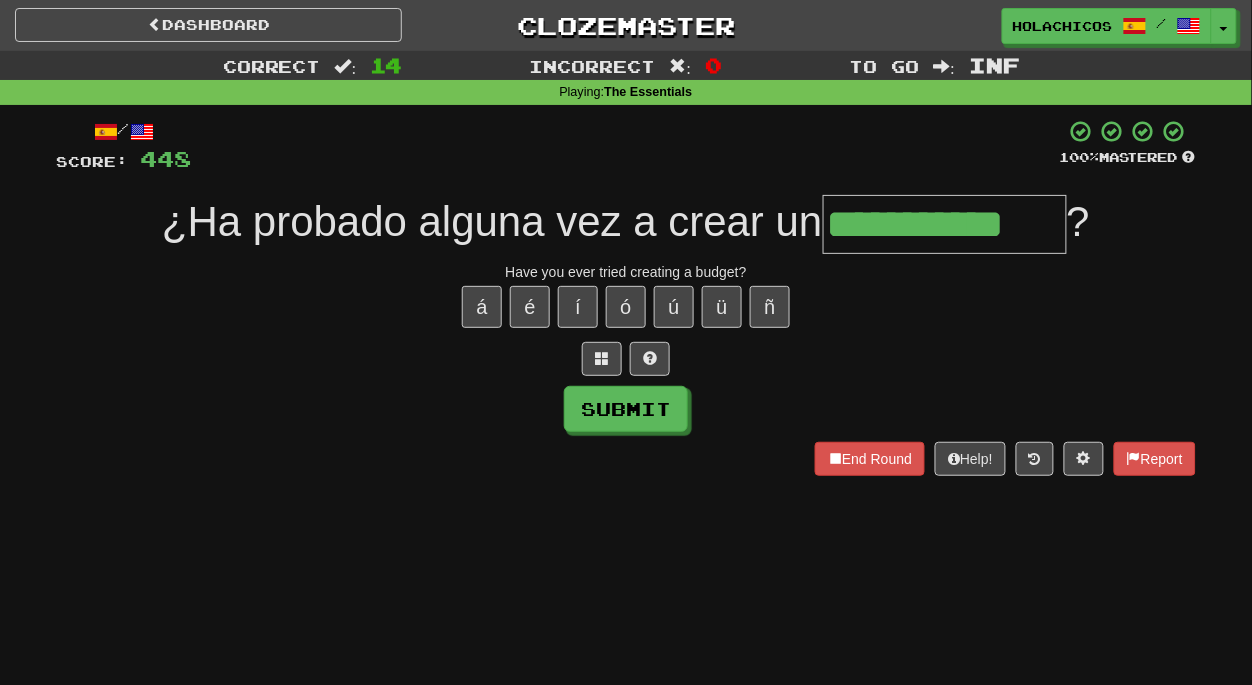 type on "**********" 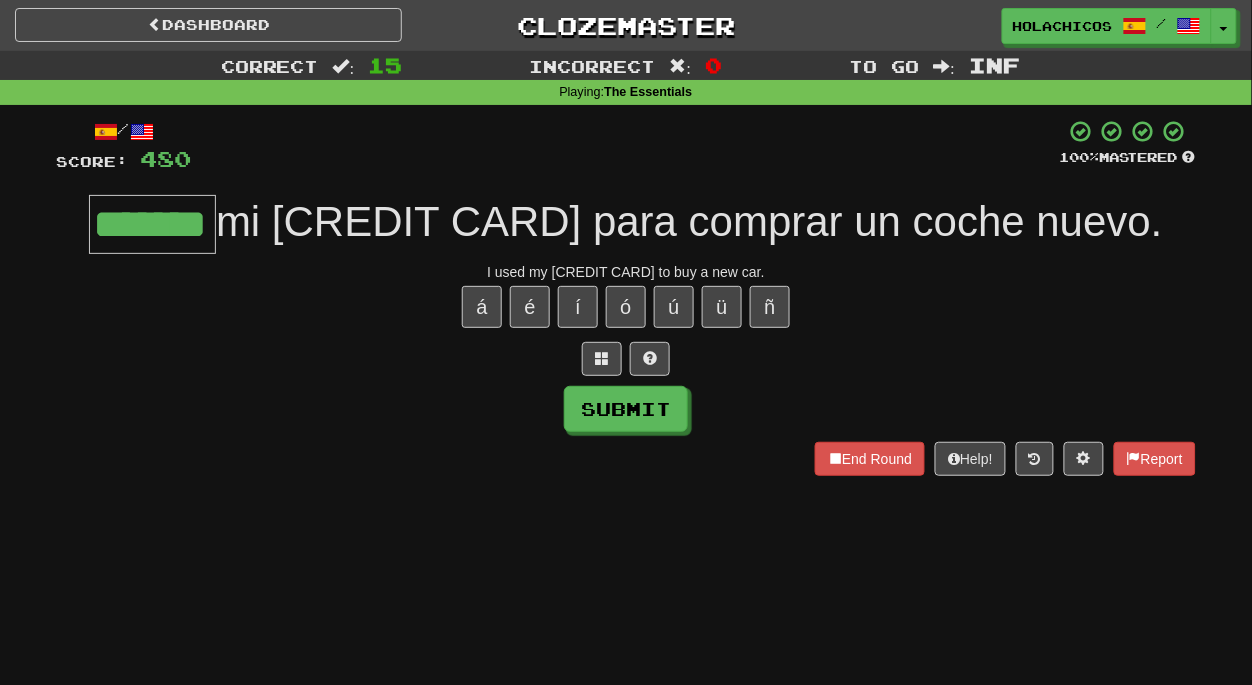 type on "*******" 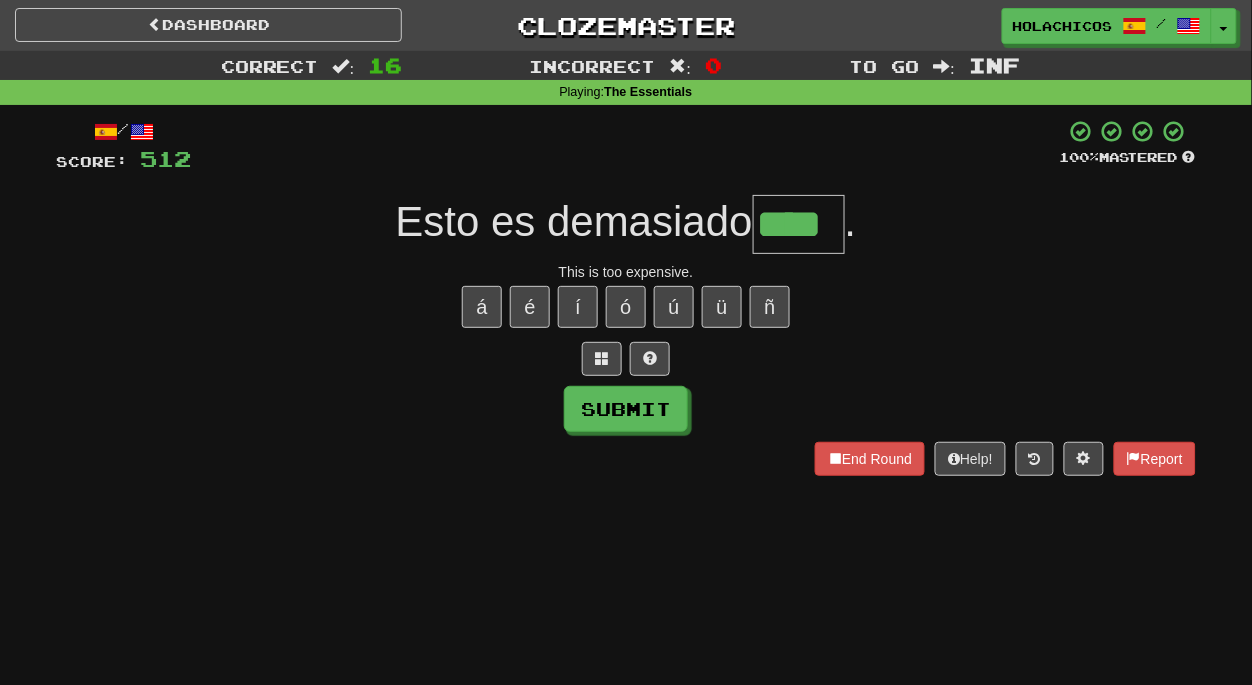 type on "****" 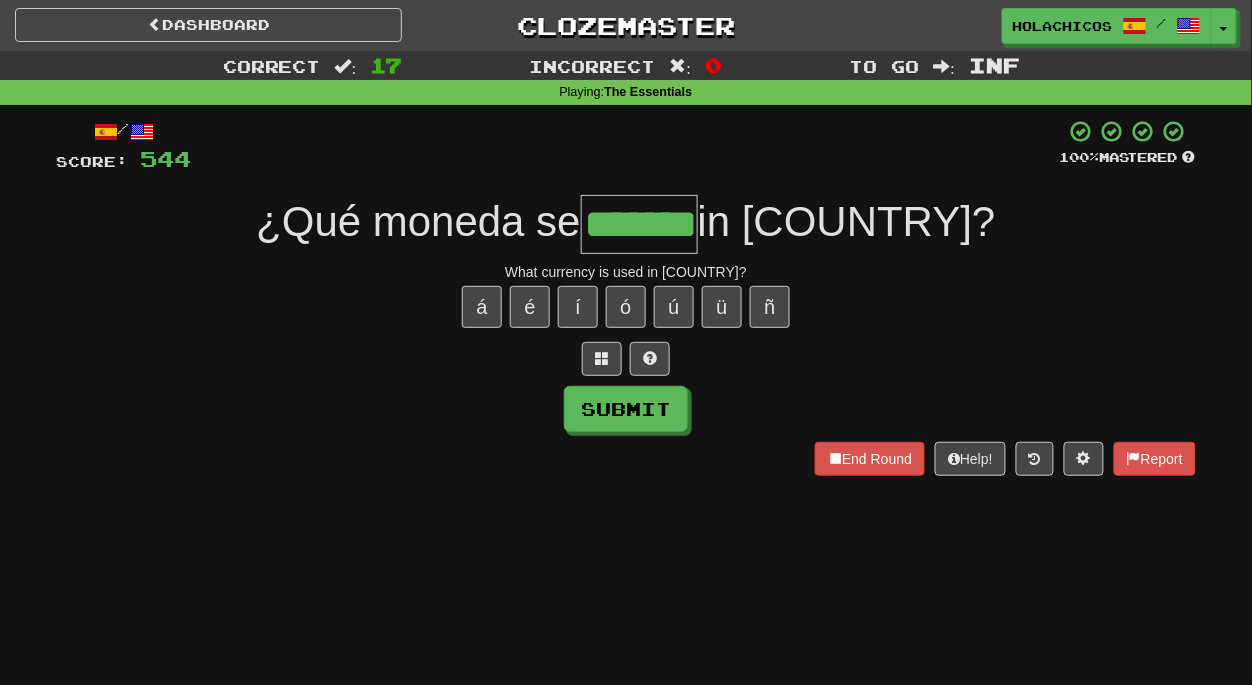 type on "*******" 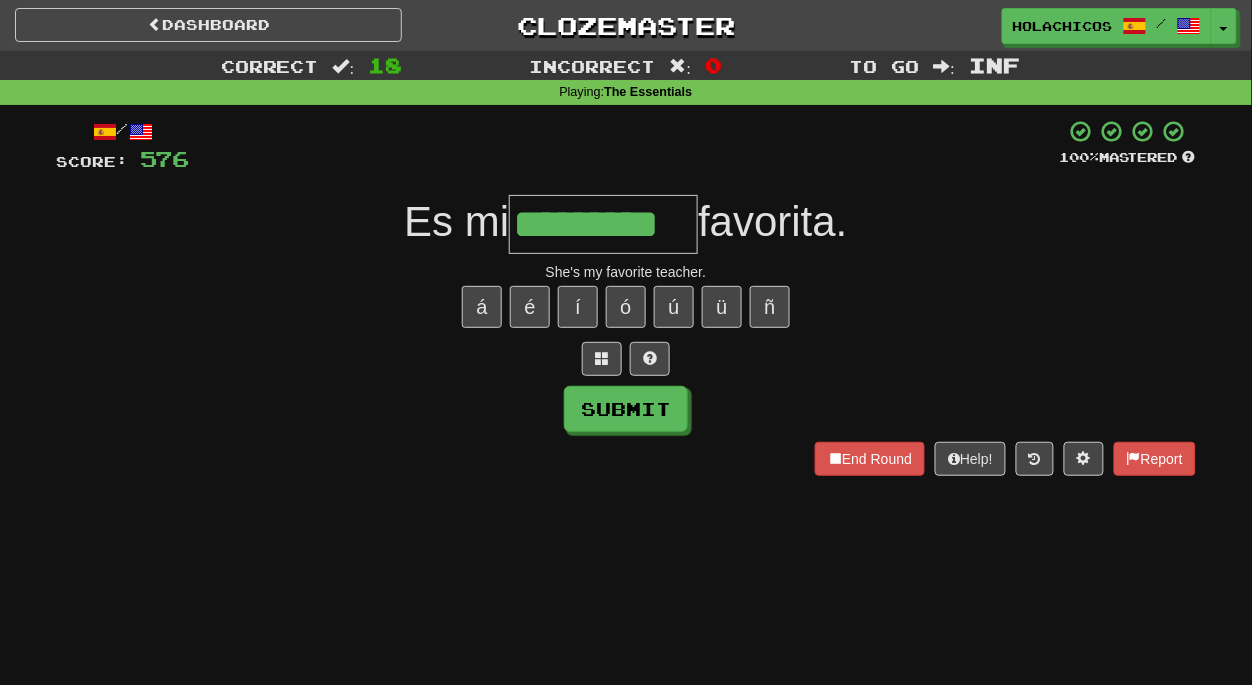 type on "*********" 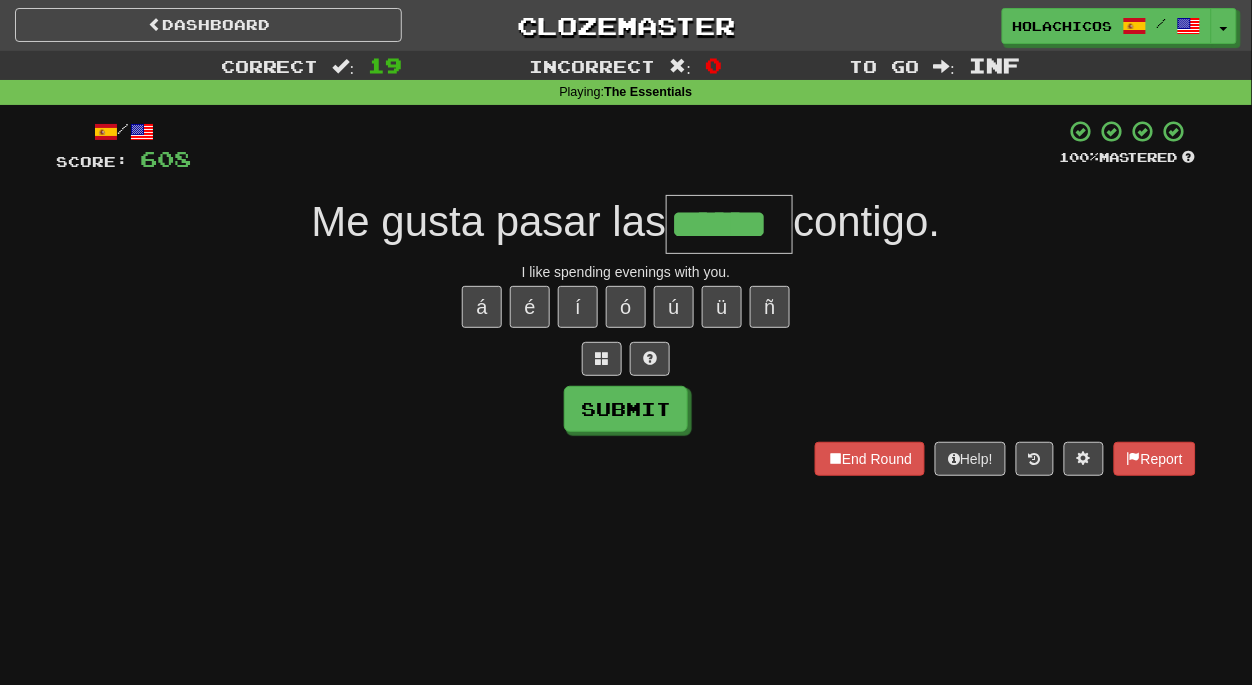 type on "******" 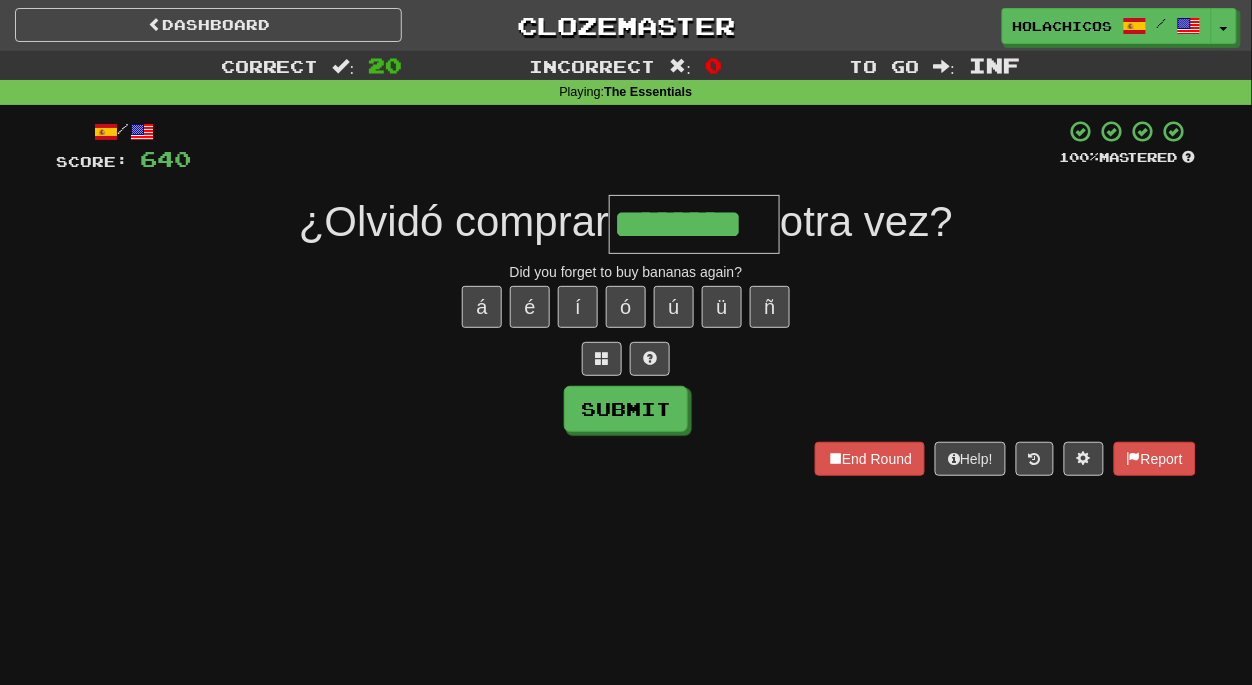 type on "********" 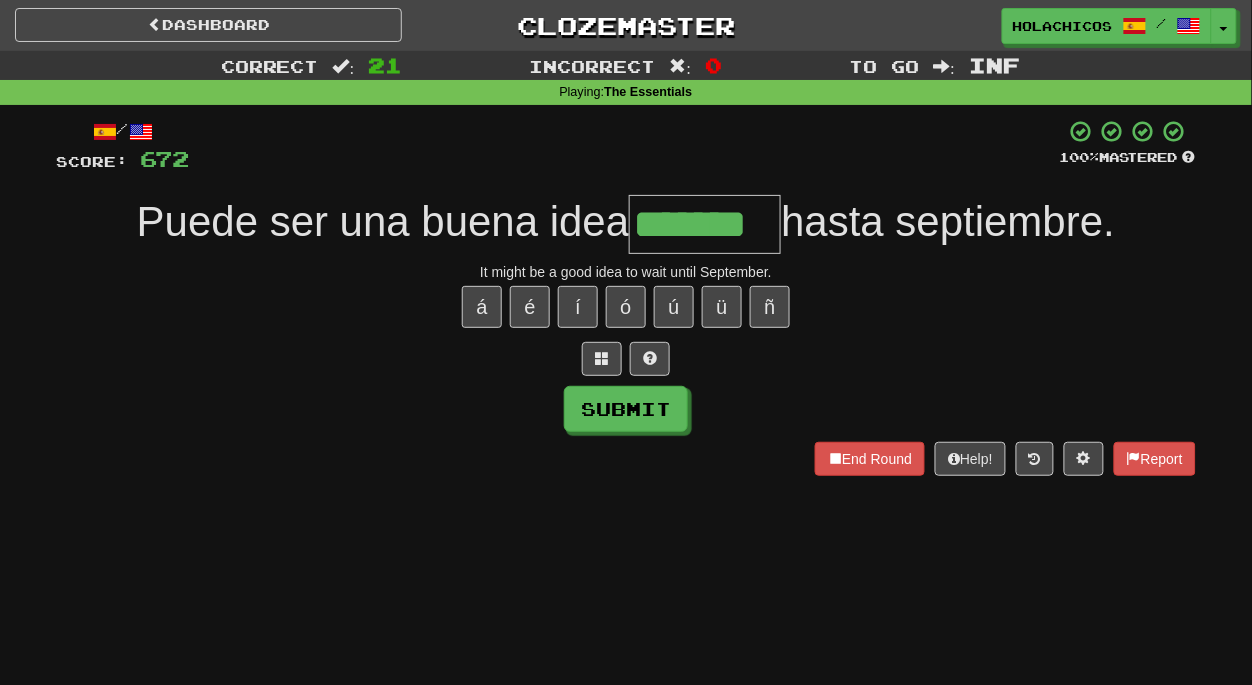 type on "*******" 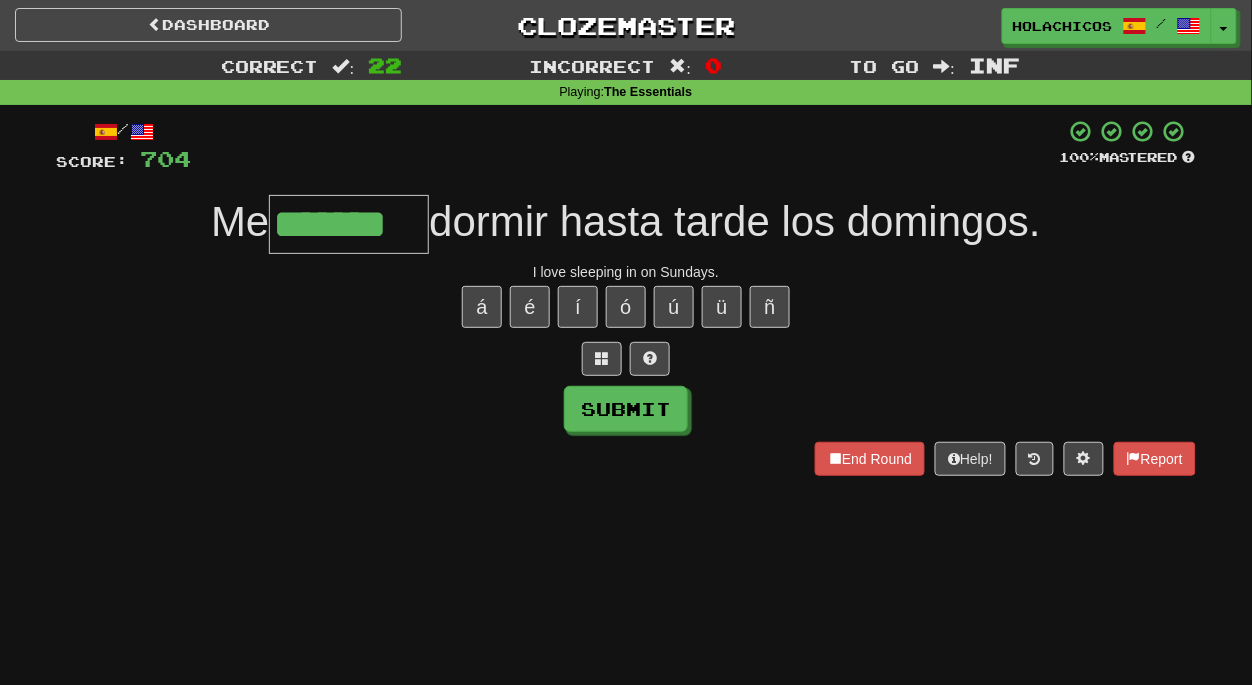 type on "*******" 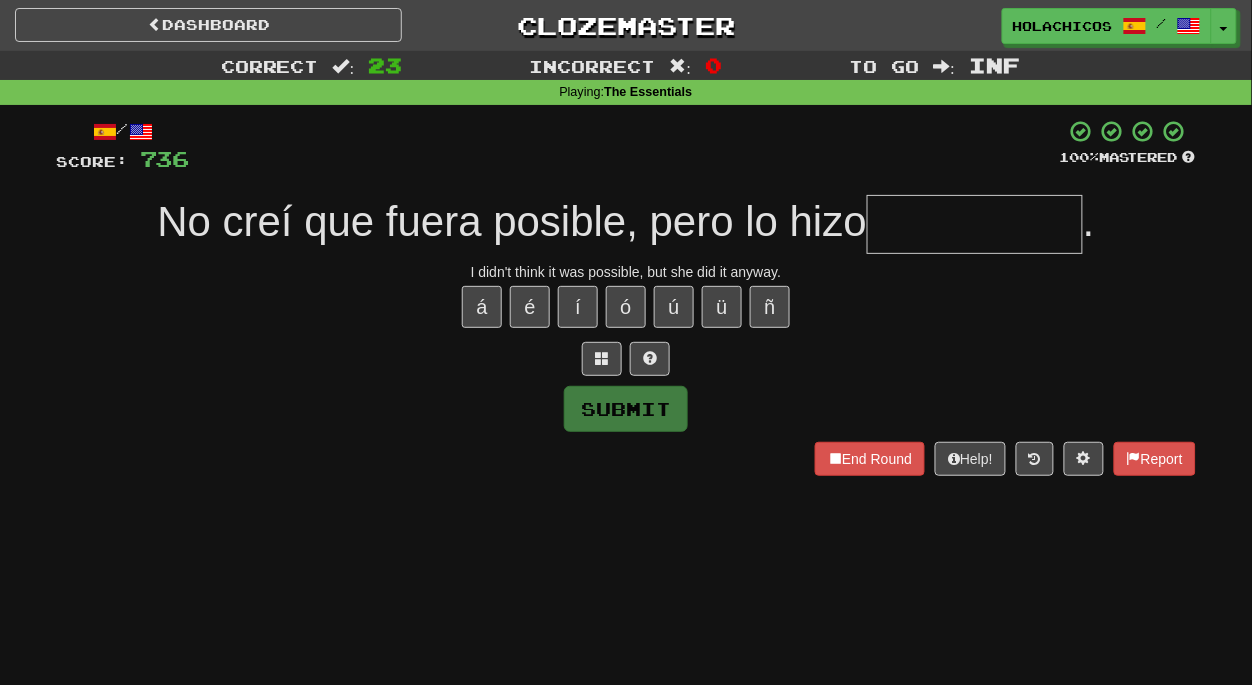 type on "*" 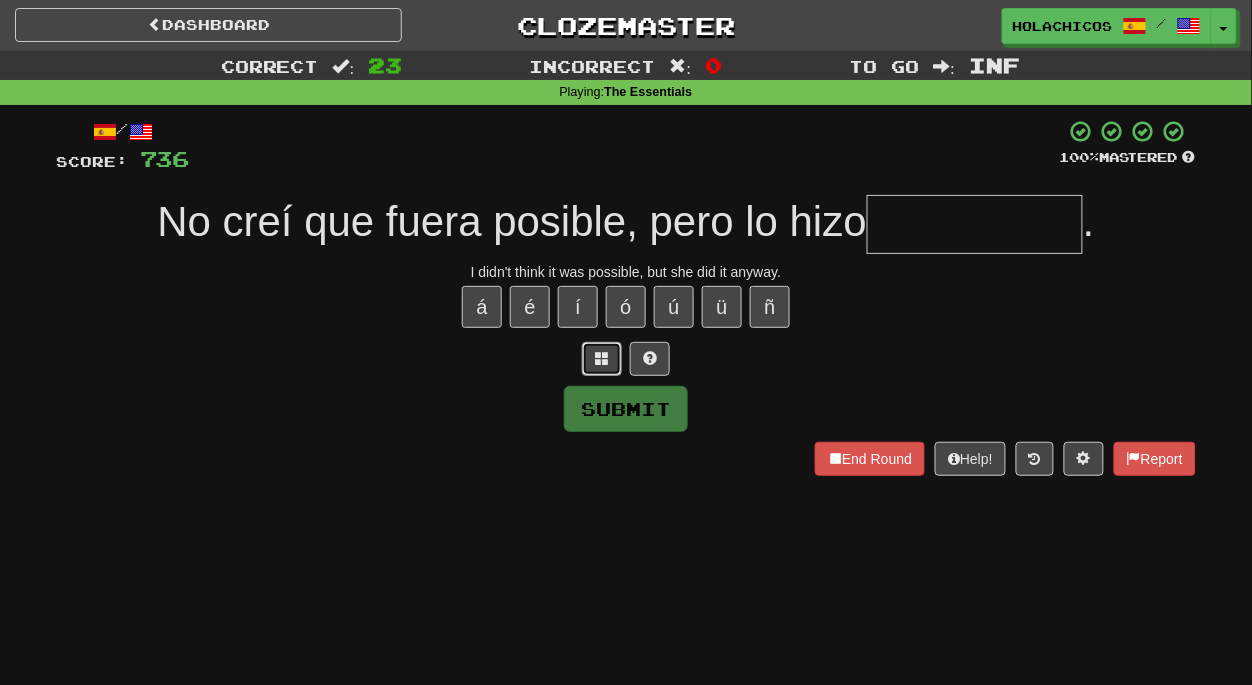 click at bounding box center [602, 358] 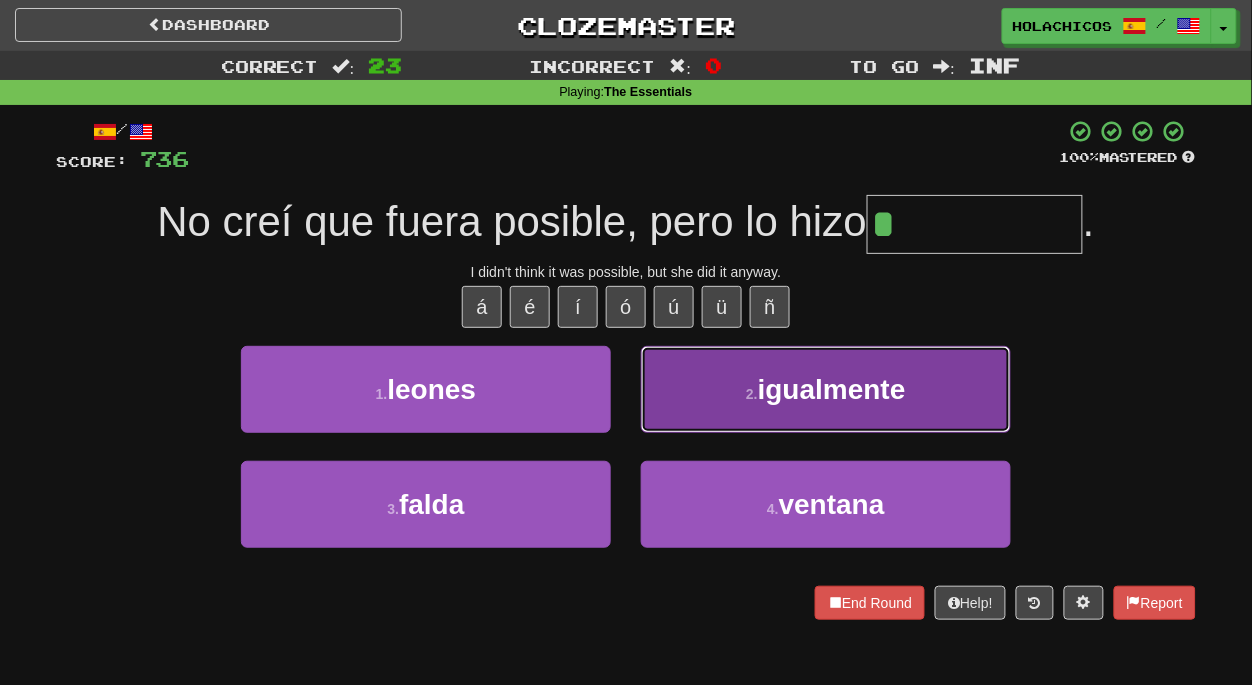 click on "igualmente" at bounding box center [832, 389] 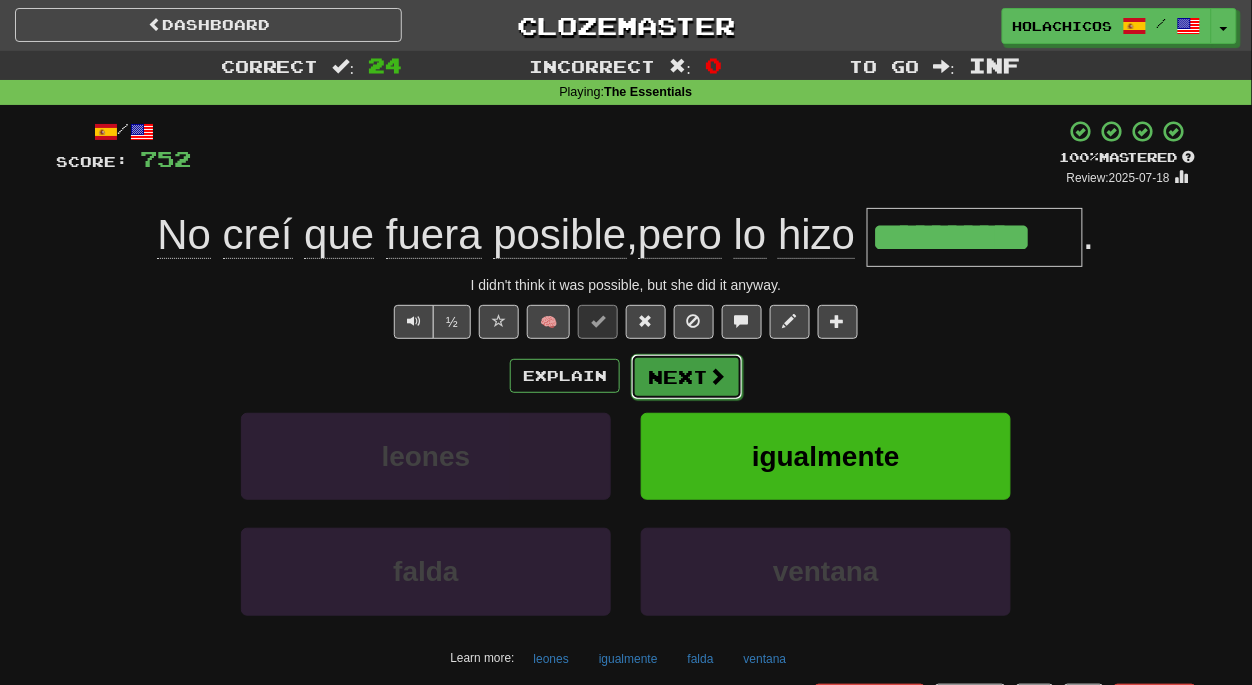 click on "Next" at bounding box center (687, 377) 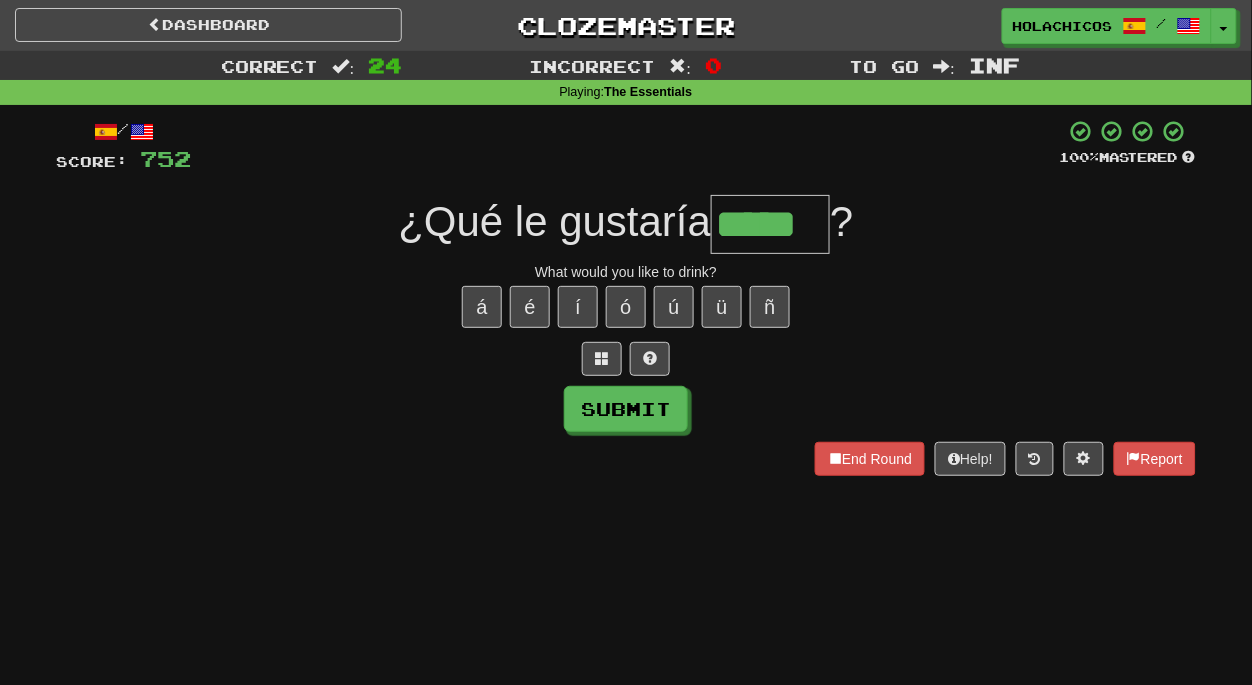 type on "*****" 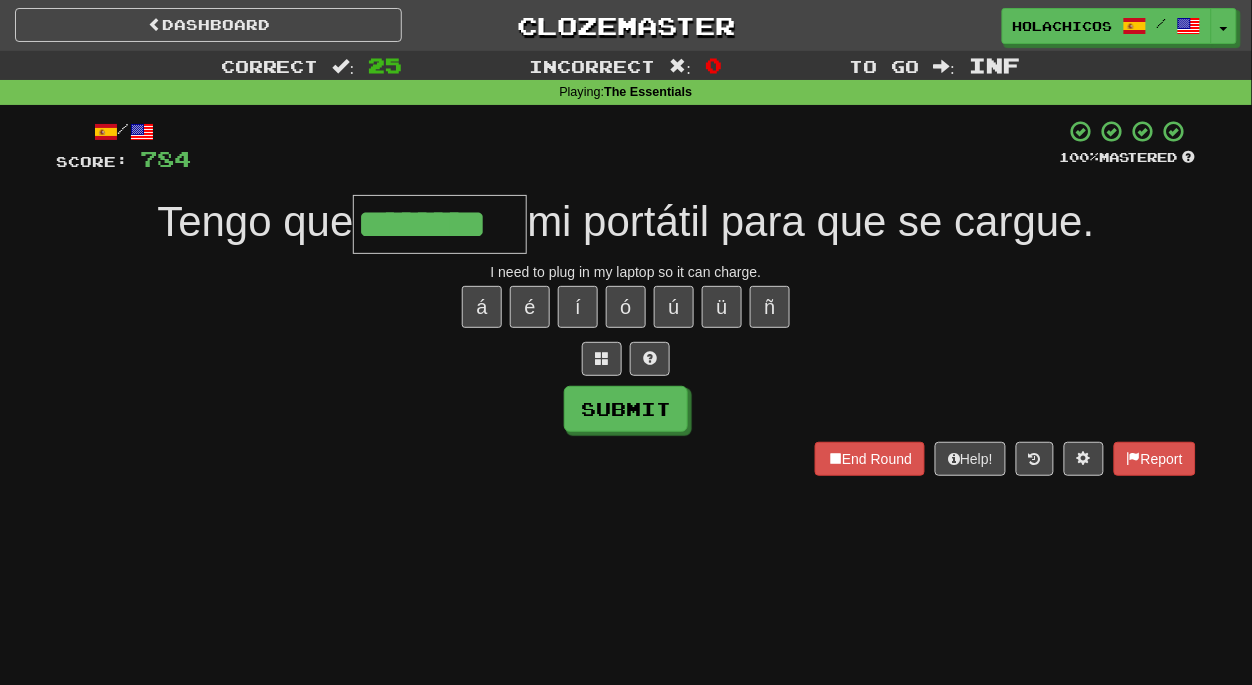 type on "********" 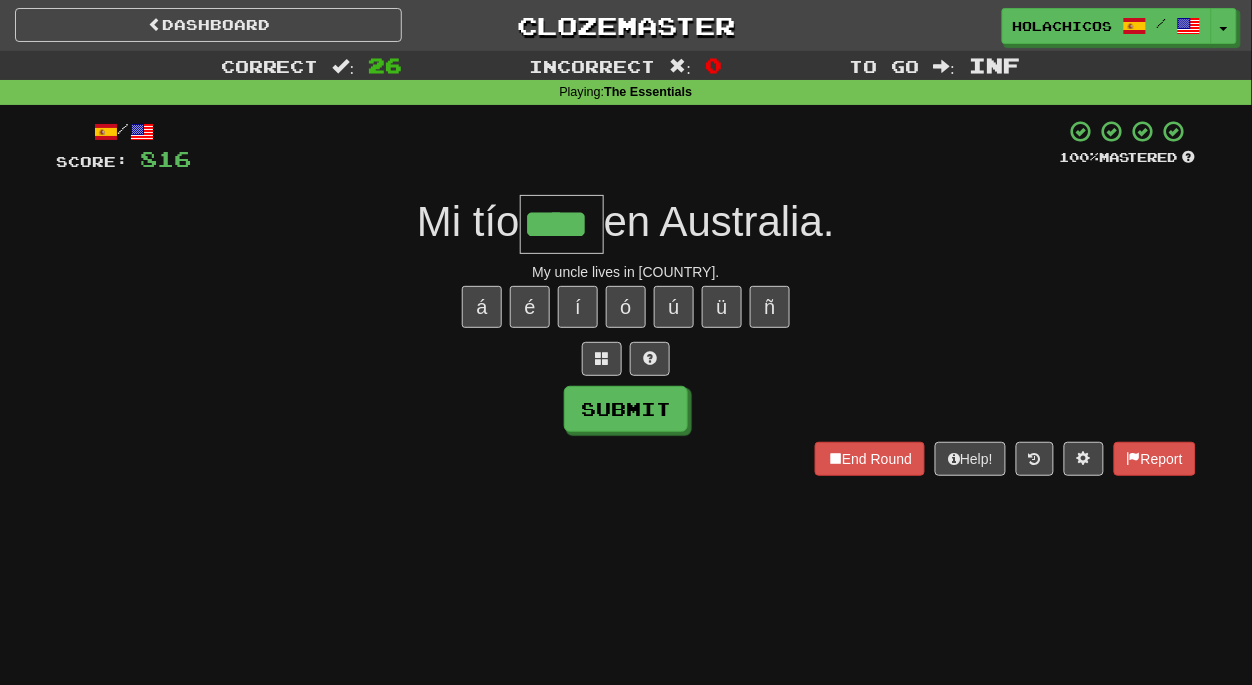 type on "****" 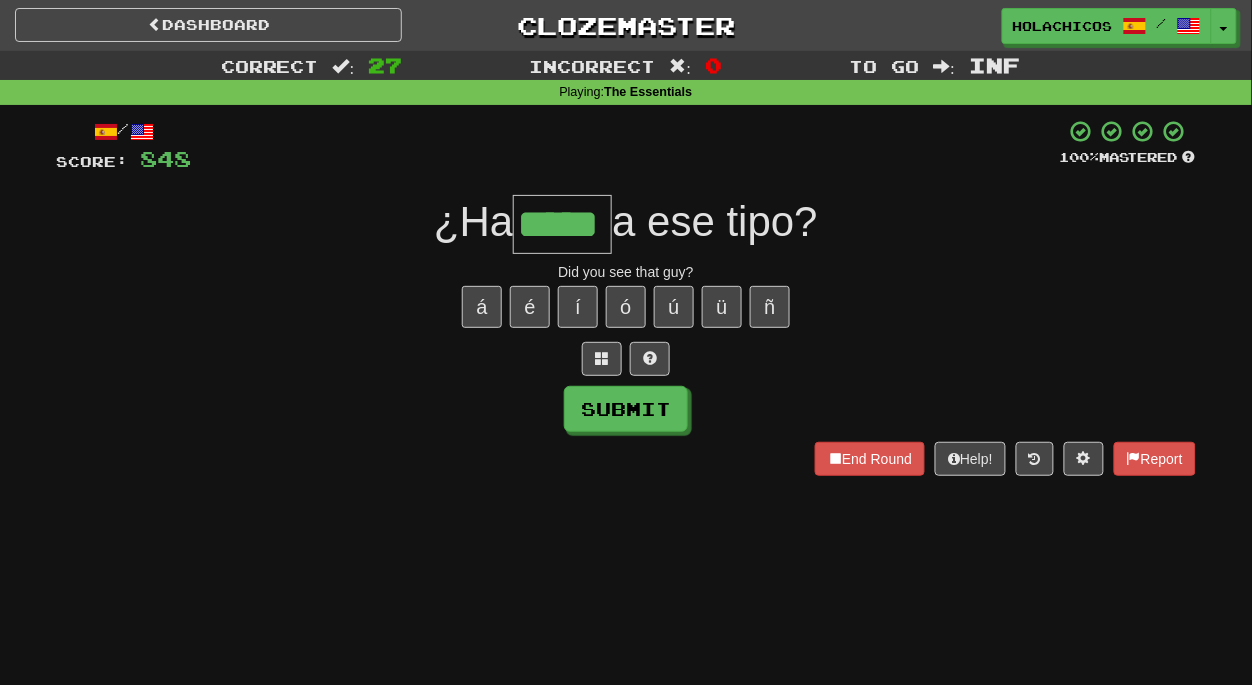 type on "*****" 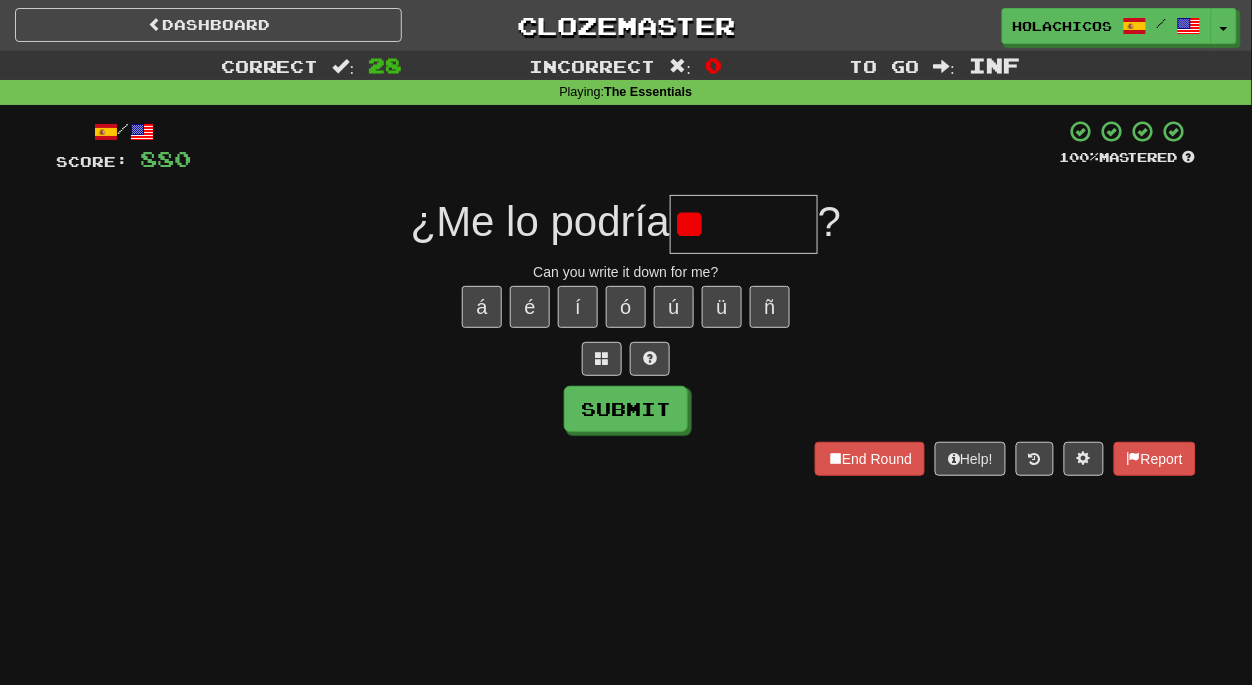 type on "*" 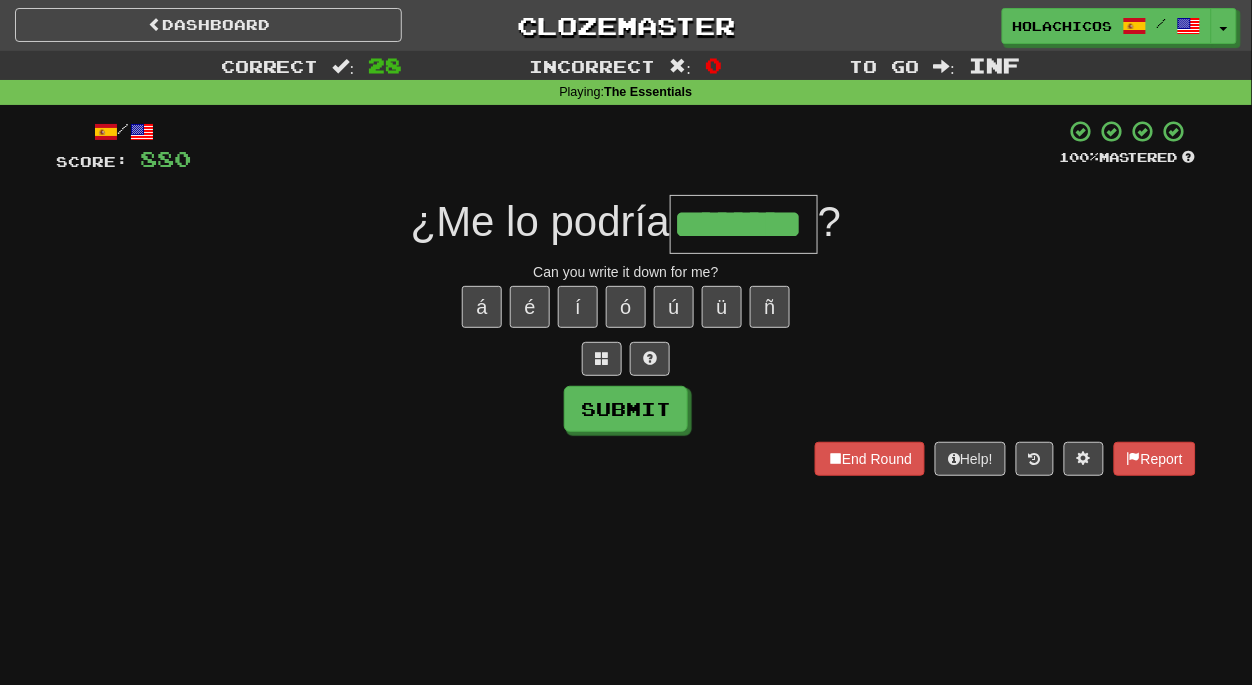 type on "********" 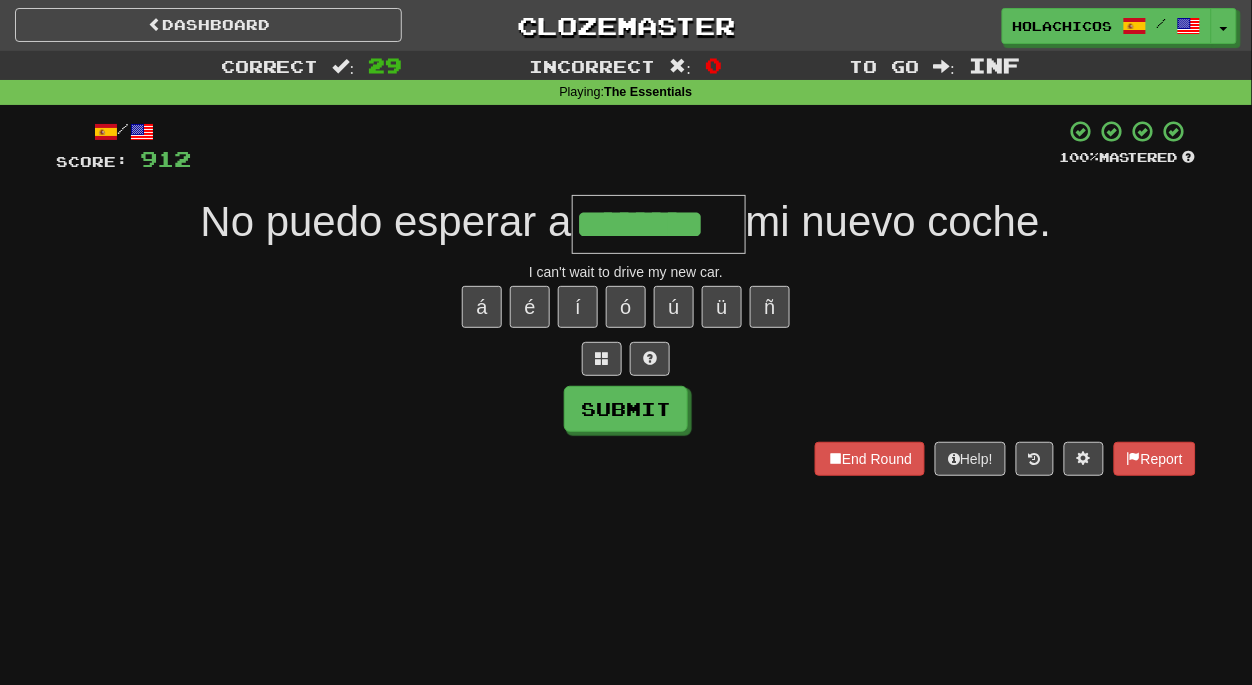 type on "********" 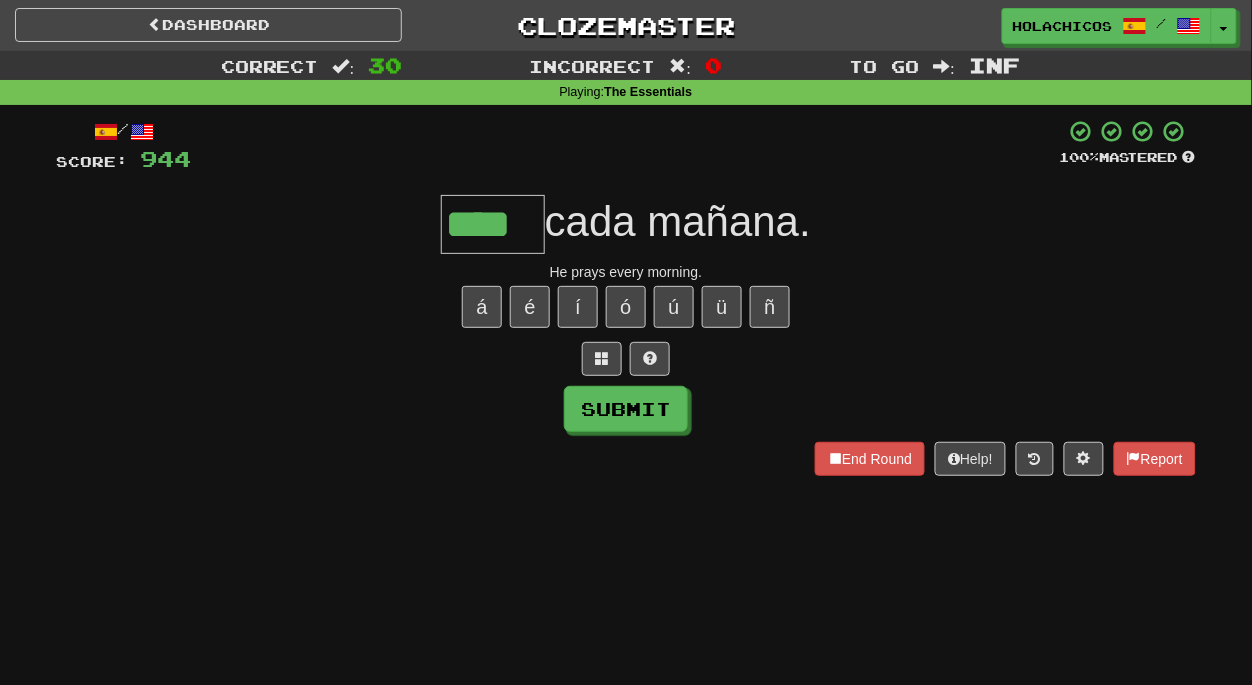 type on "****" 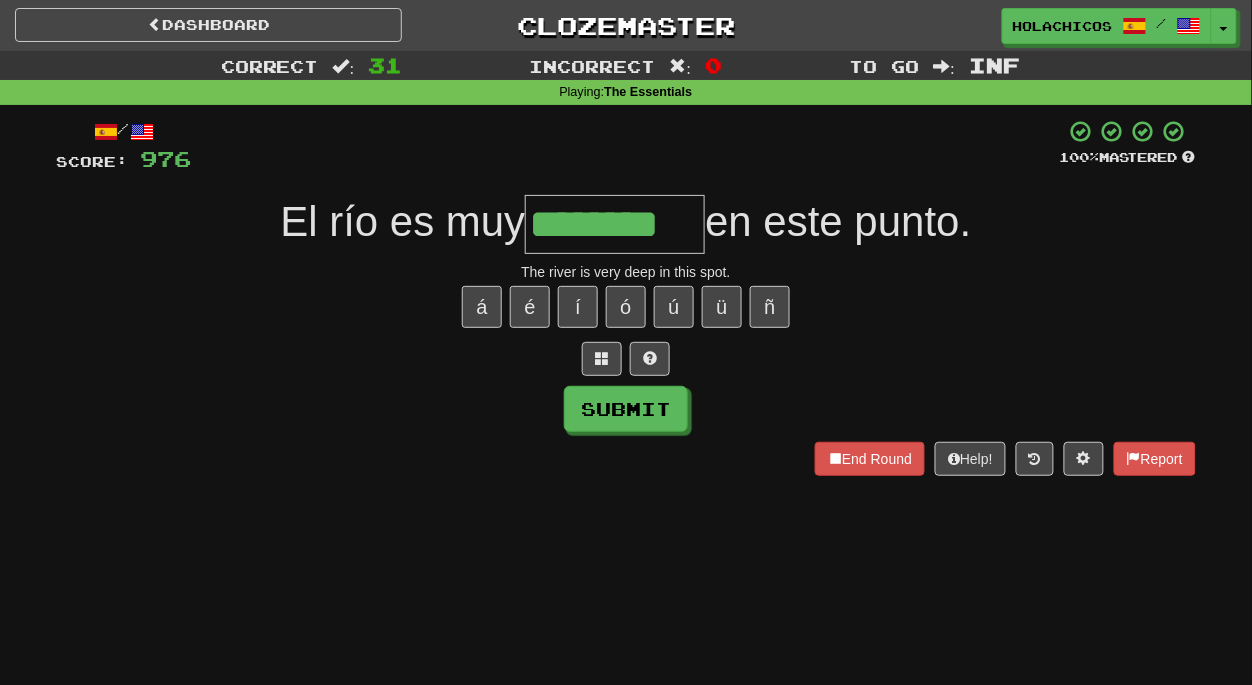 type on "********" 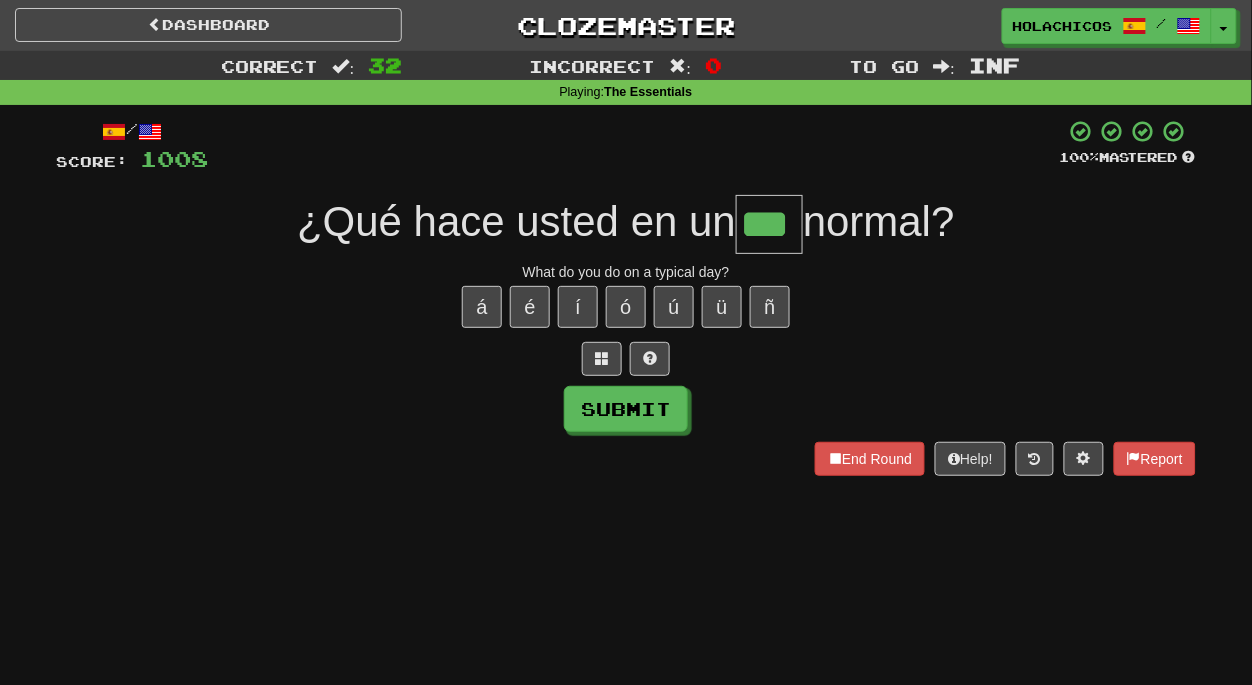 type on "***" 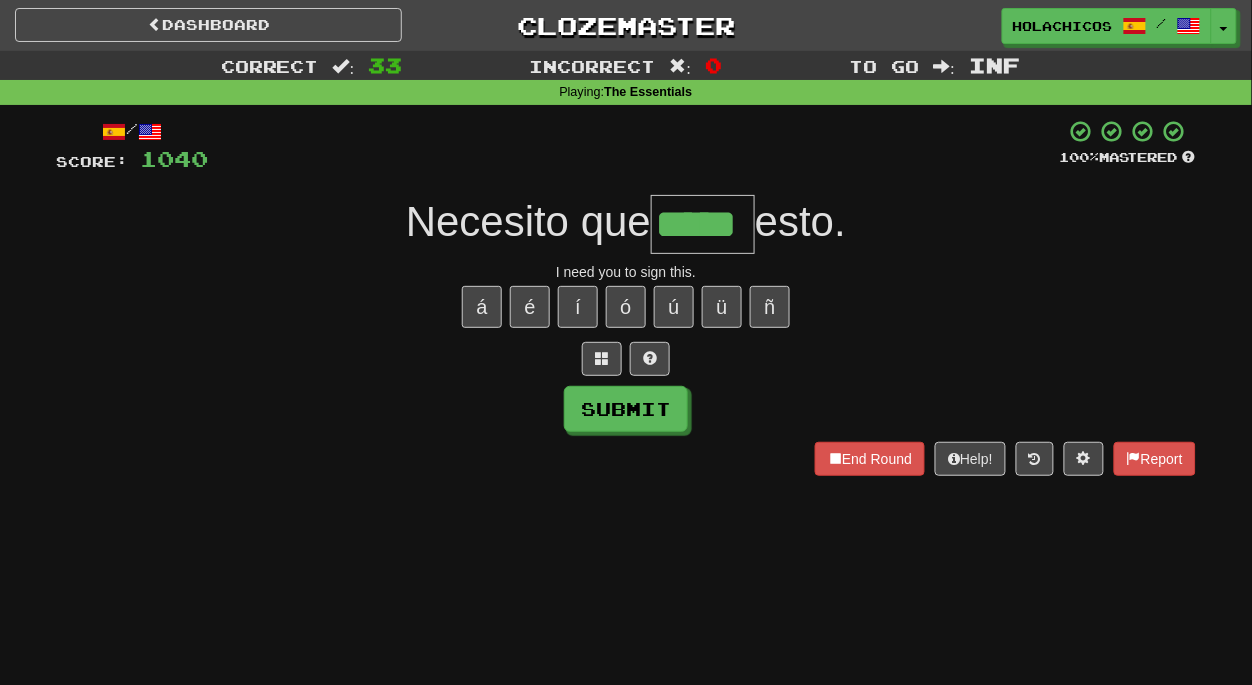 type on "*****" 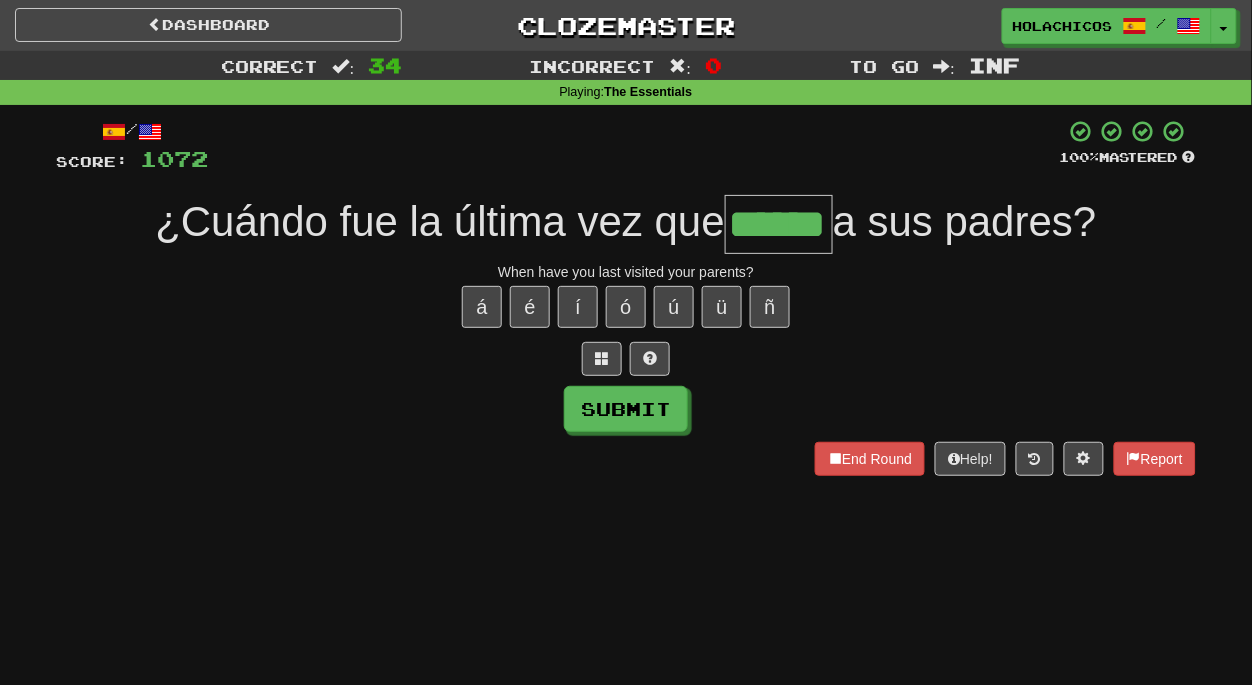 type on "******" 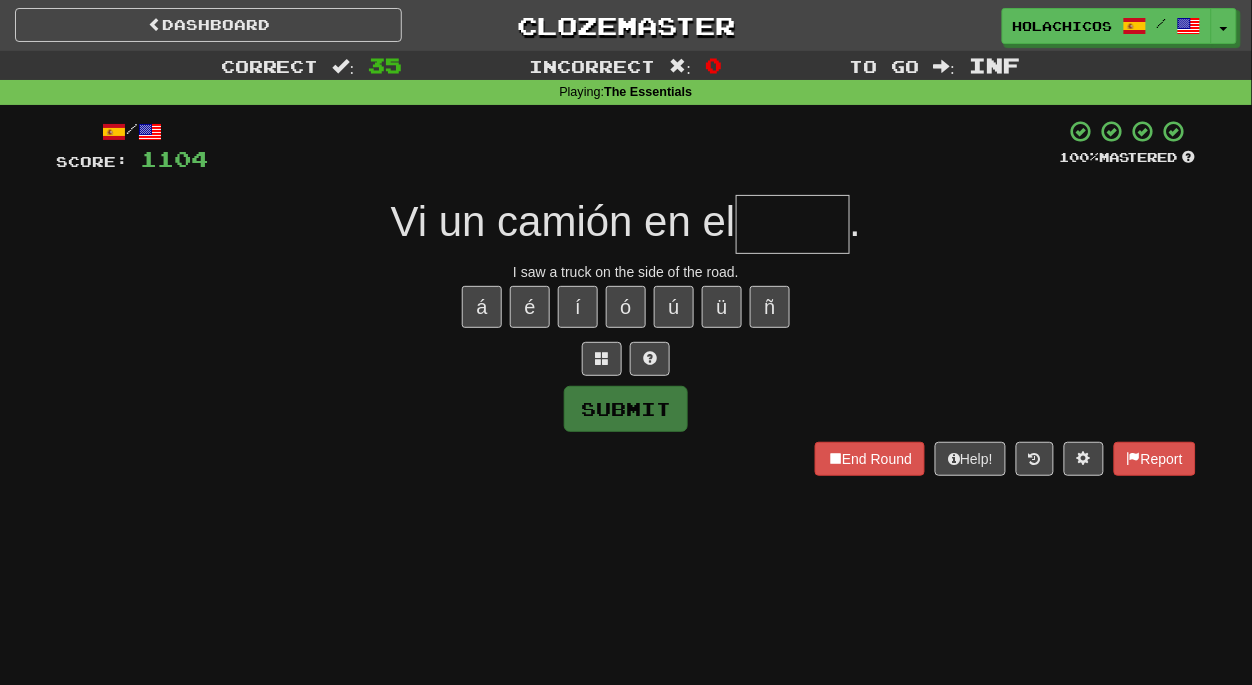 type on "*" 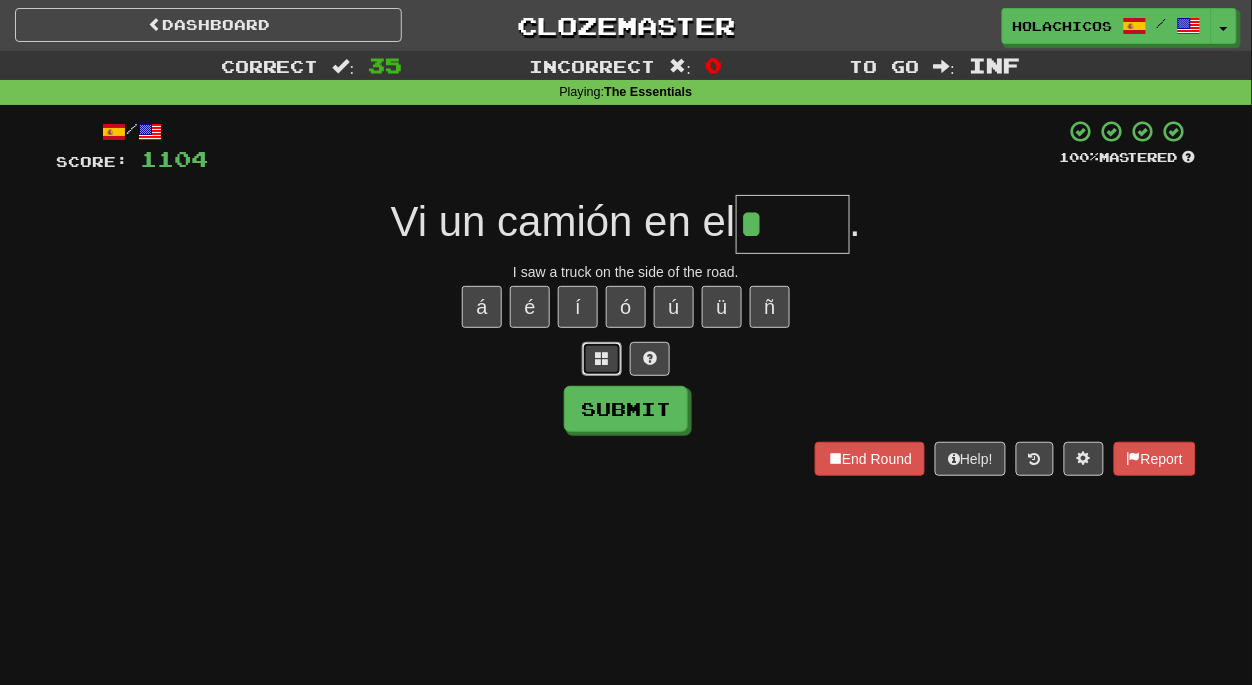 click at bounding box center (602, 358) 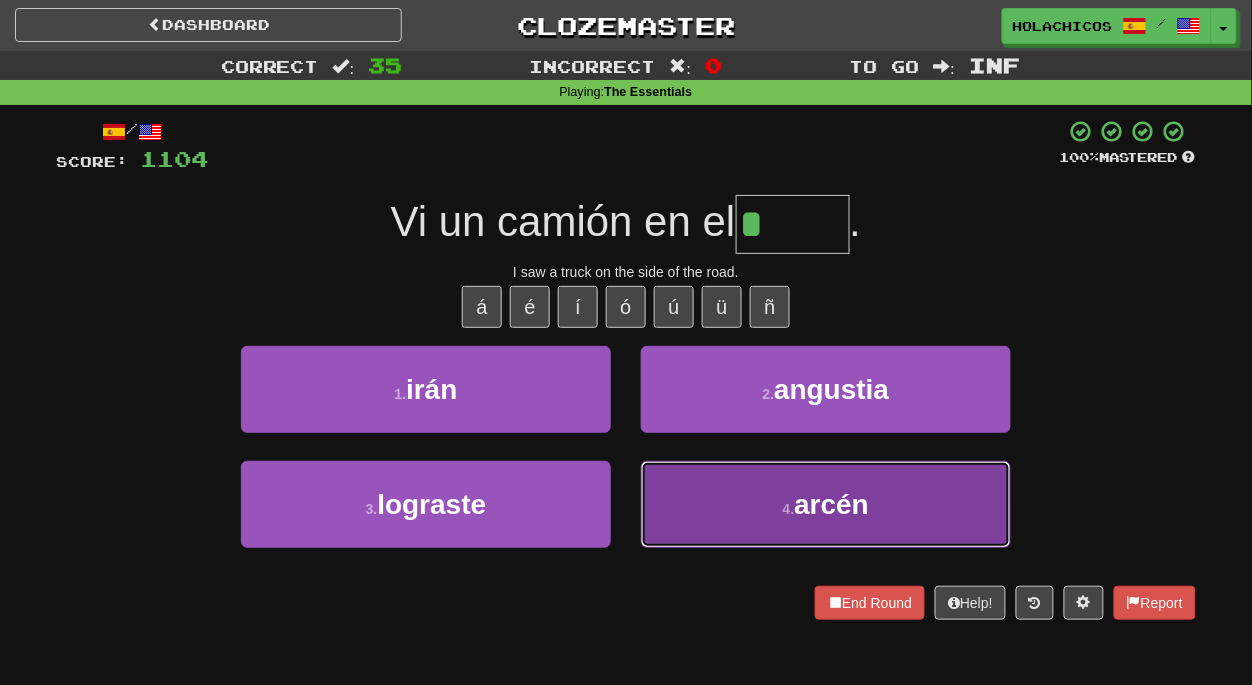 click on "4 .  arcén" at bounding box center (826, 504) 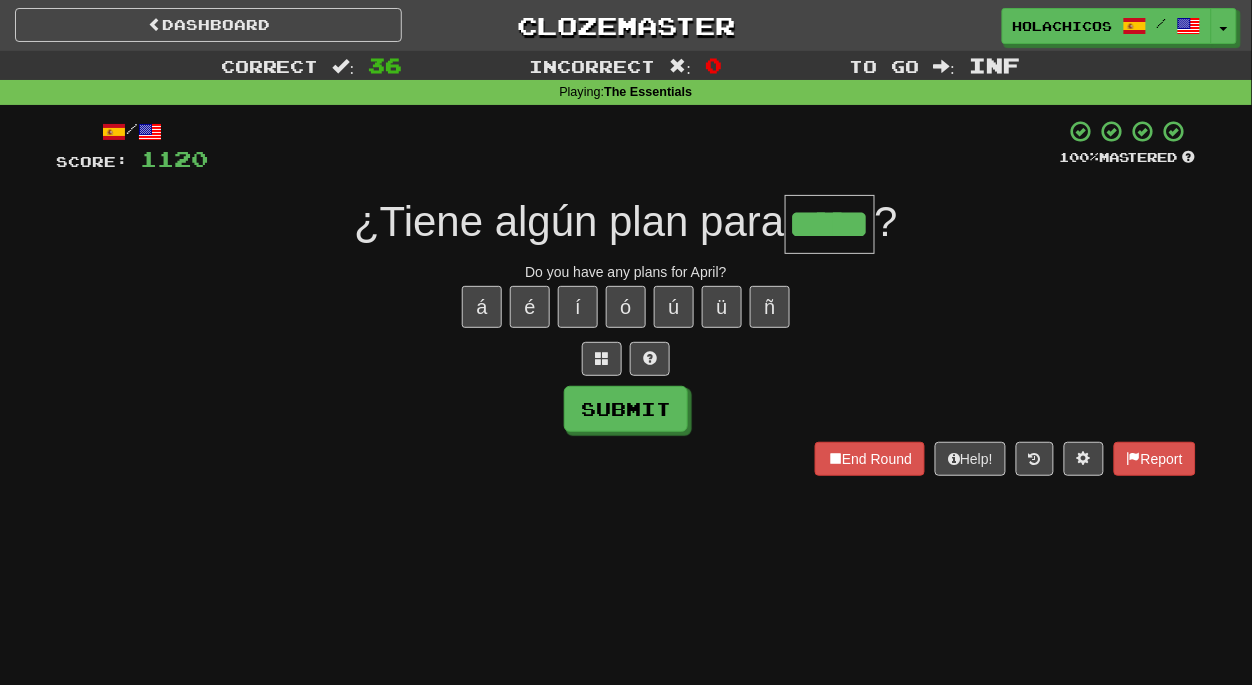 type on "*****" 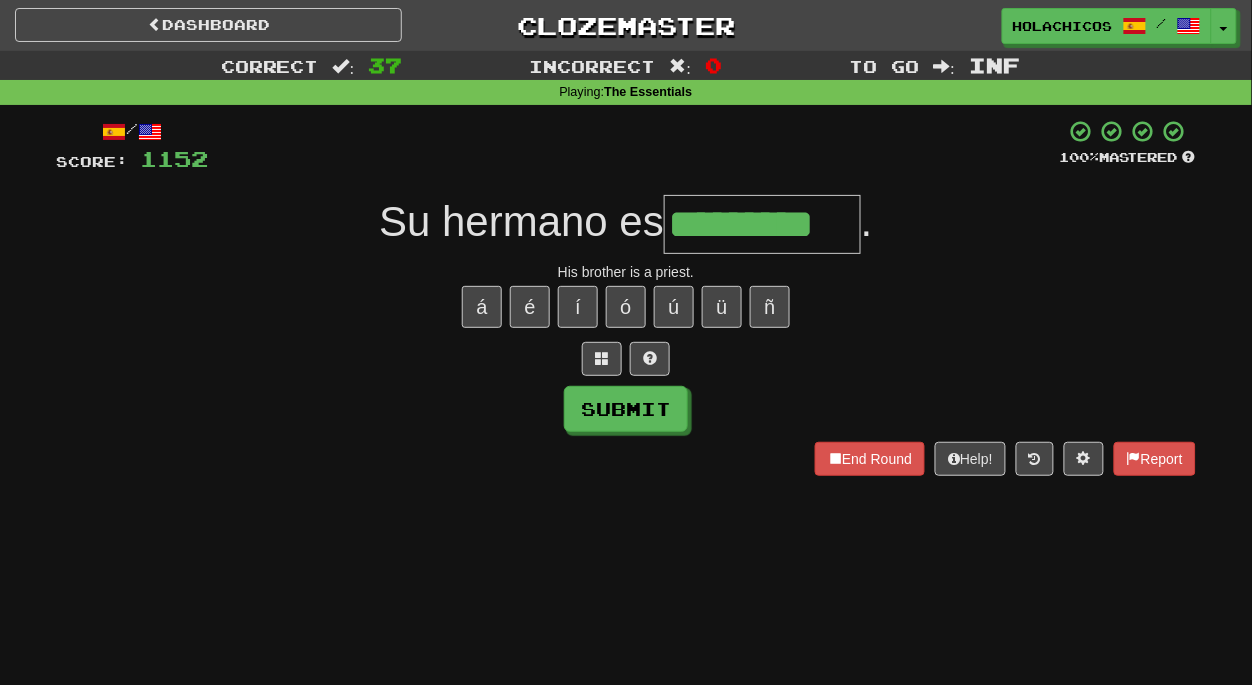 type on "*********" 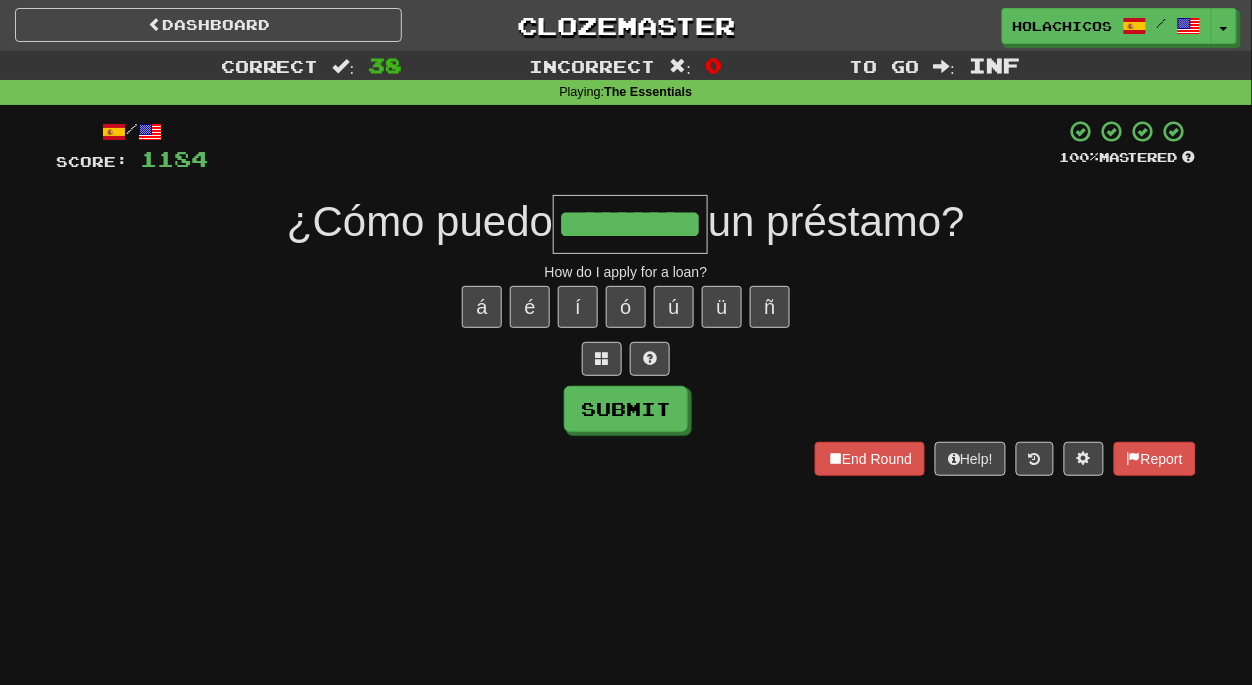 type on "*********" 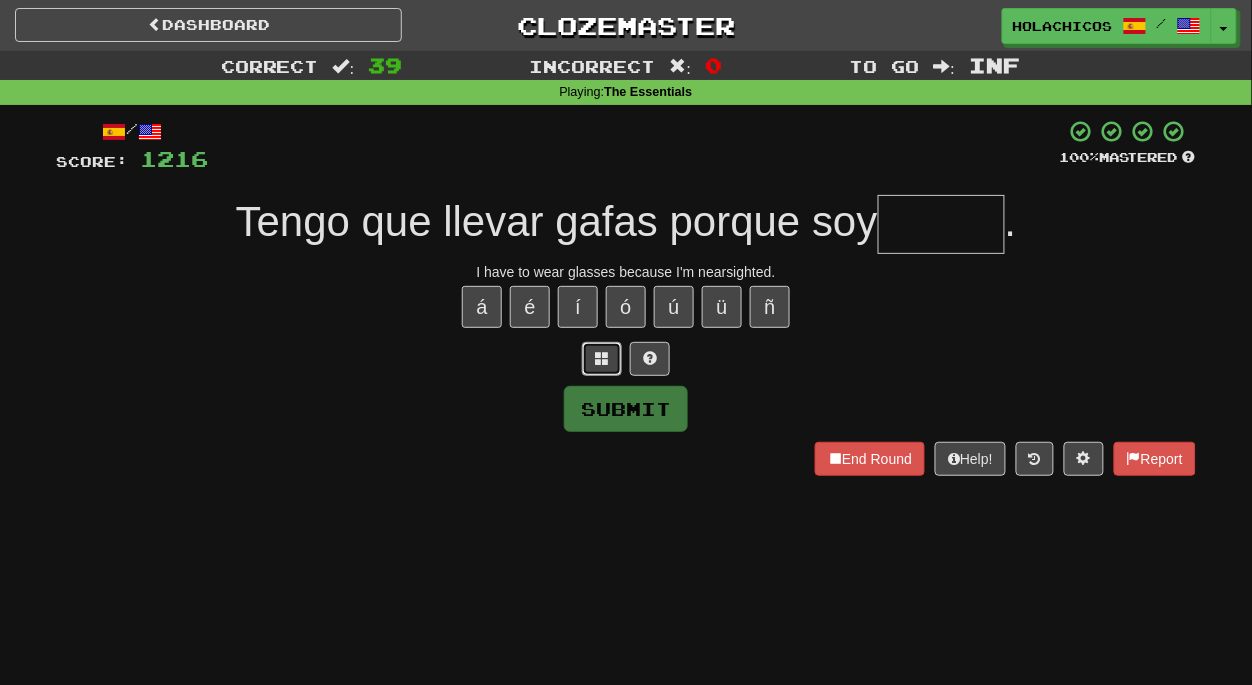 click at bounding box center [602, 359] 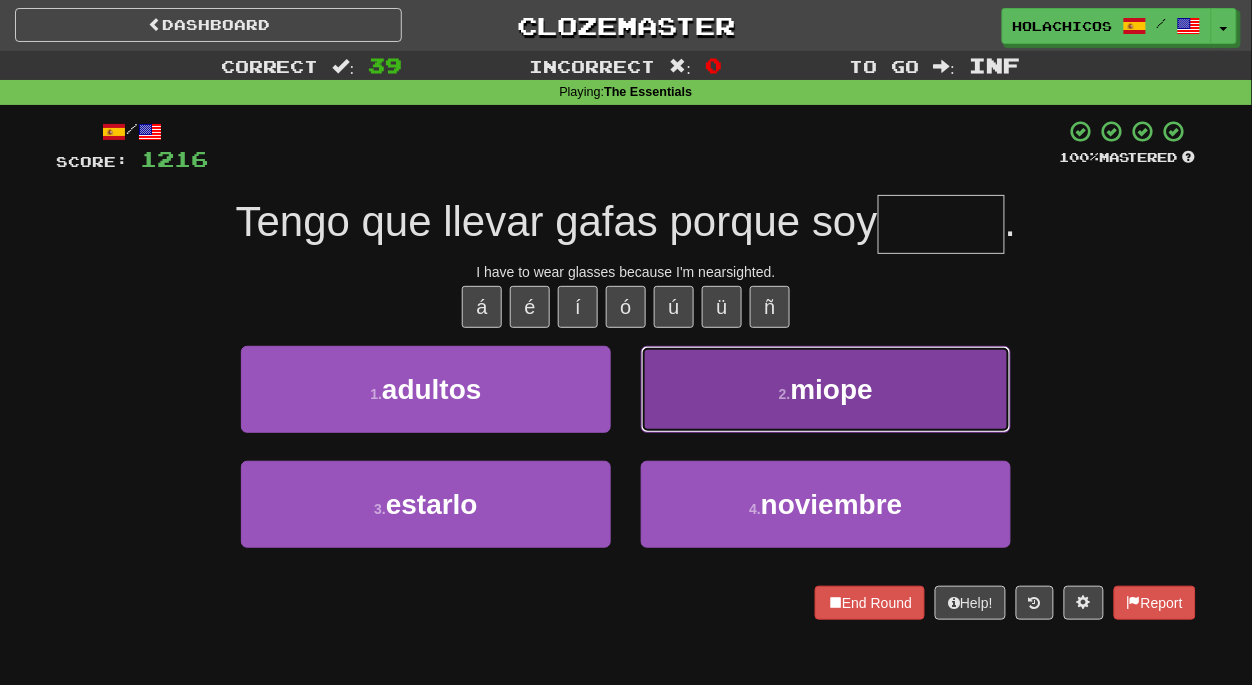 click on "2 ." at bounding box center [785, 394] 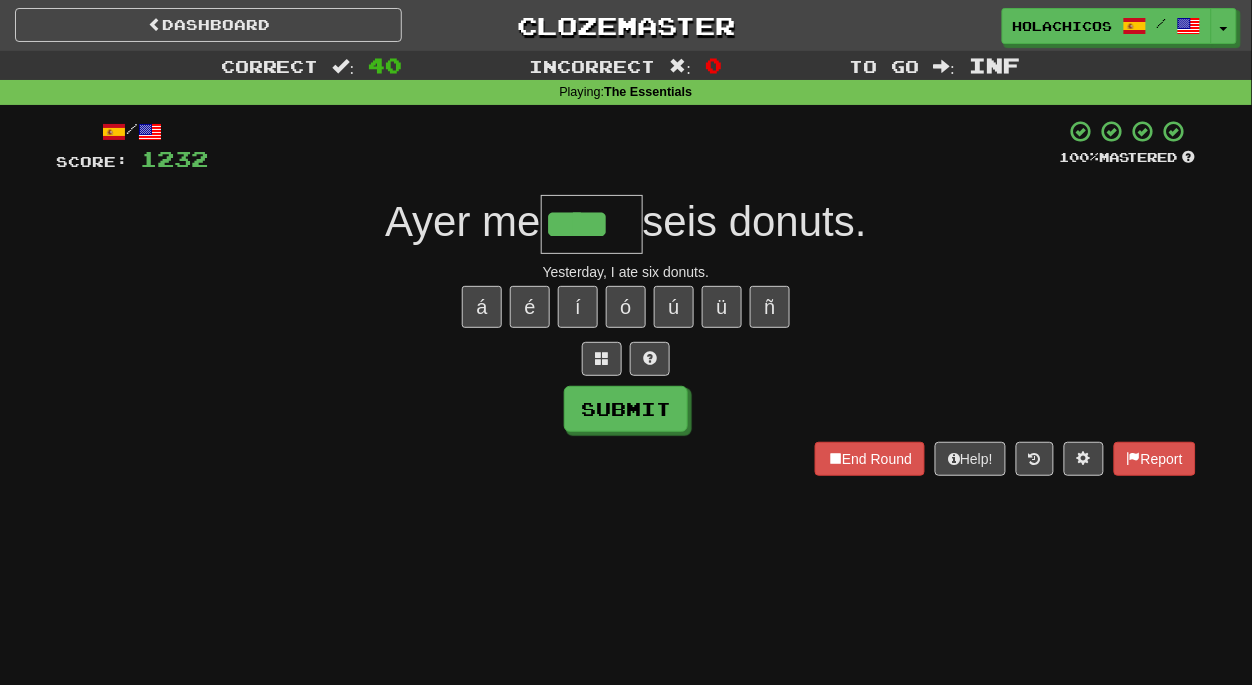 type on "****" 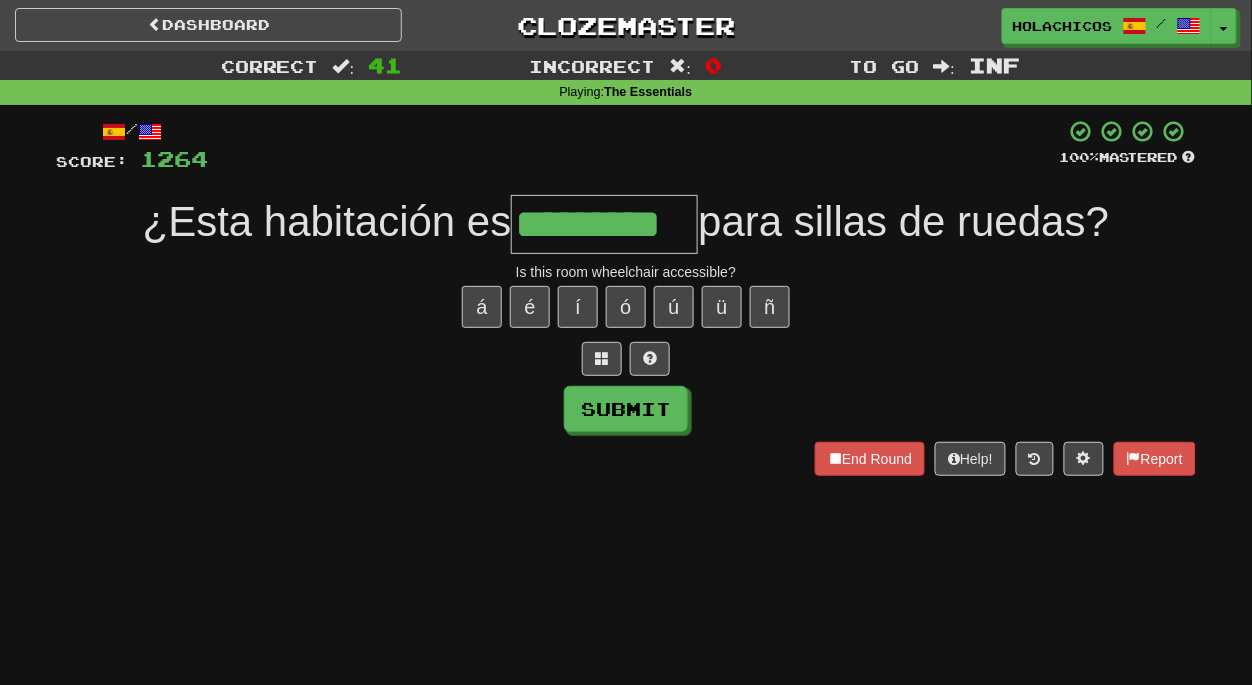 type on "*********" 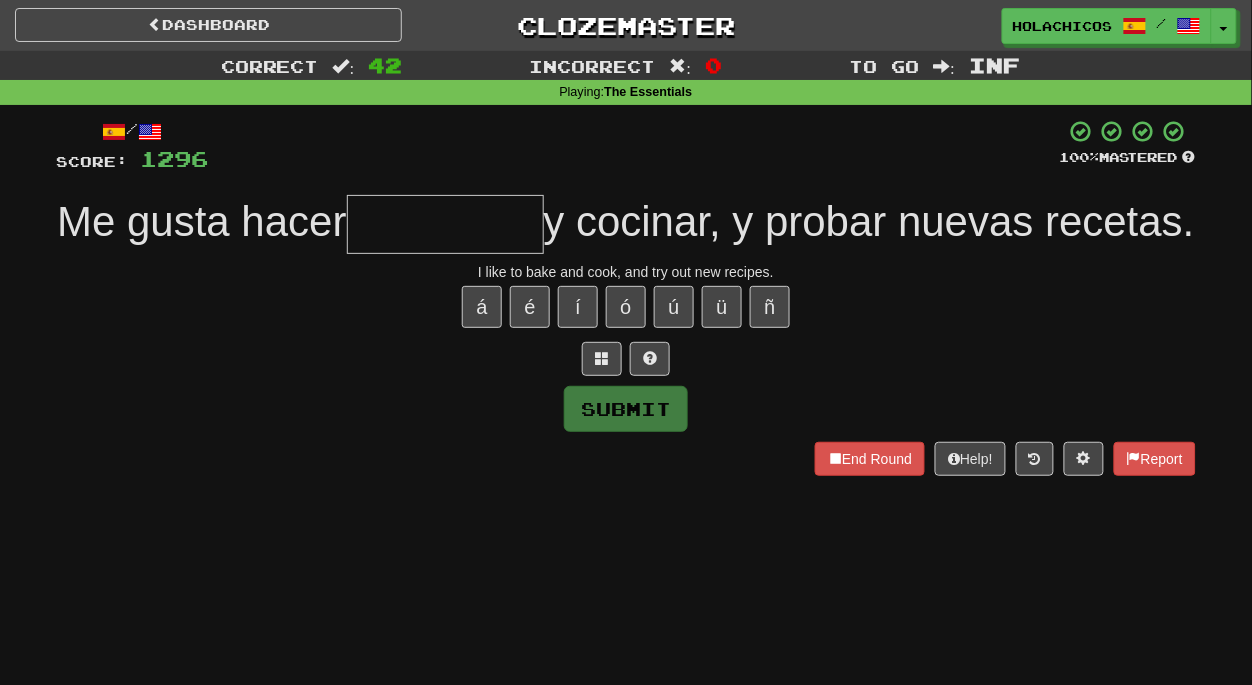 type on "*" 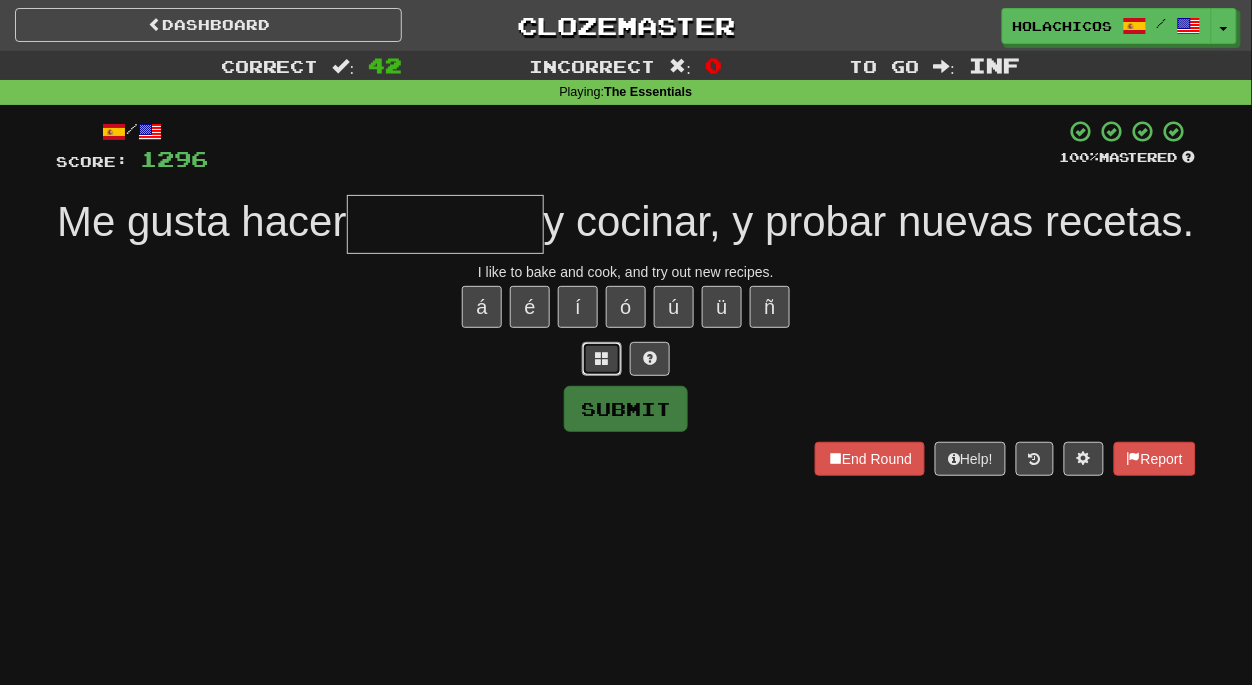 click at bounding box center [602, 359] 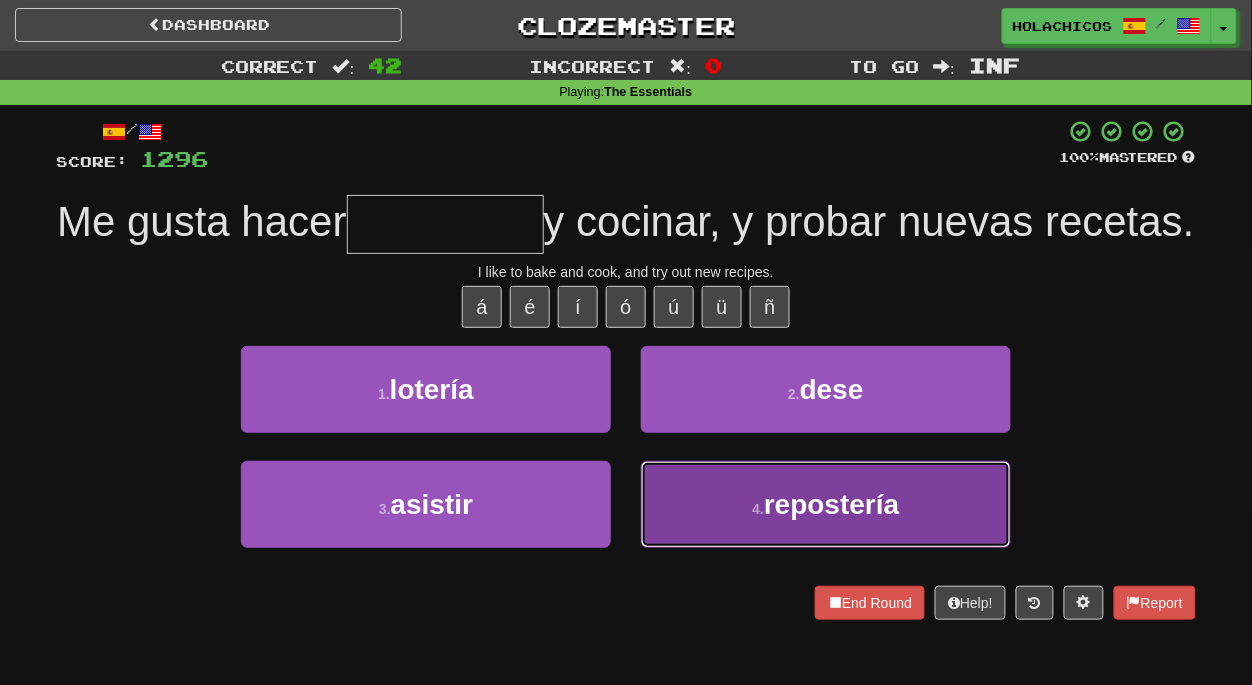 click on "4 .  repostería" at bounding box center [826, 504] 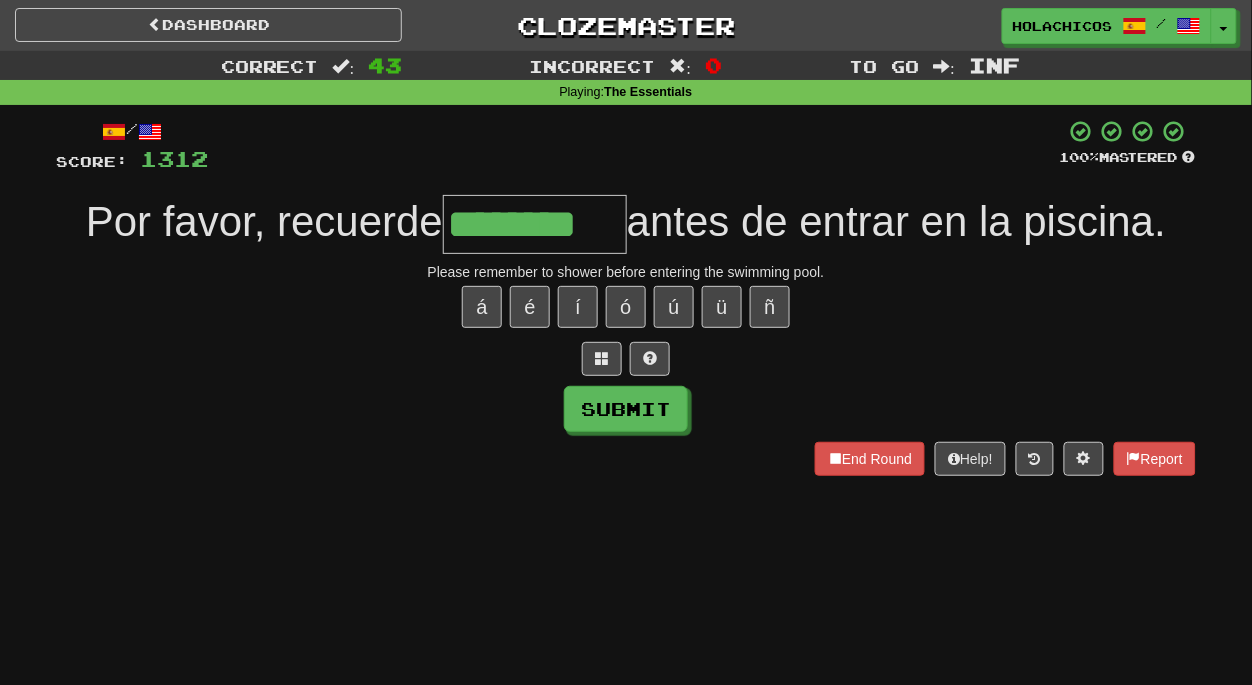 type on "********" 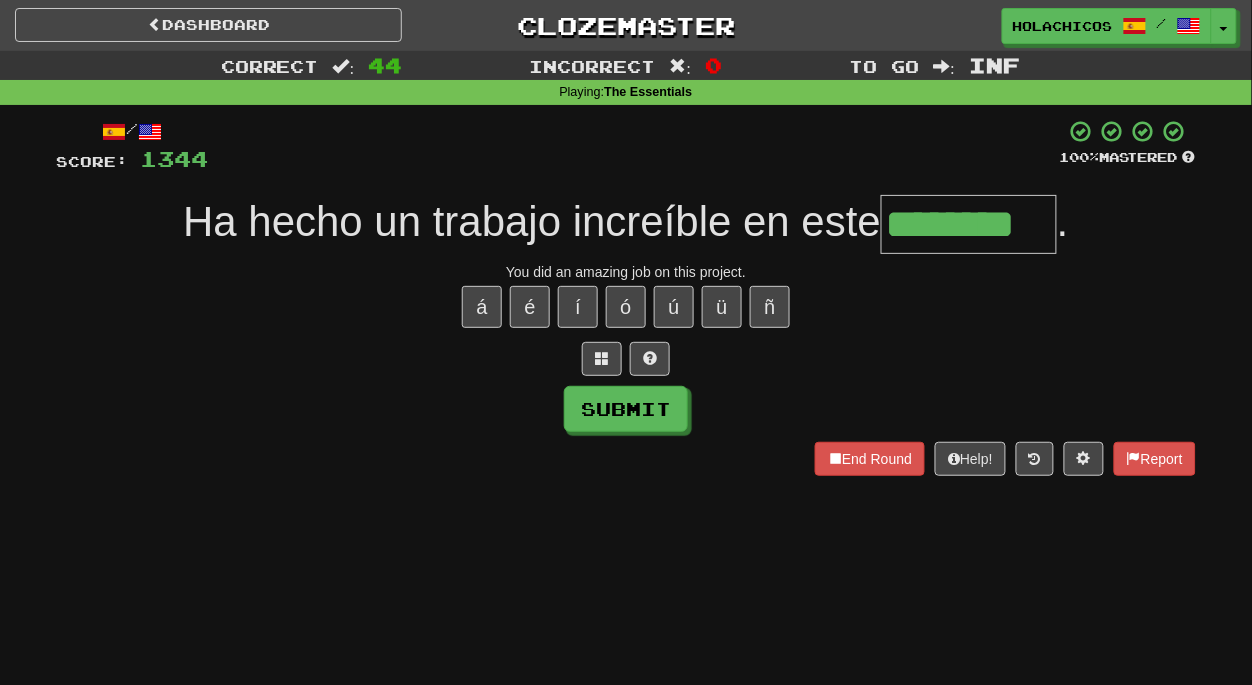 type on "********" 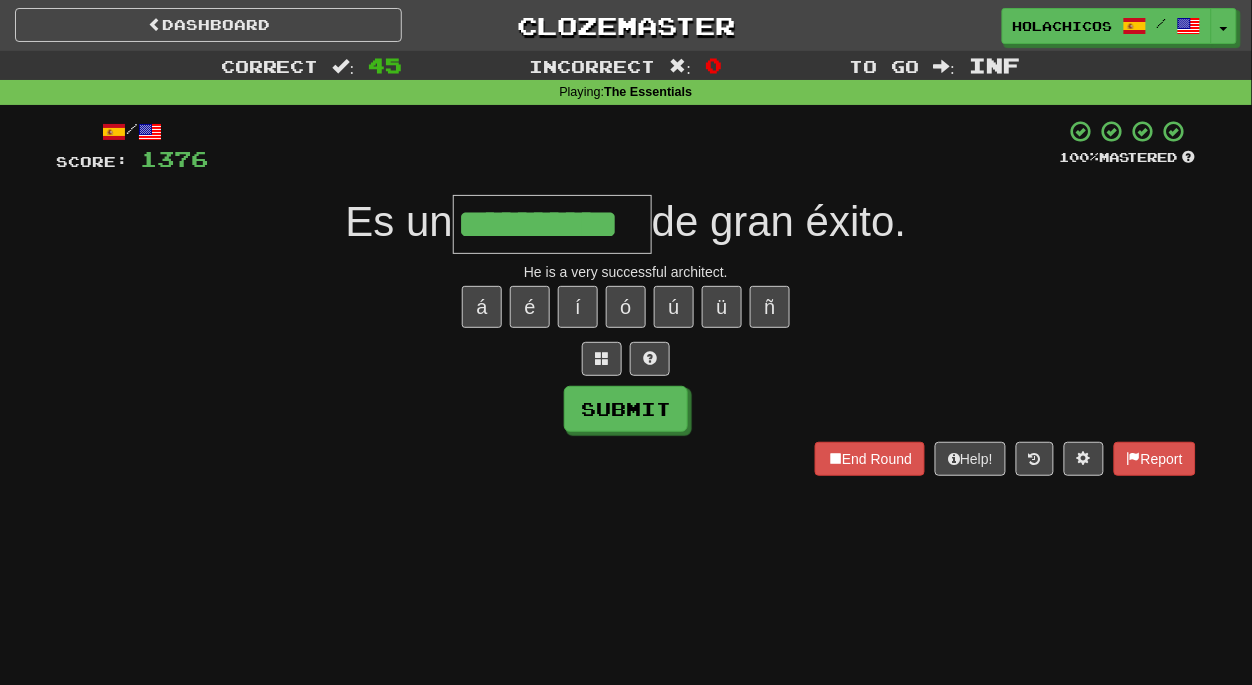 type on "**********" 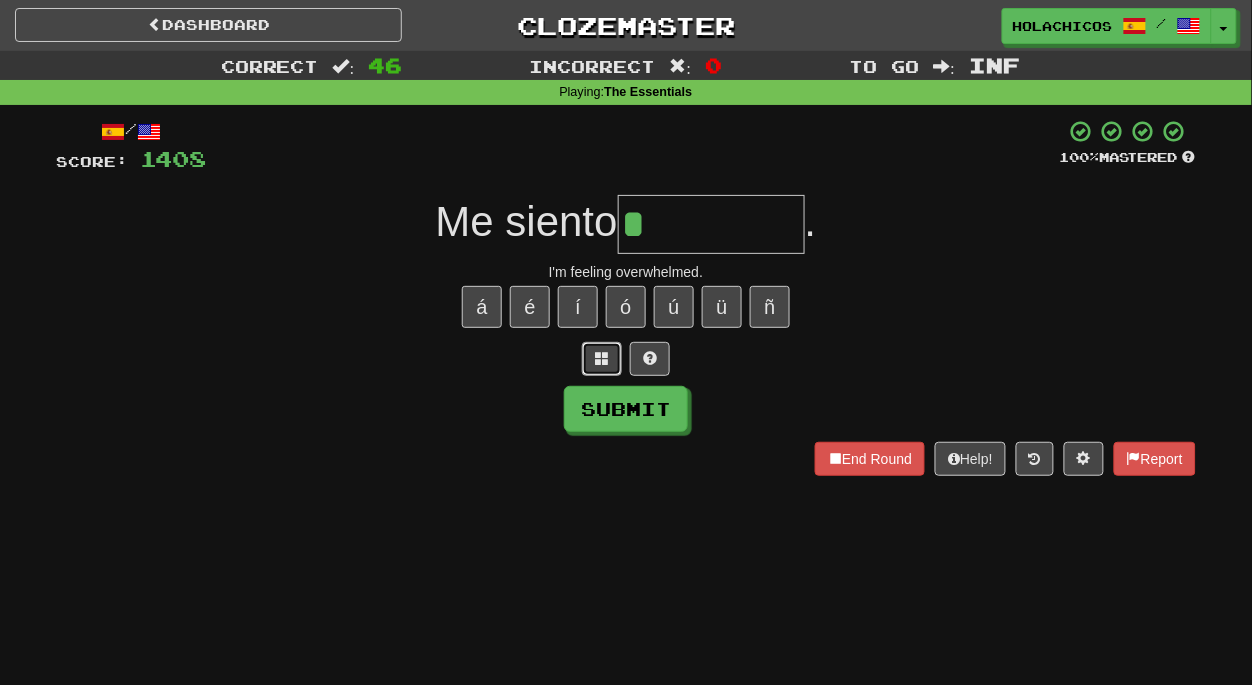 click at bounding box center (602, 358) 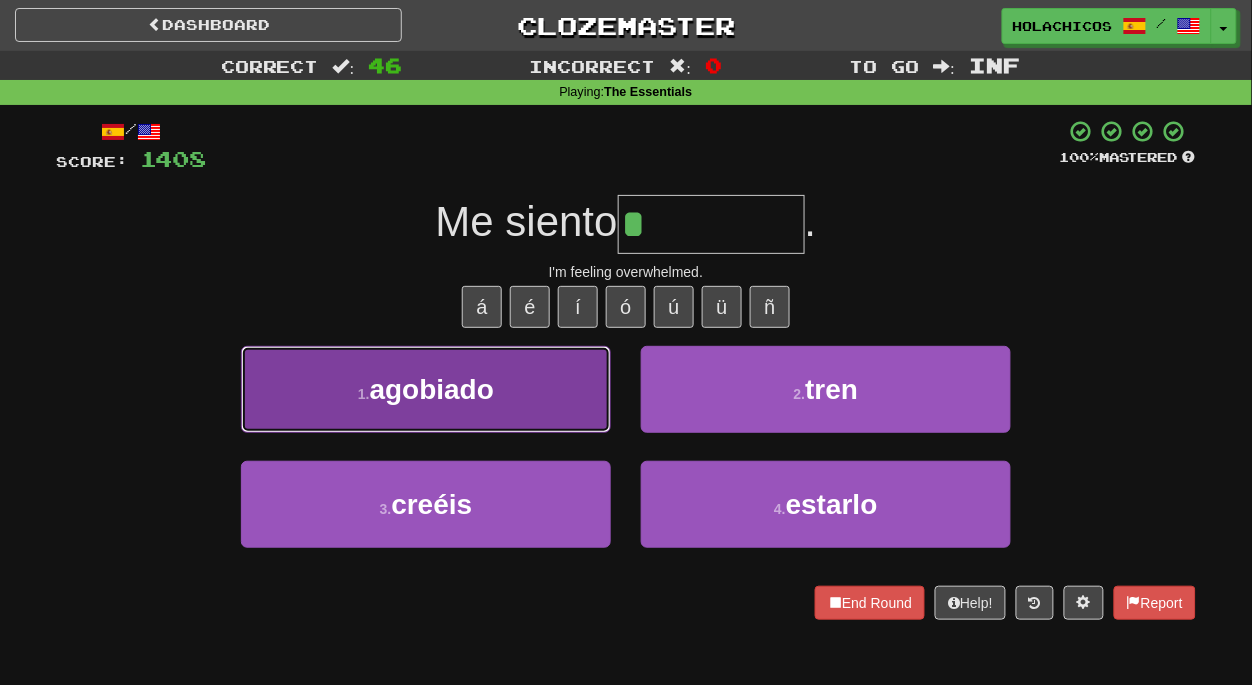 click on "1 .  agobiado" at bounding box center [426, 389] 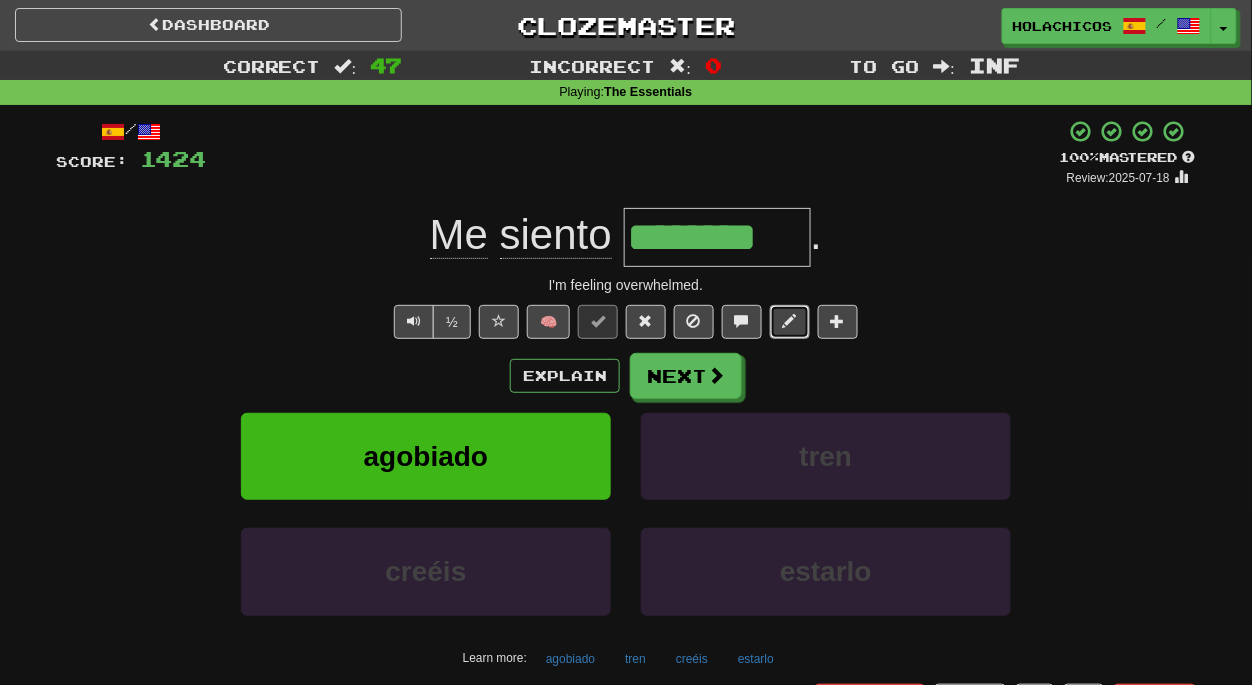 click at bounding box center (790, 321) 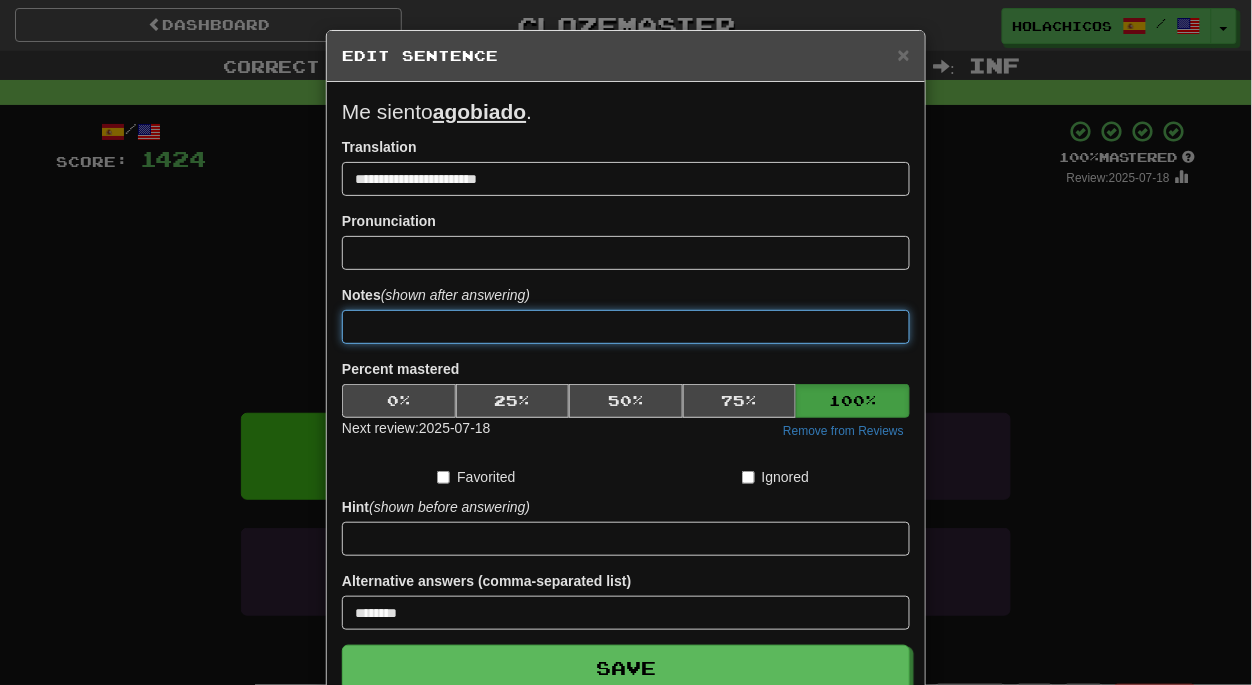 click at bounding box center (626, 327) 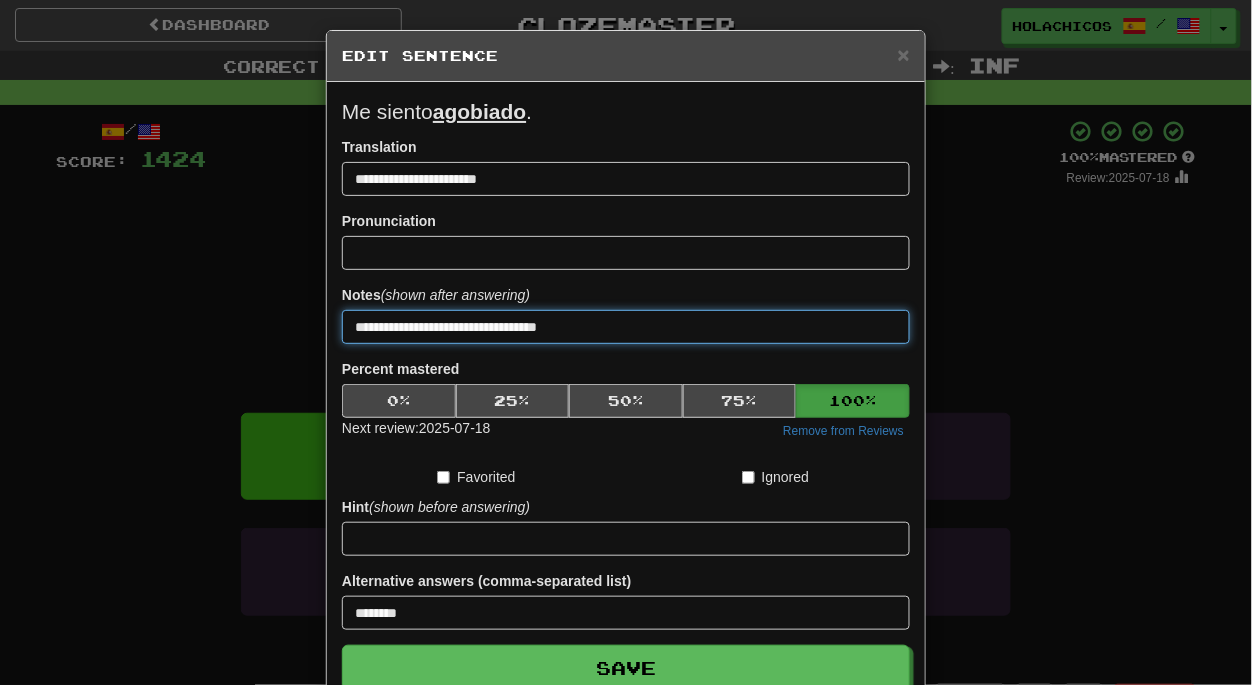 type on "**********" 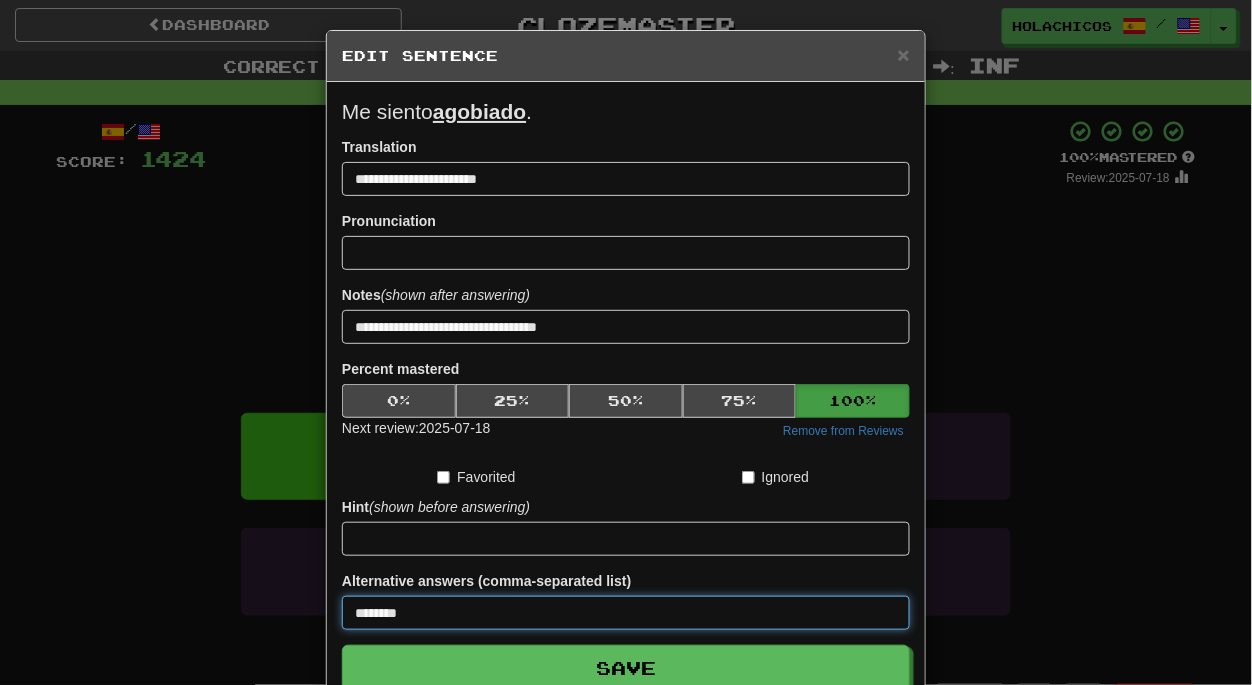 click on "********" at bounding box center [626, 613] 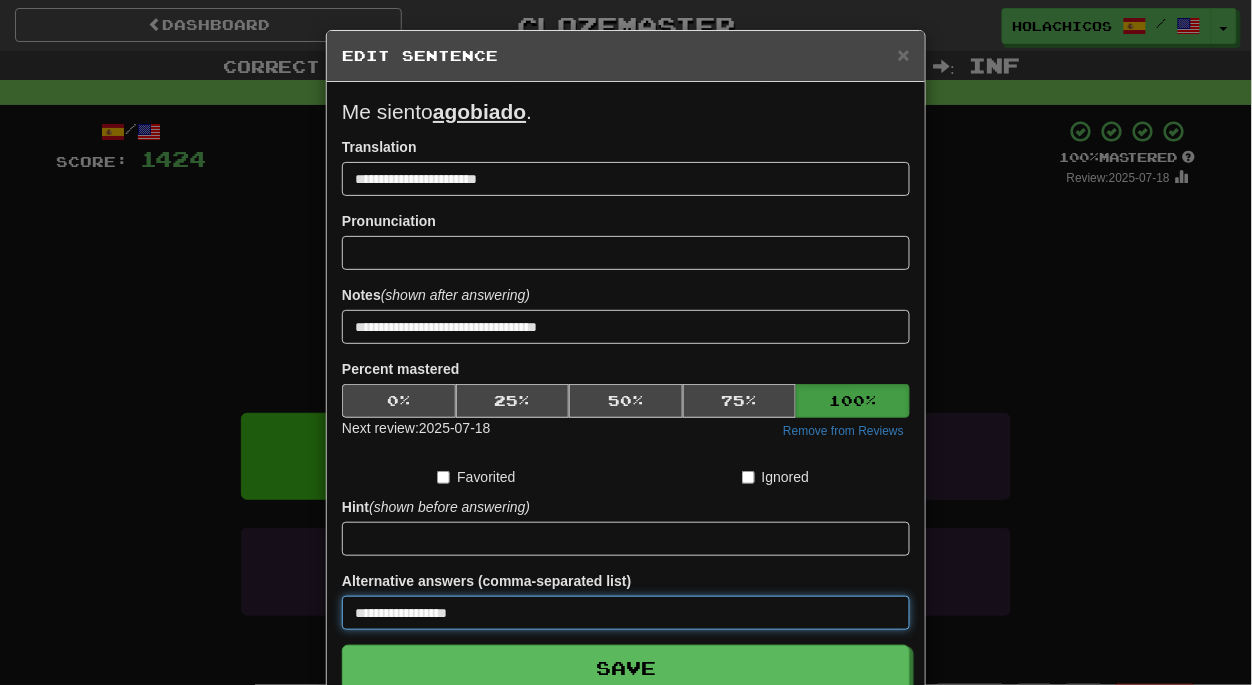 type on "**********" 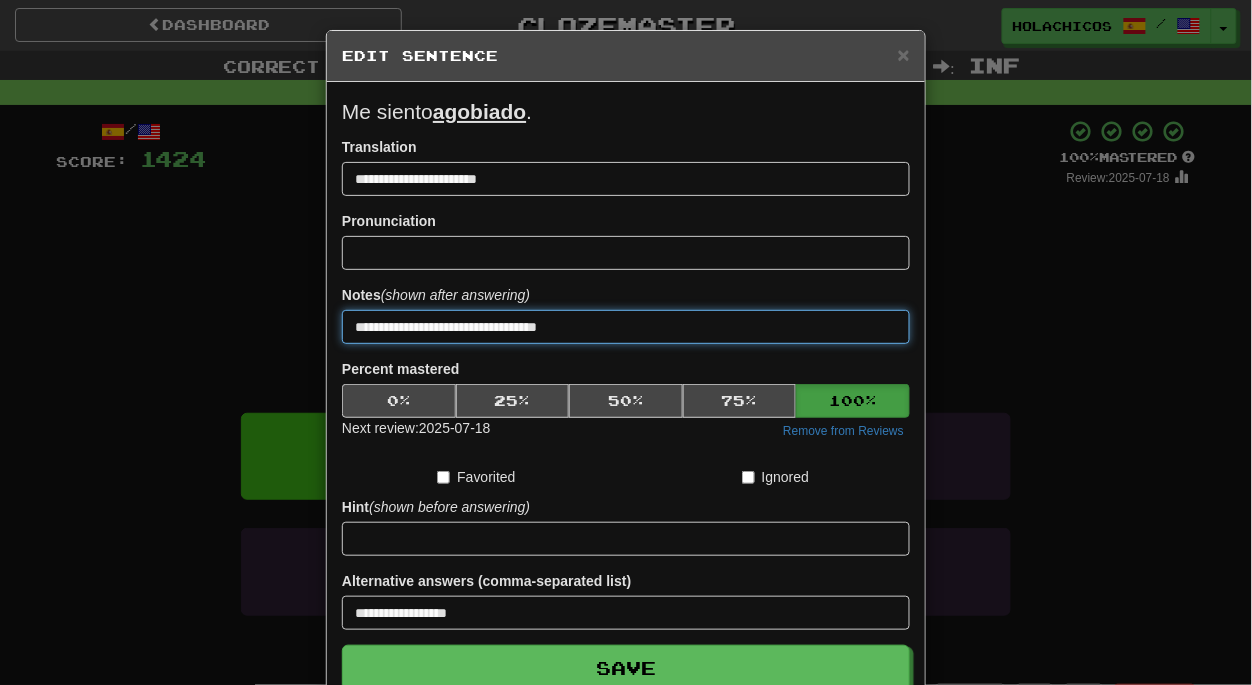 click on "**********" at bounding box center (626, 327) 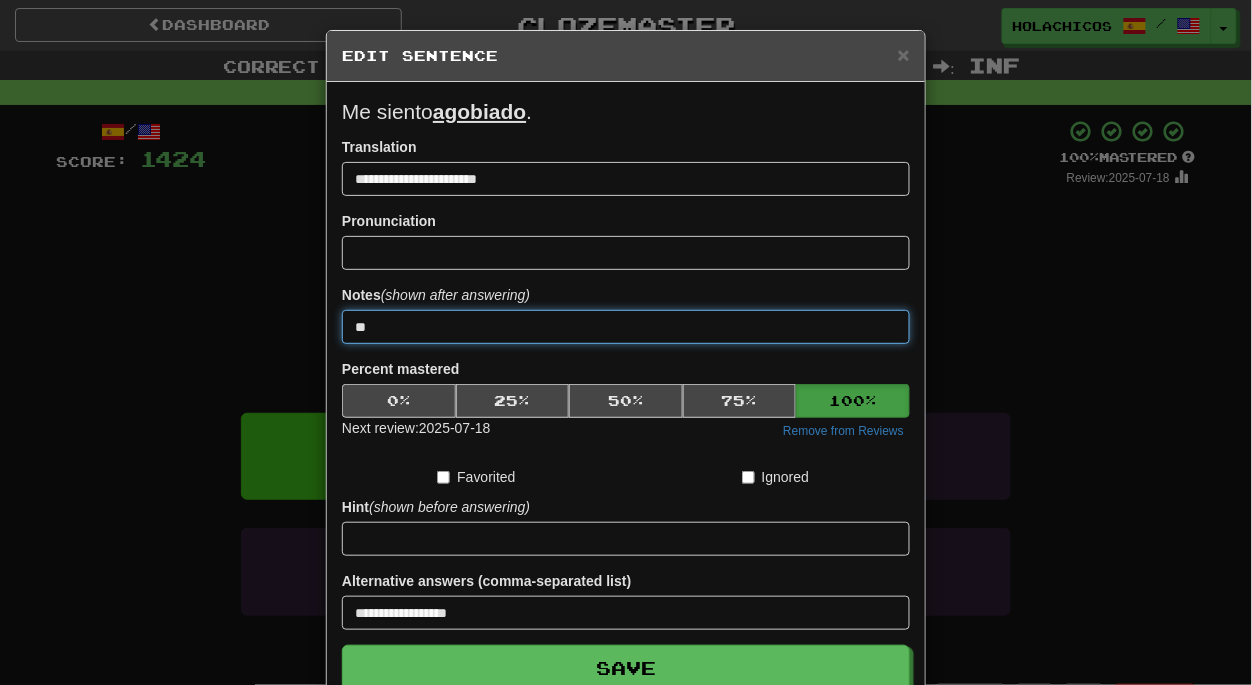 type on "*" 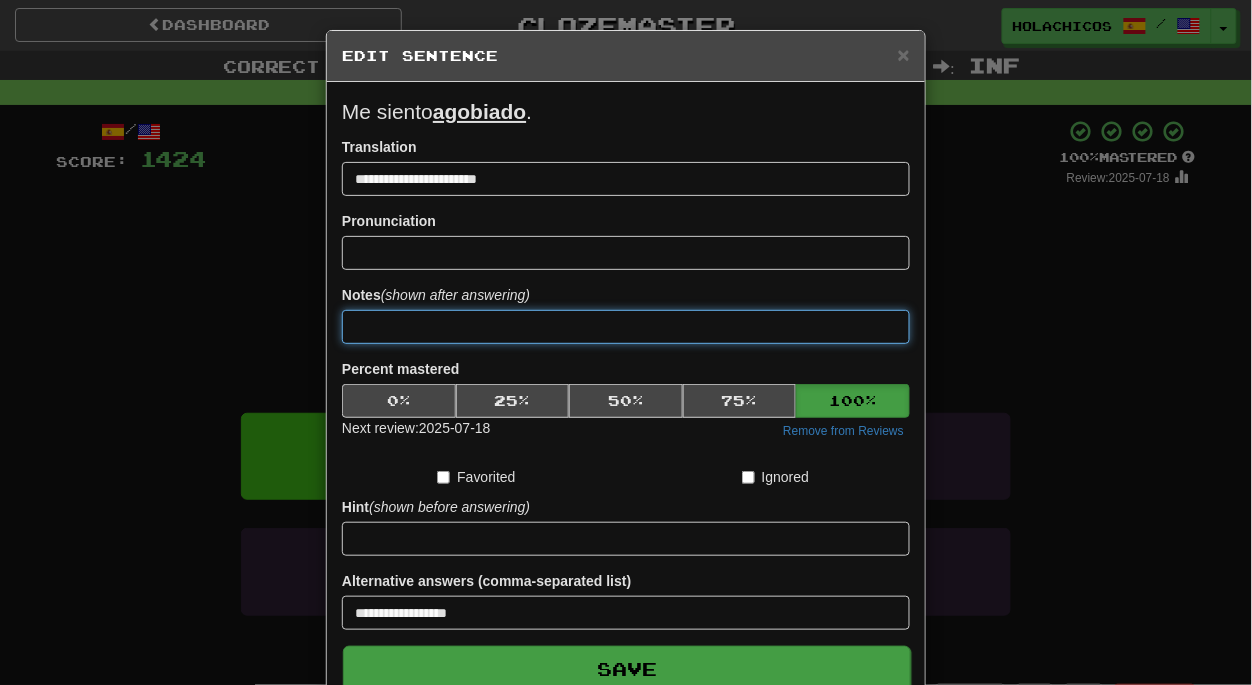 type 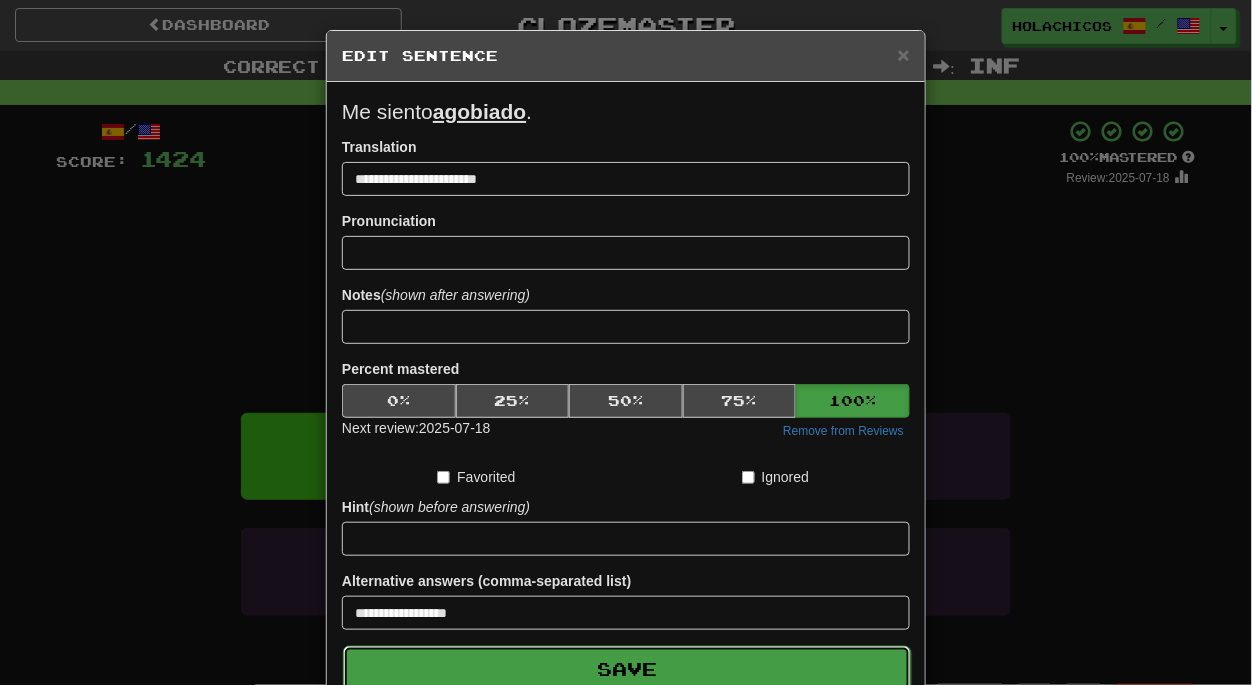click on "Save" at bounding box center (627, 669) 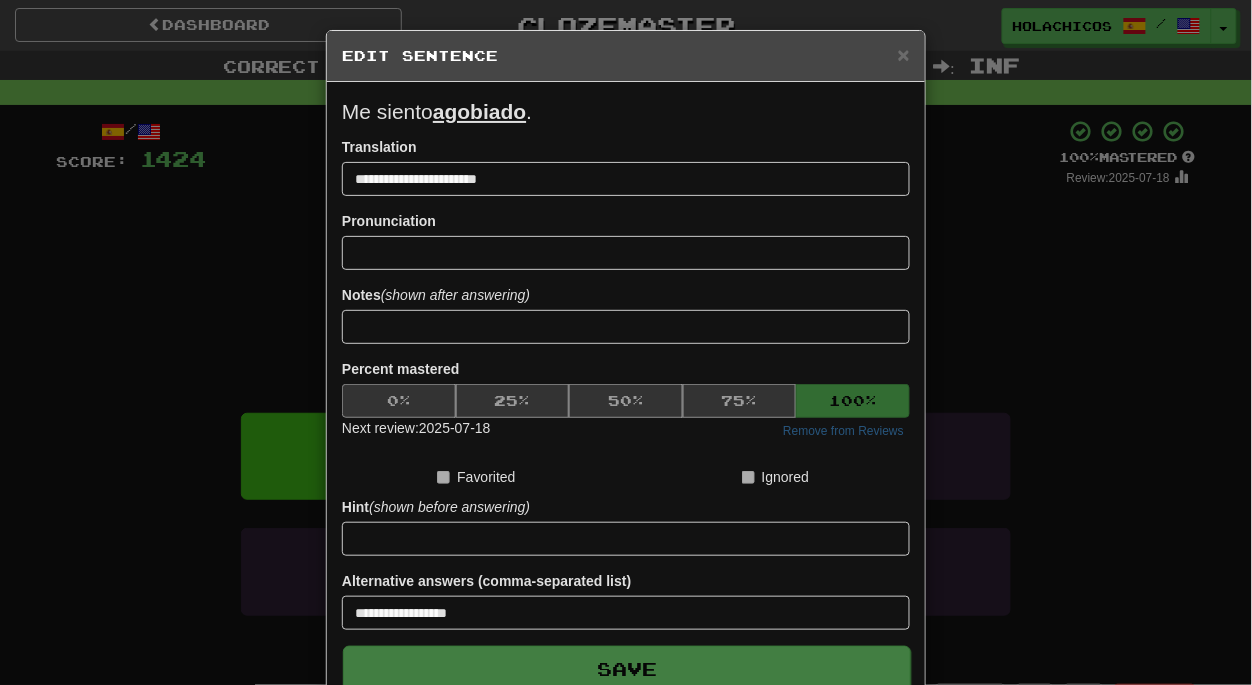 type on "**********" 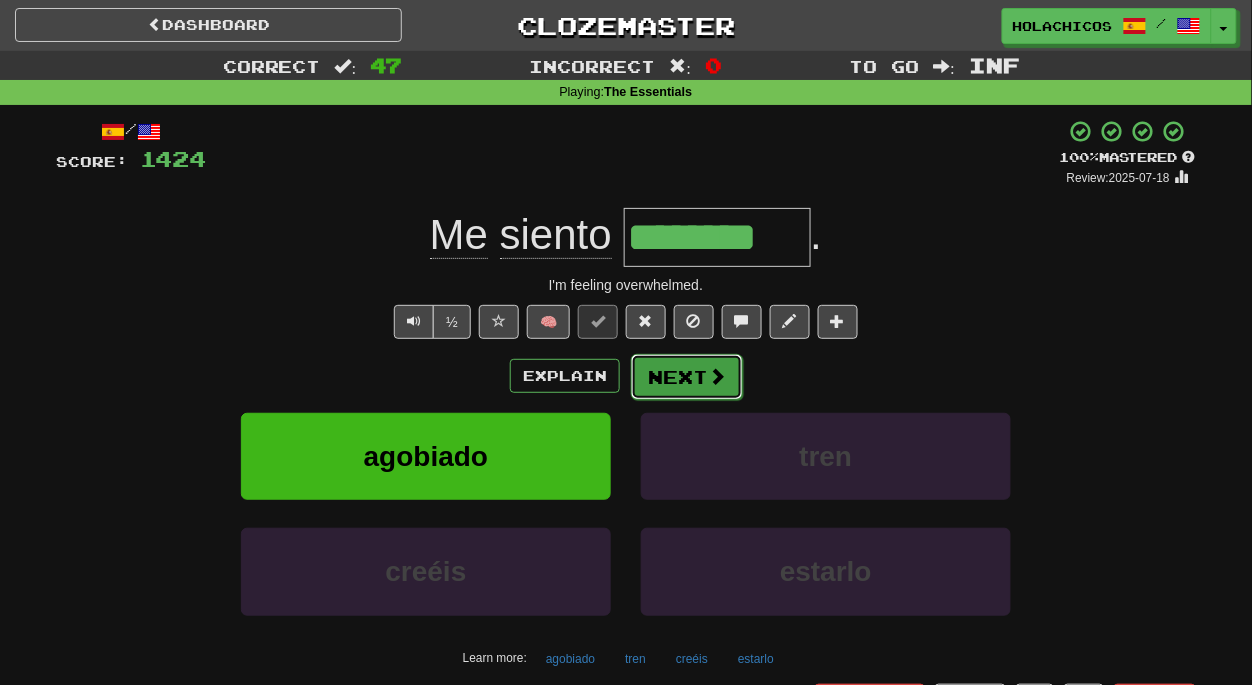 click on "Next" at bounding box center [687, 377] 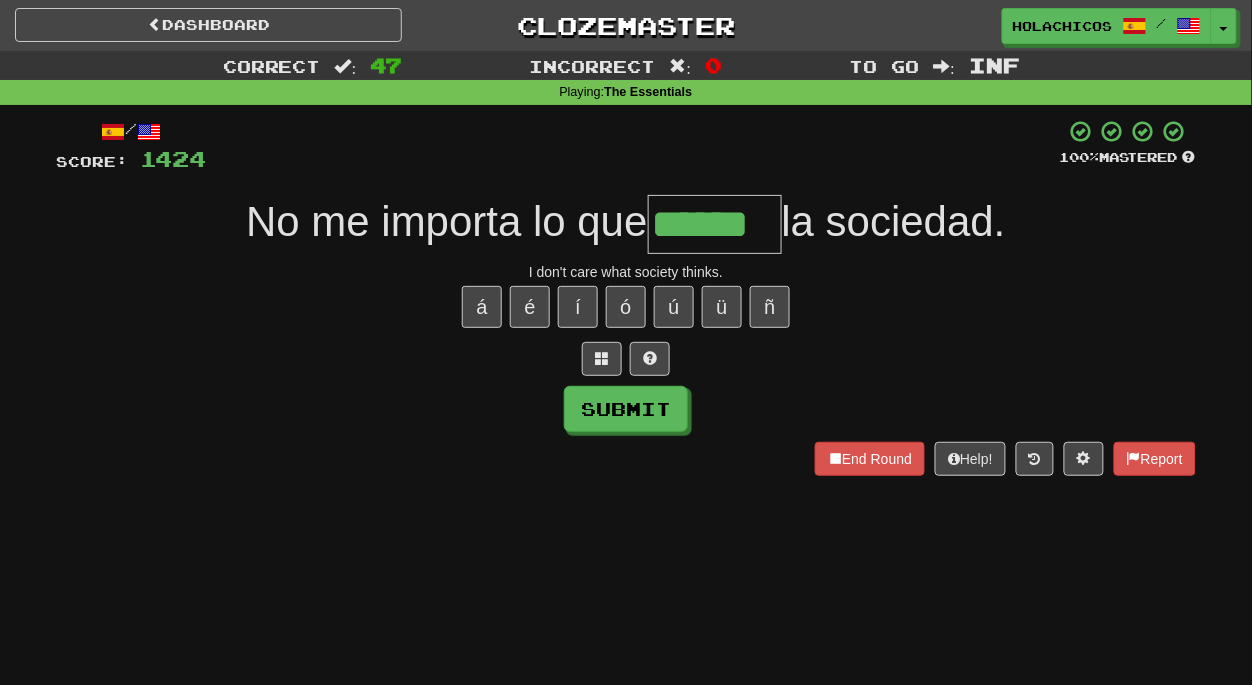 type on "******" 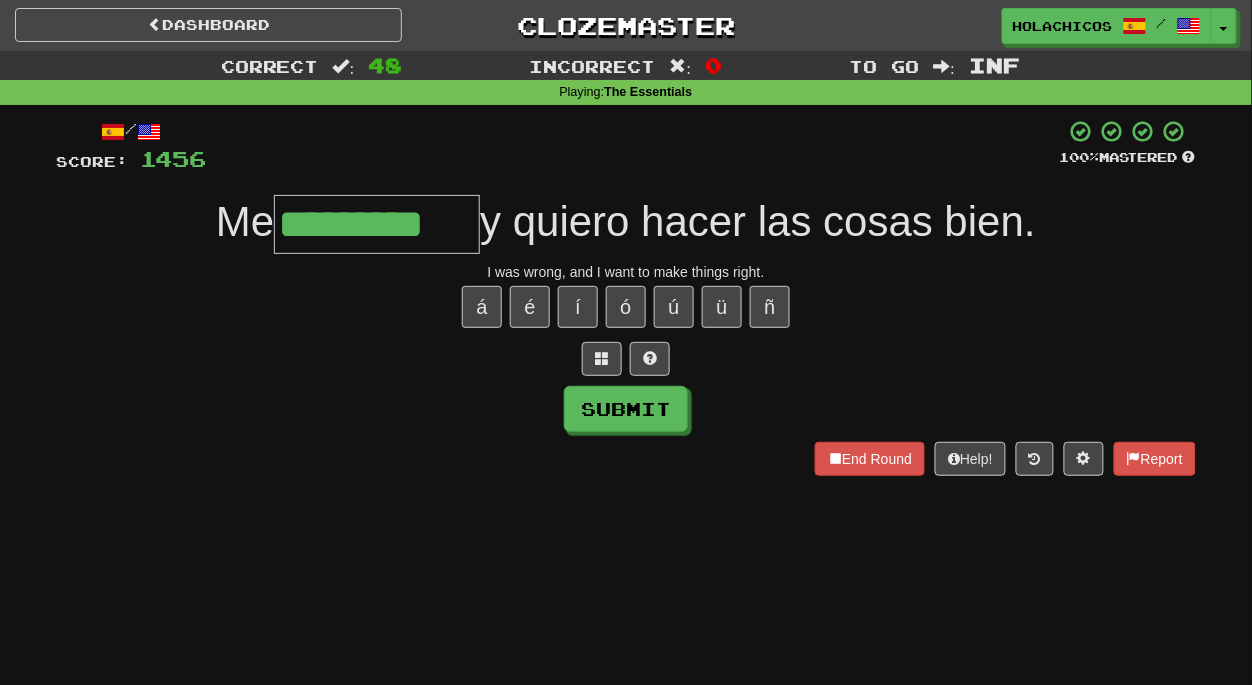 type on "*********" 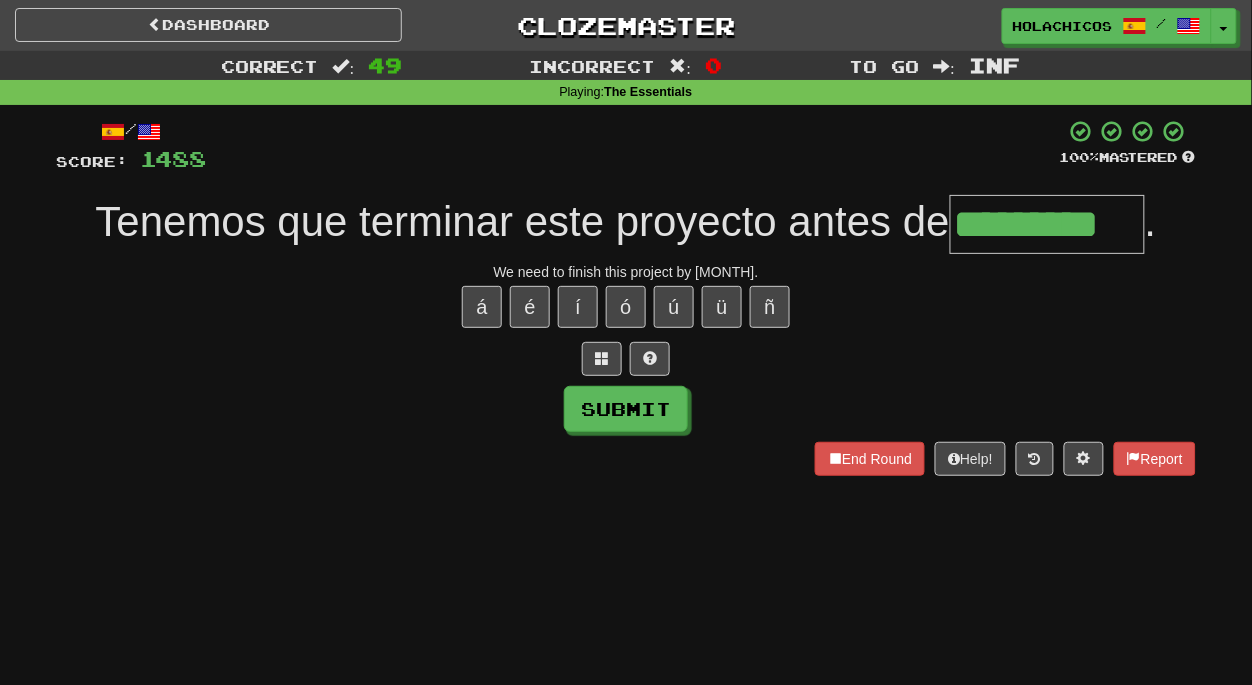 type on "*********" 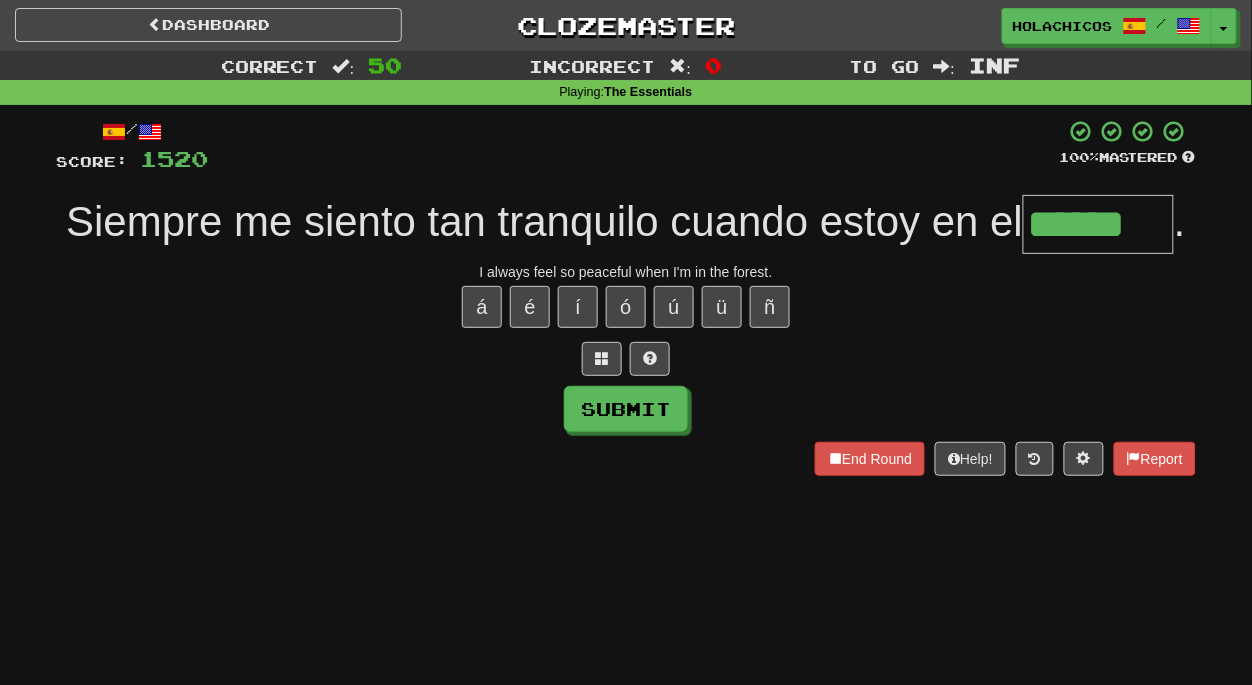type on "******" 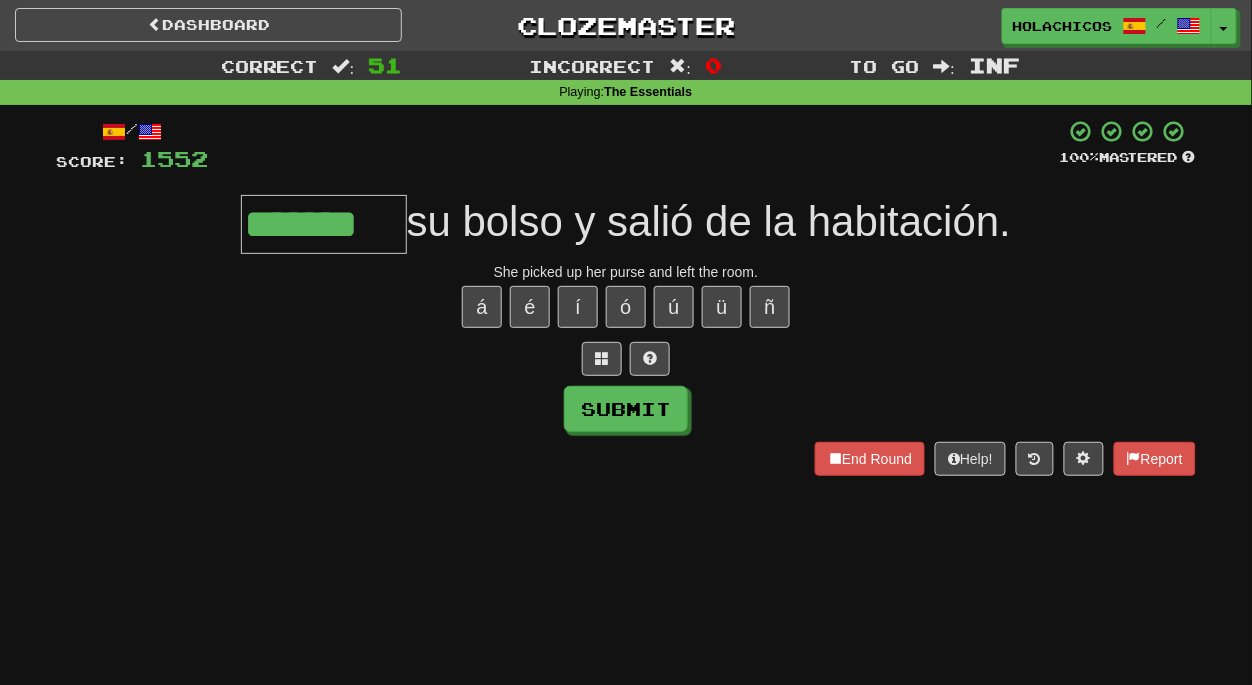 type on "*******" 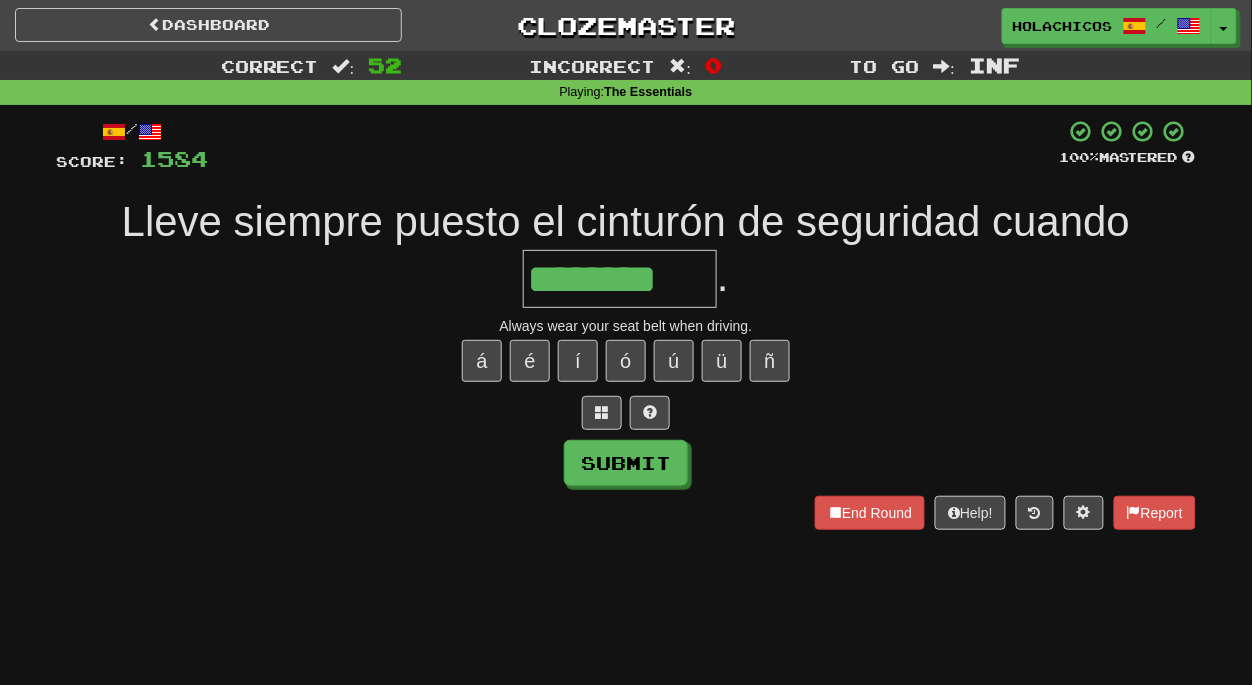 type on "********" 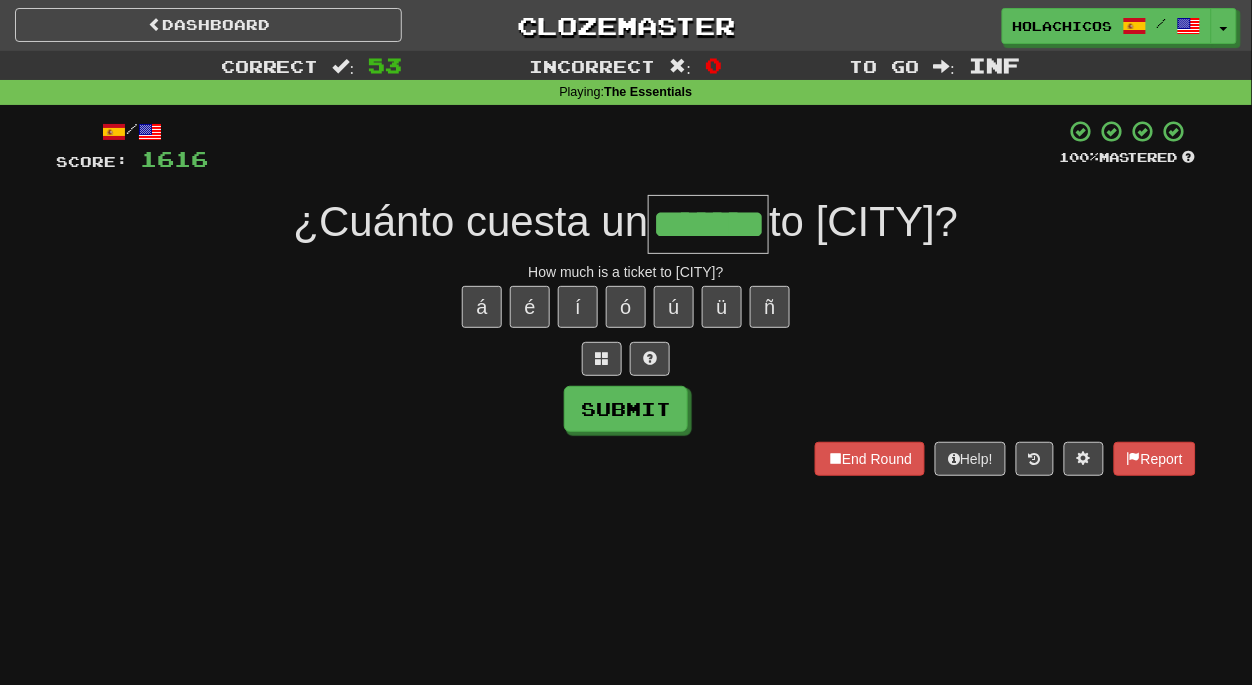 type on "*******" 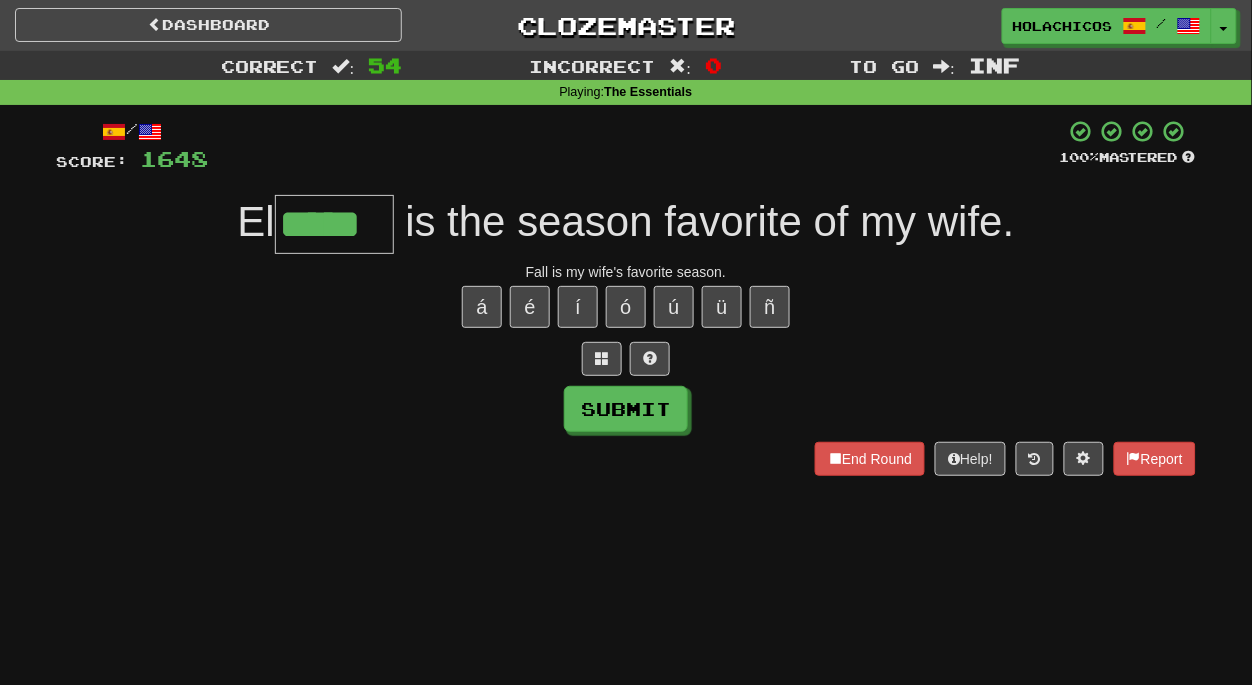 type on "*****" 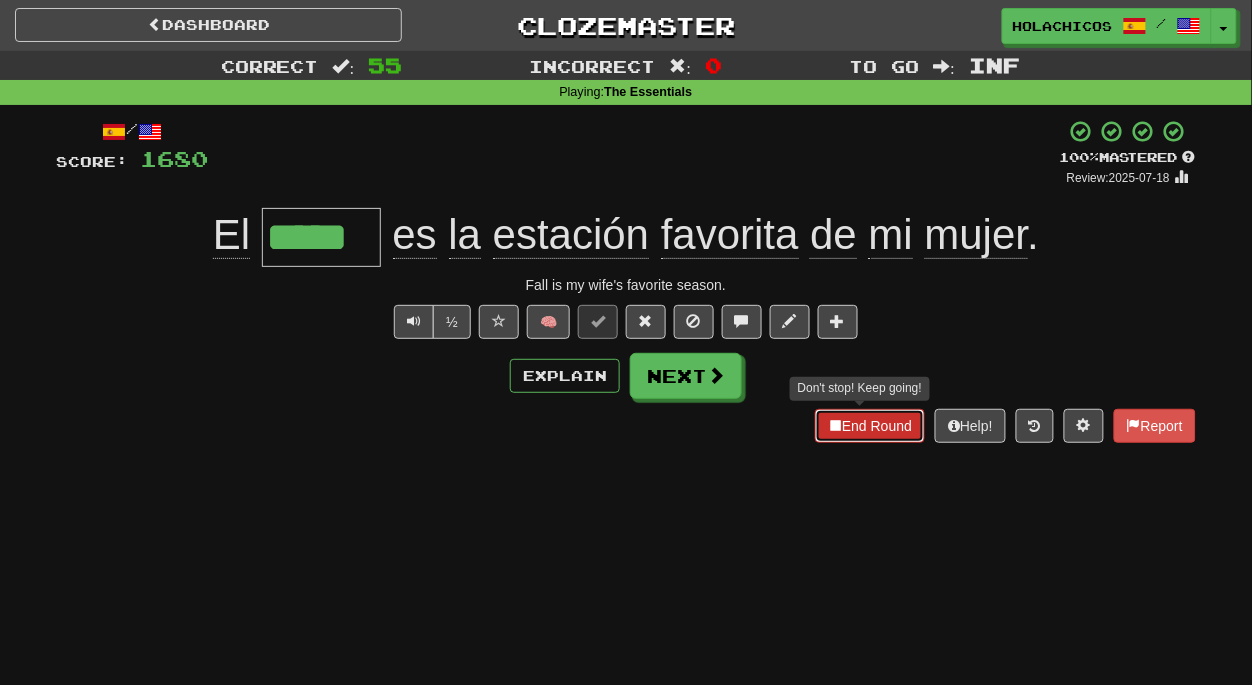 click on "End Round" at bounding box center [870, 426] 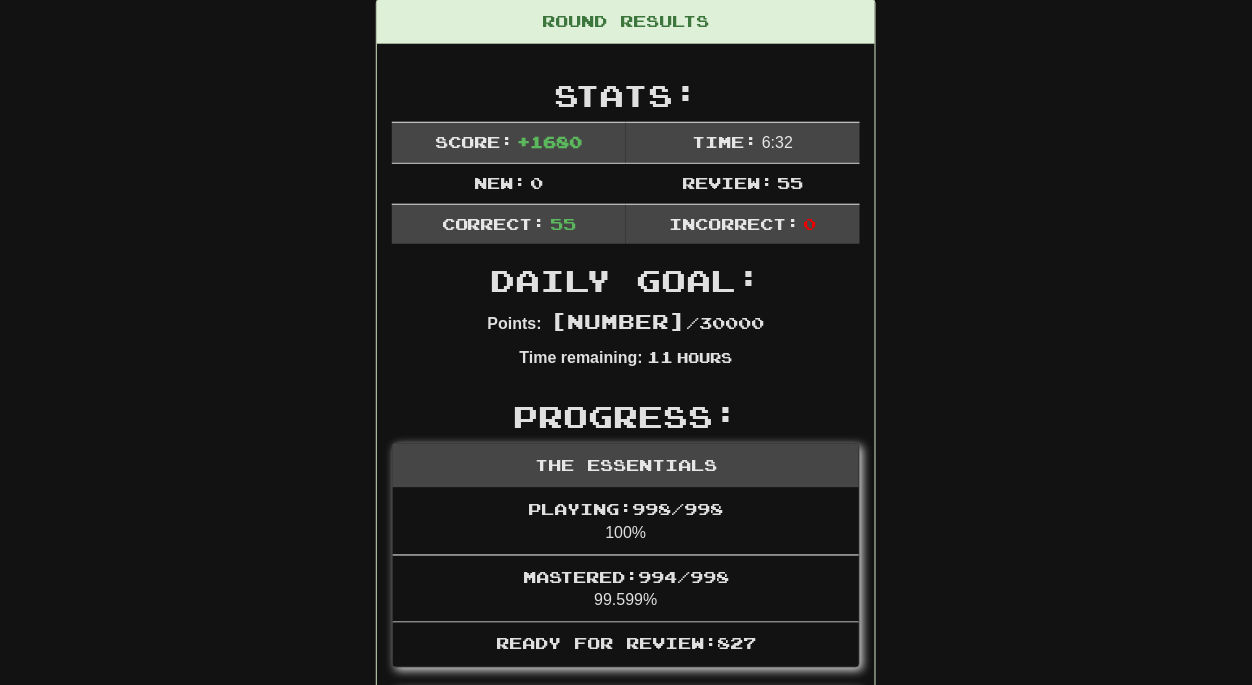 scroll, scrollTop: 0, scrollLeft: 0, axis: both 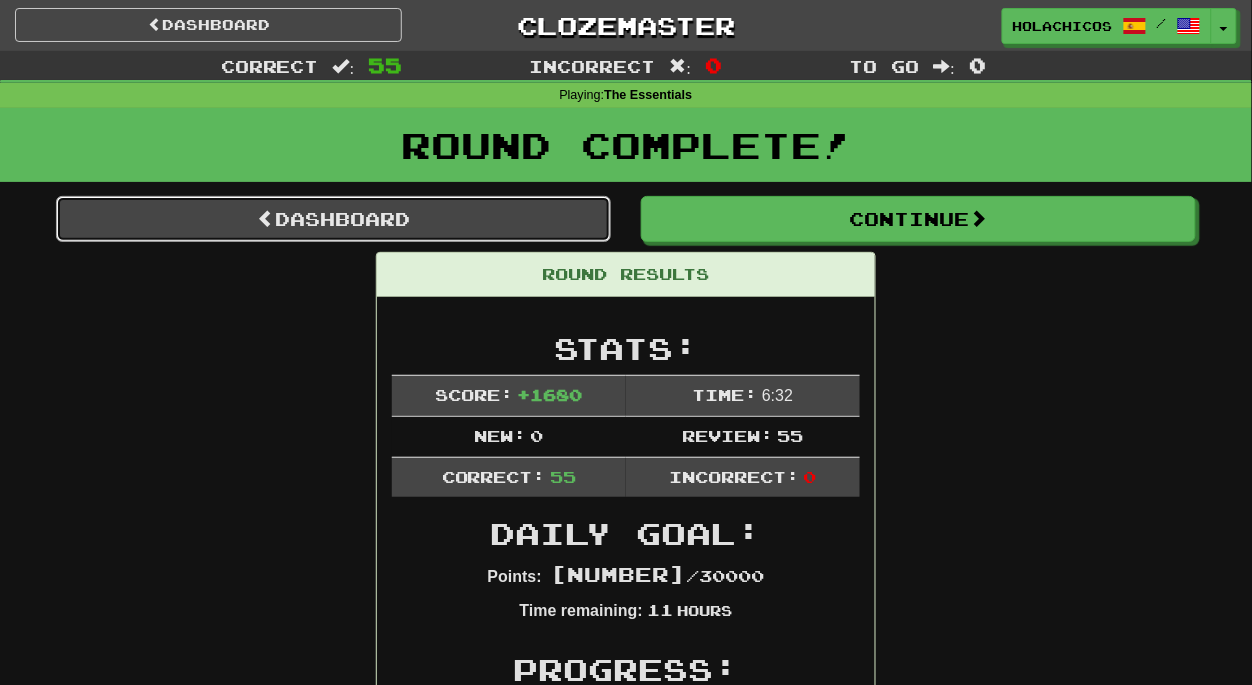 click on "Dashboard" at bounding box center [333, 219] 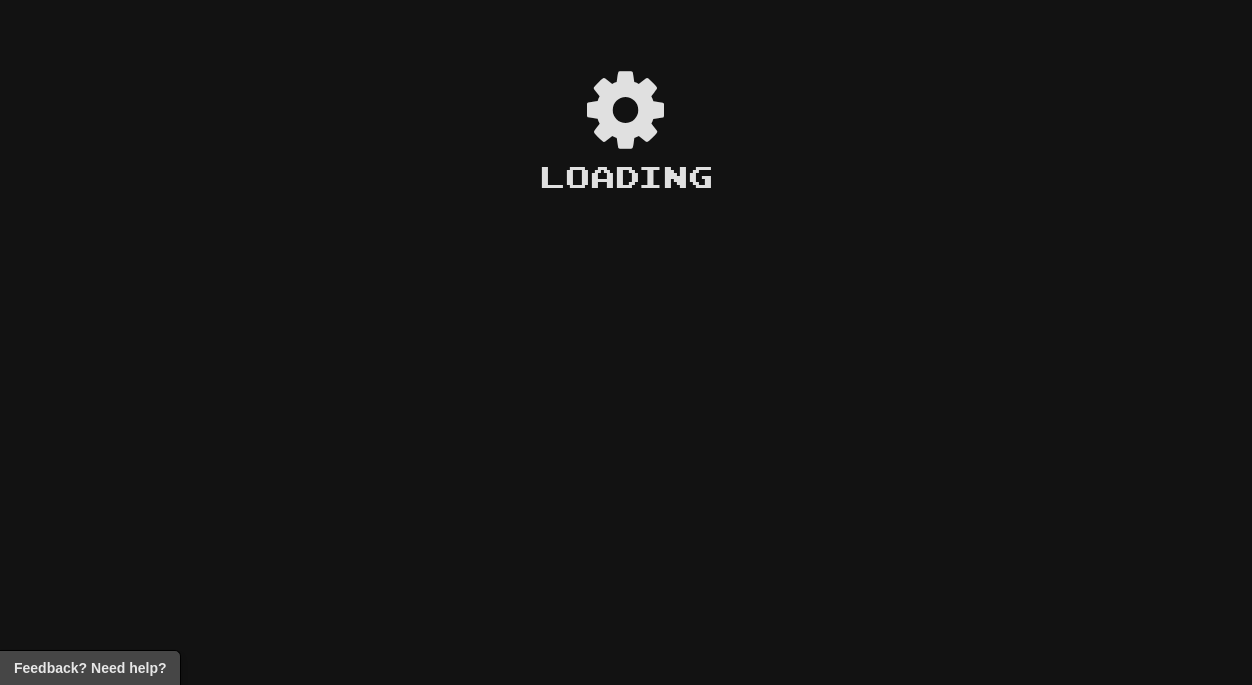 scroll, scrollTop: 0, scrollLeft: 0, axis: both 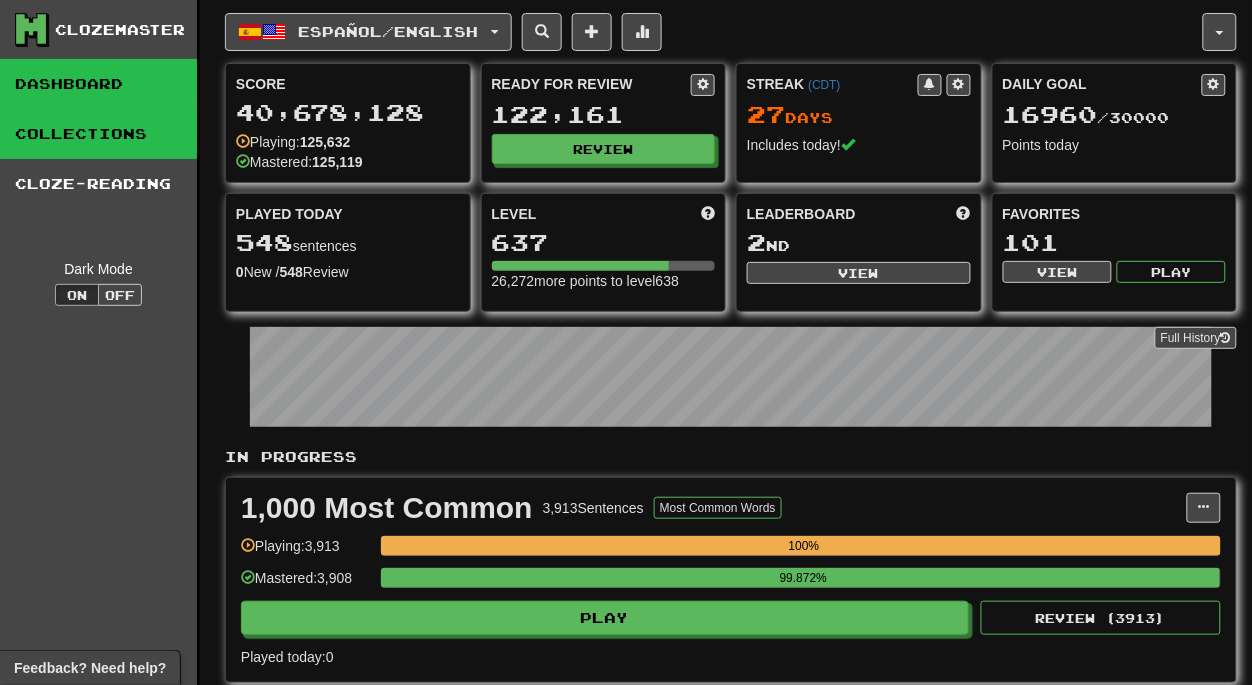 click on "Collections" at bounding box center [98, 134] 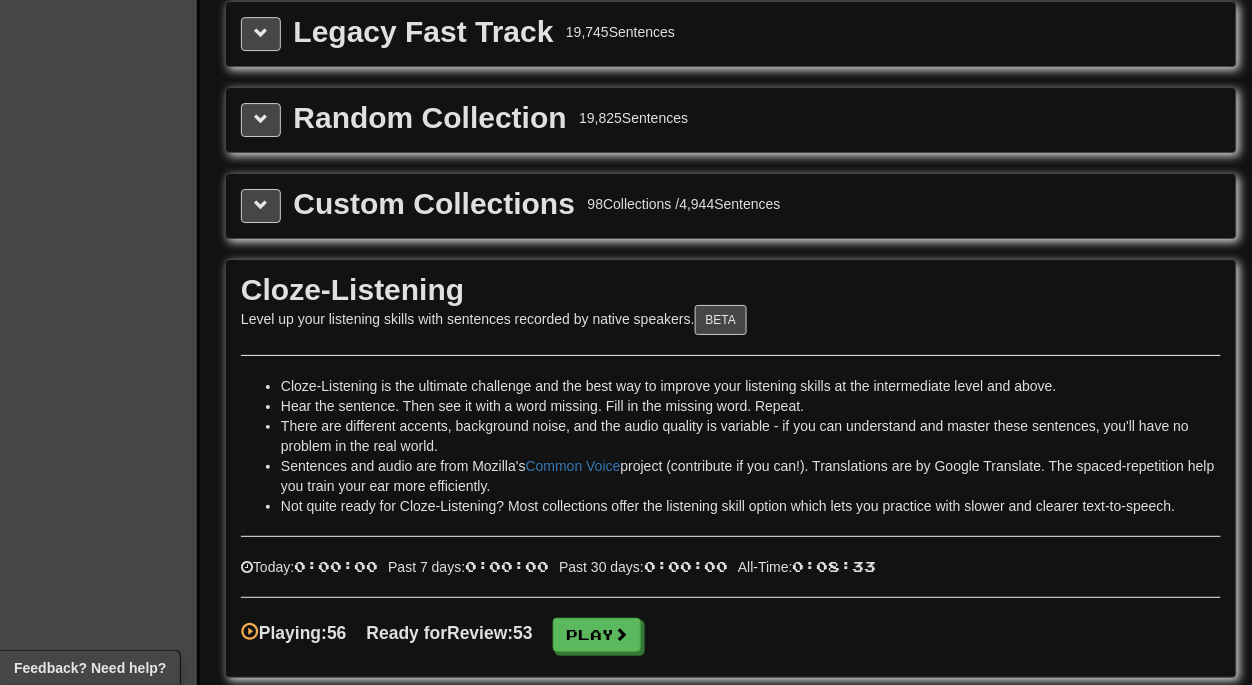 scroll, scrollTop: 3205, scrollLeft: 0, axis: vertical 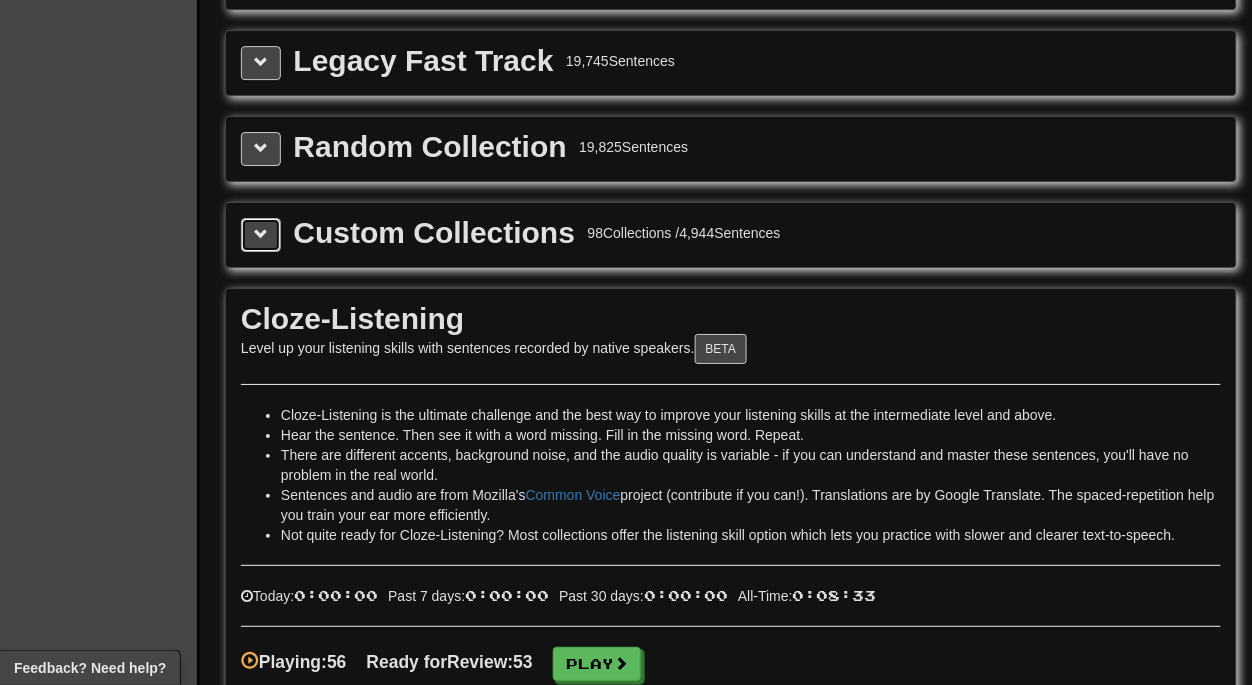 click at bounding box center [261, 234] 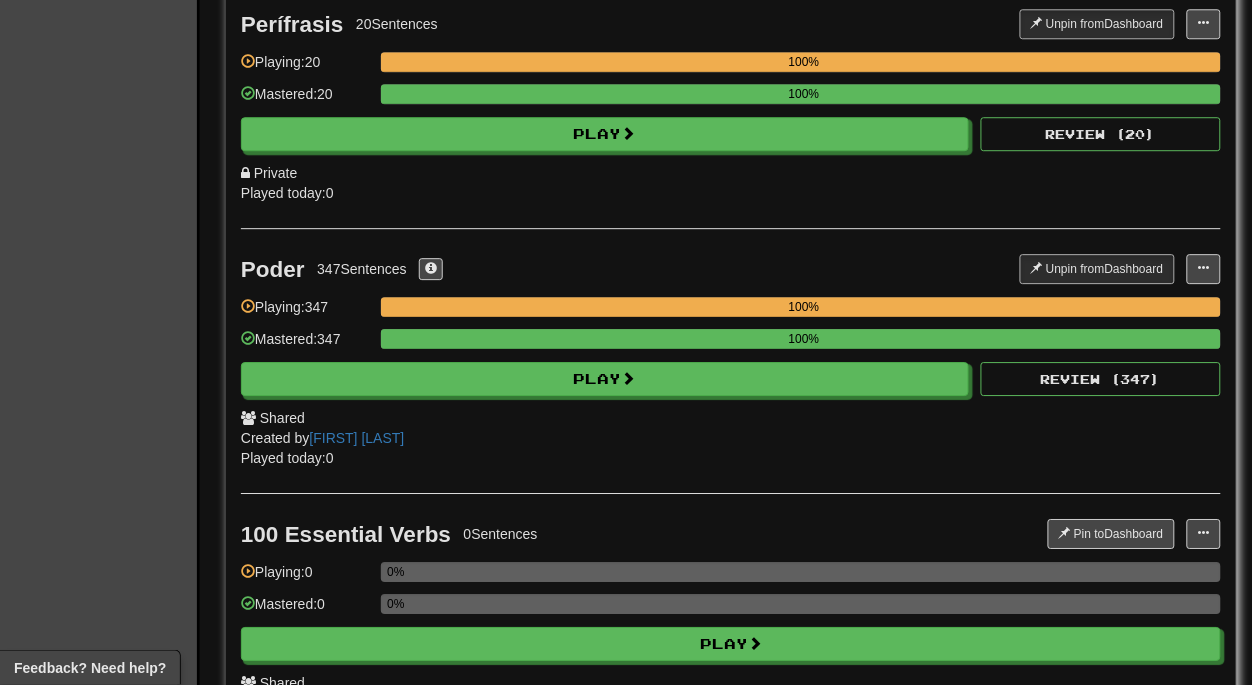 scroll, scrollTop: 27047, scrollLeft: 0, axis: vertical 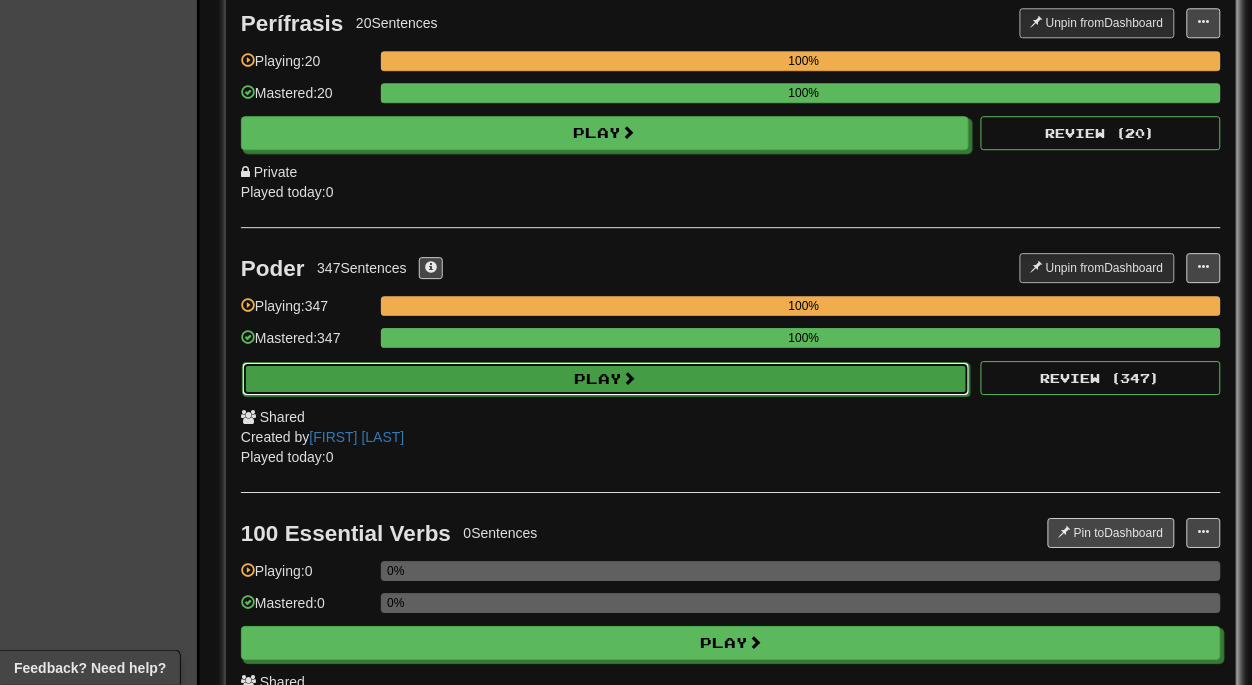 click on "Play" at bounding box center [606, 379] 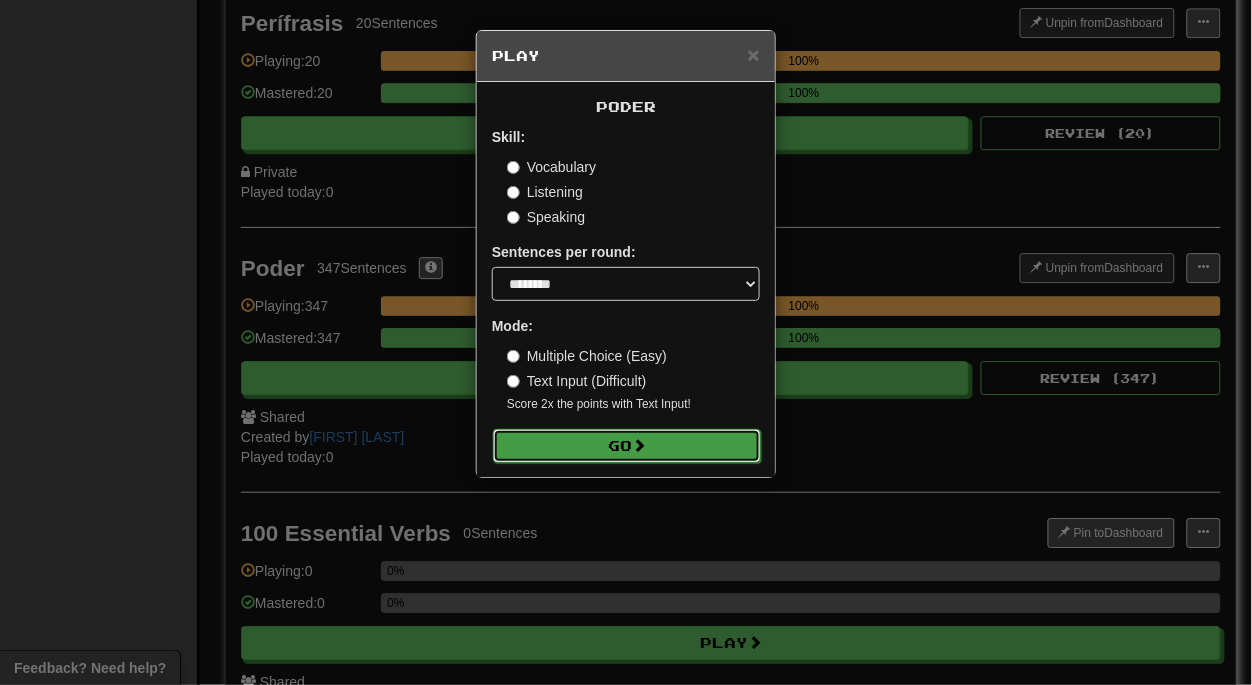 click on "Go" at bounding box center [627, 446] 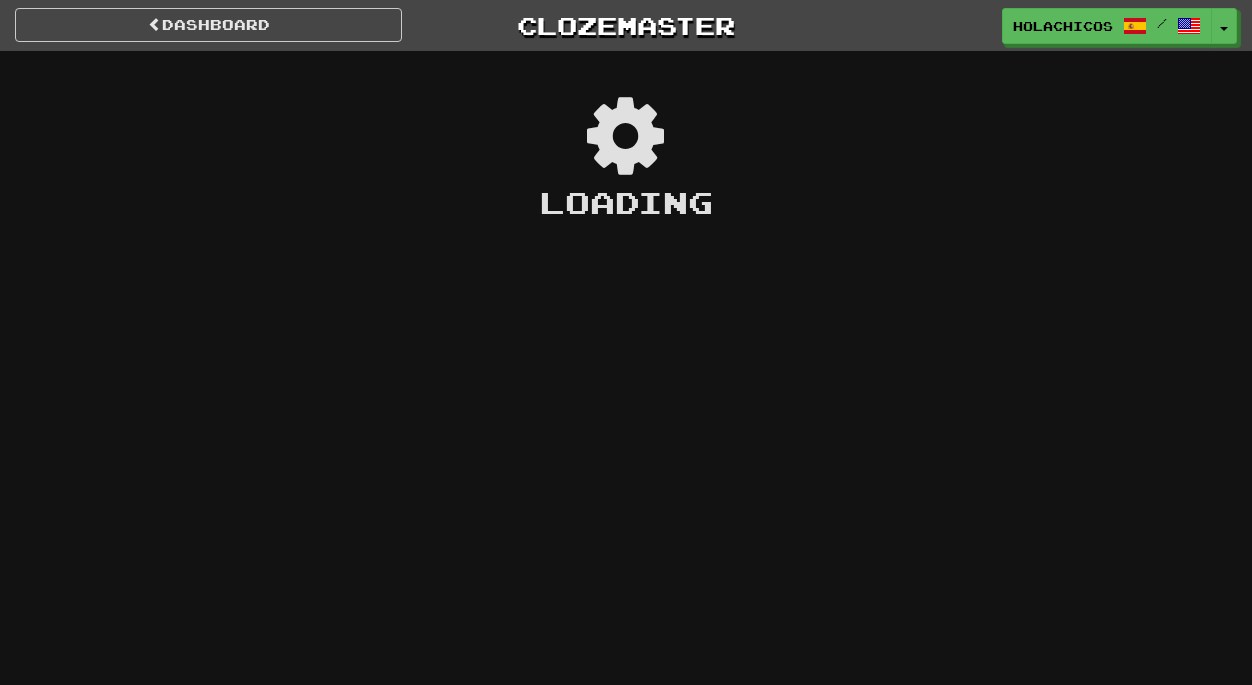 scroll, scrollTop: 0, scrollLeft: 0, axis: both 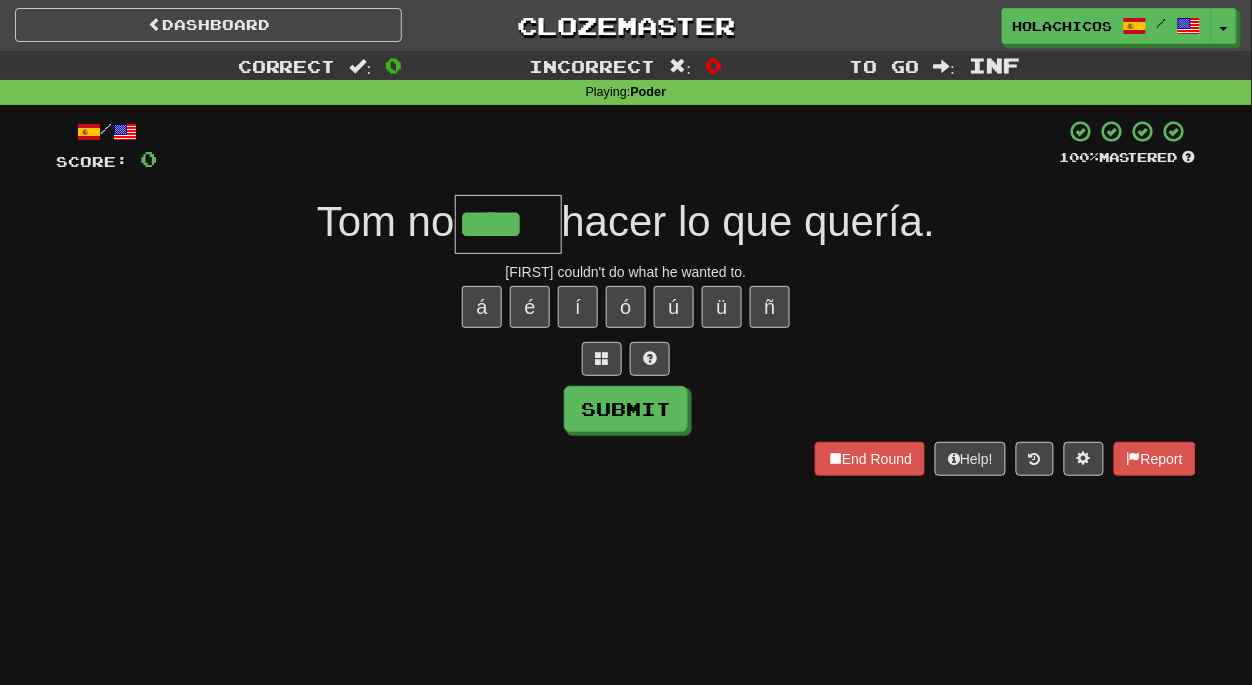 type on "****" 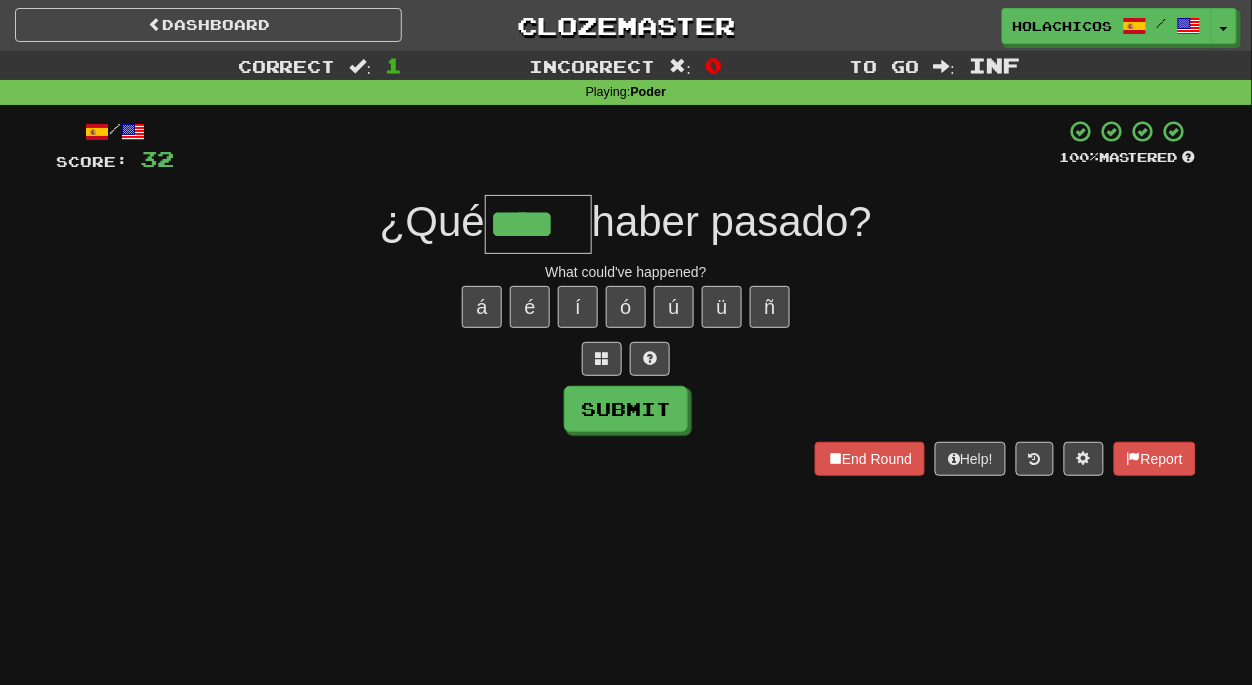 type on "****" 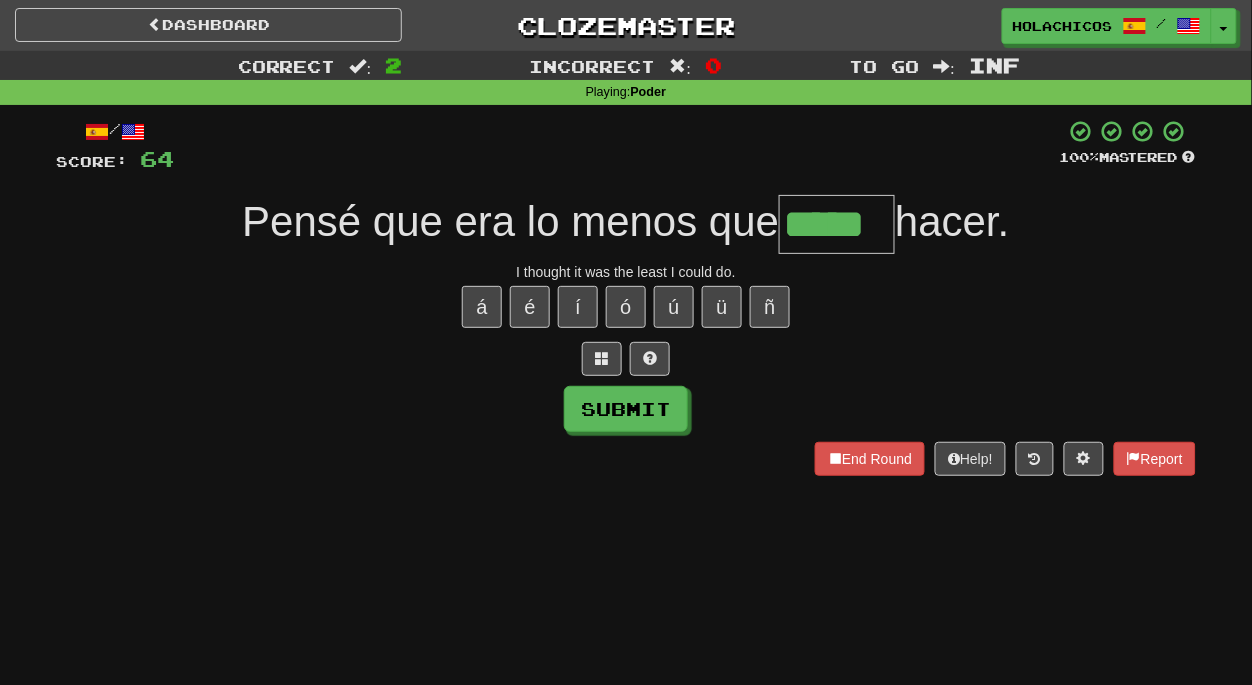 type on "*****" 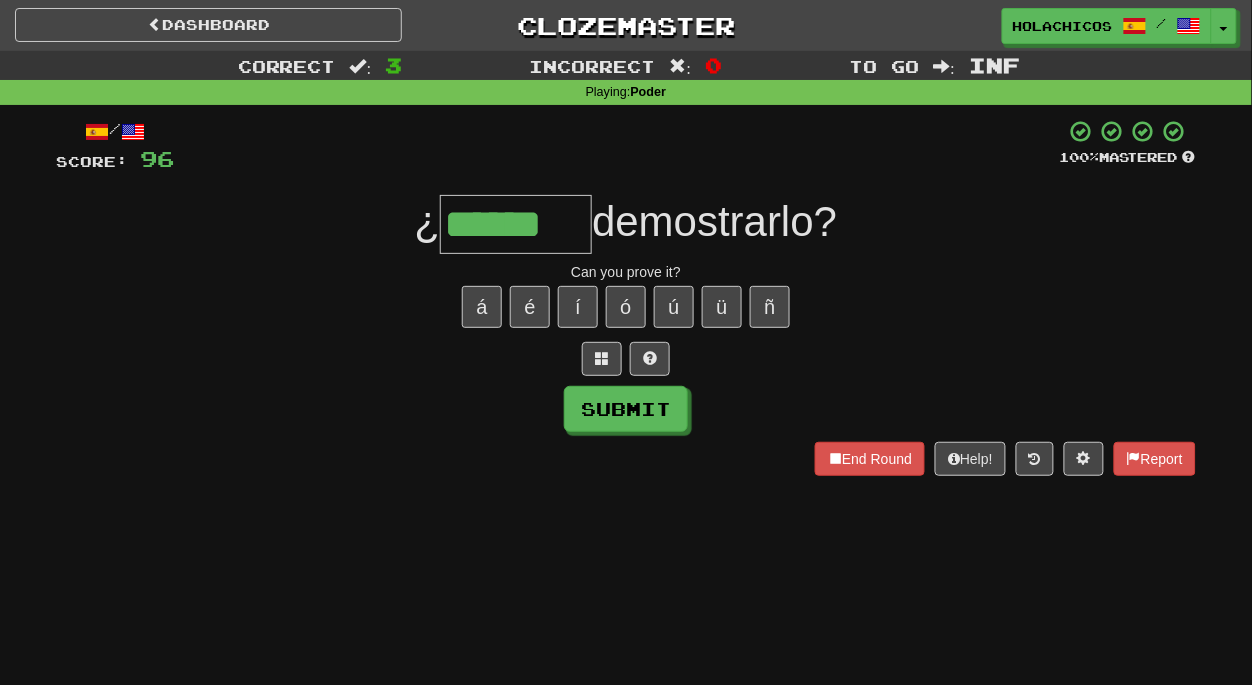 type on "******" 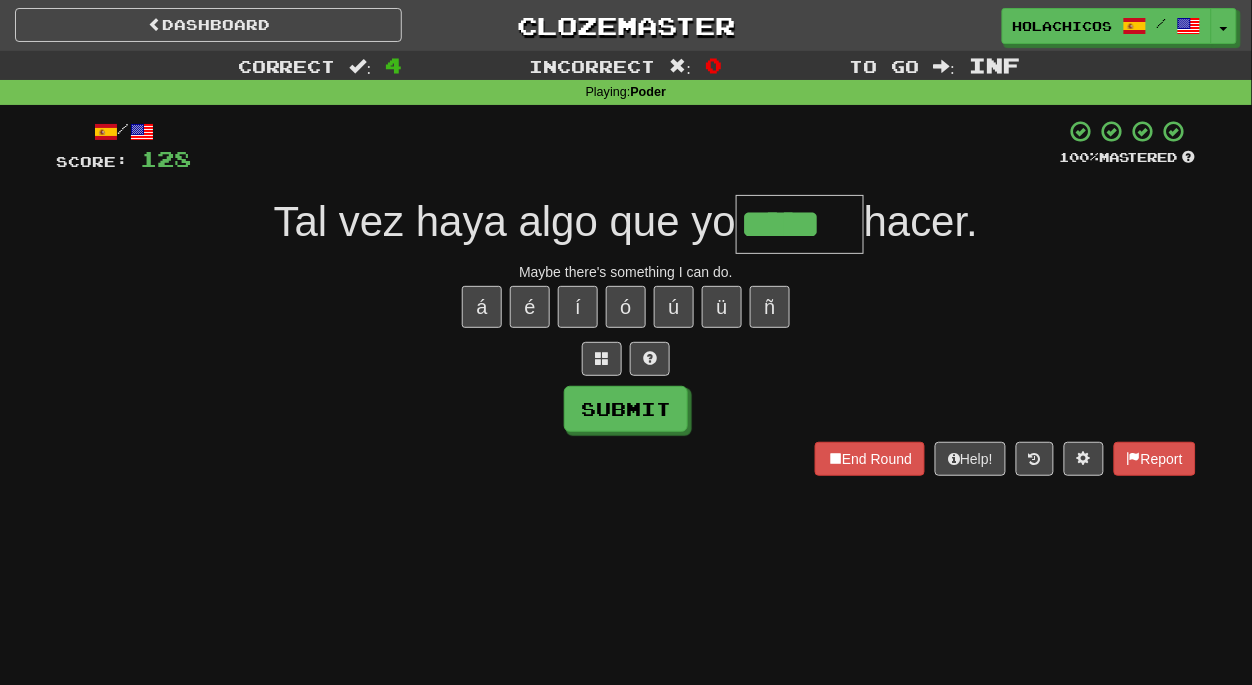 type on "*****" 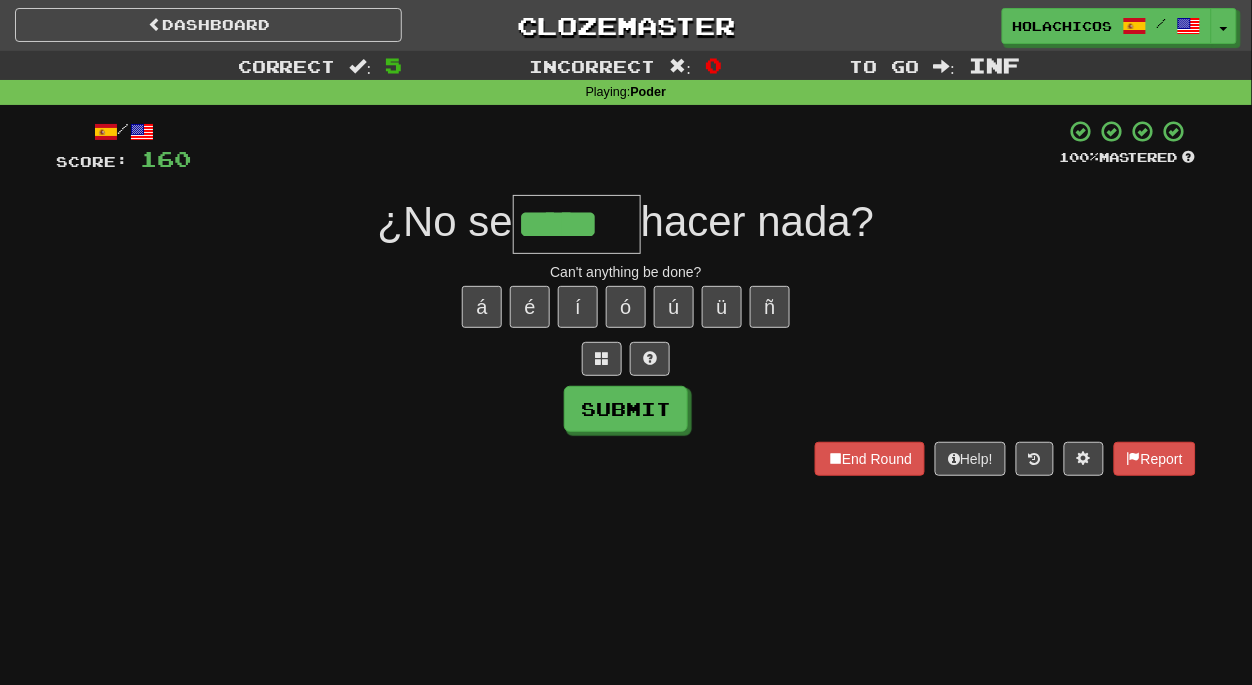 type on "*****" 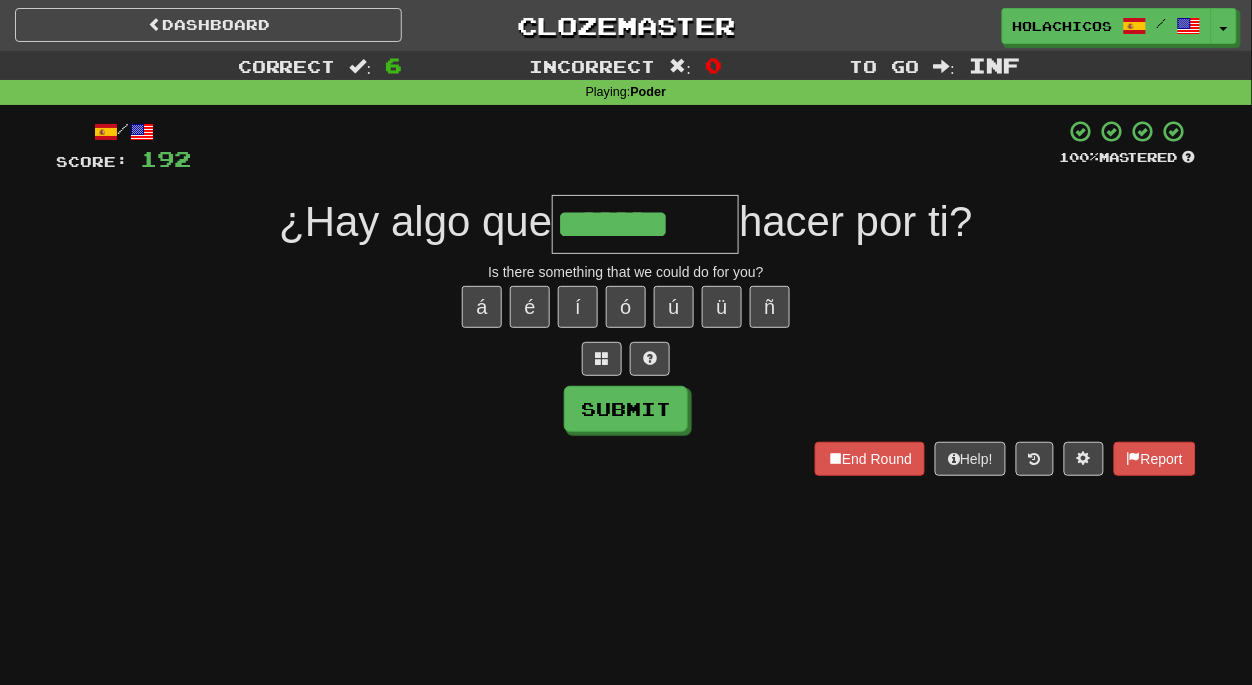 type on "*******" 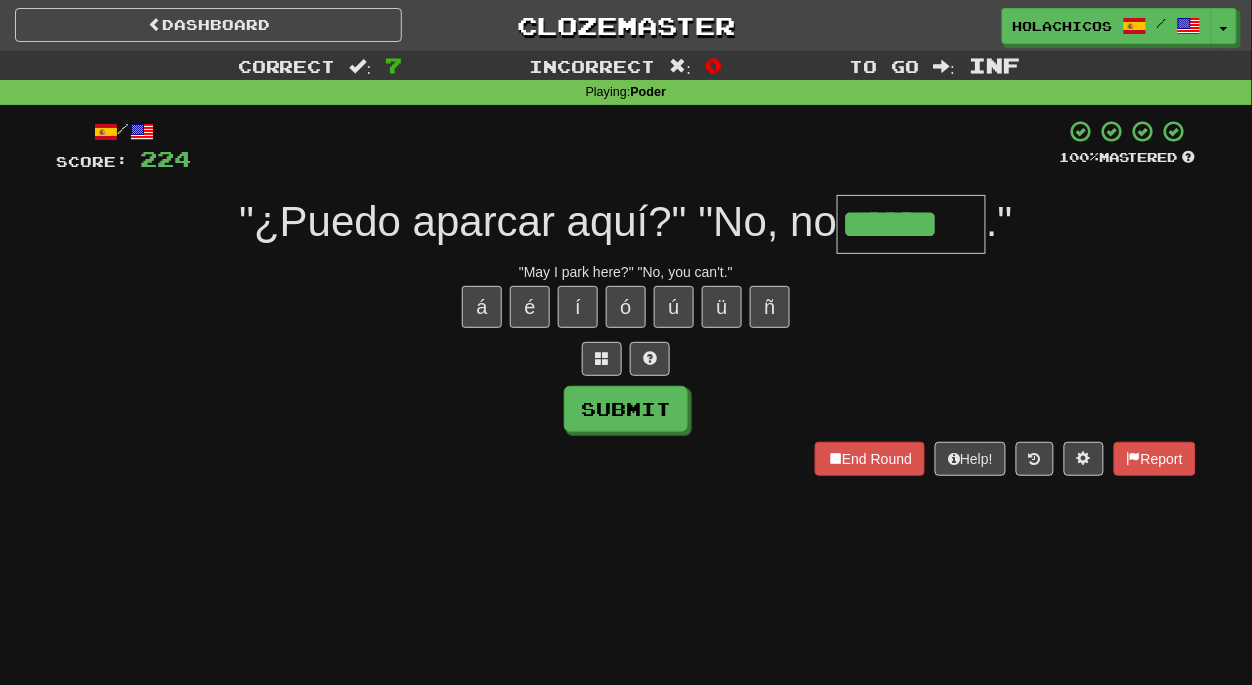 type on "******" 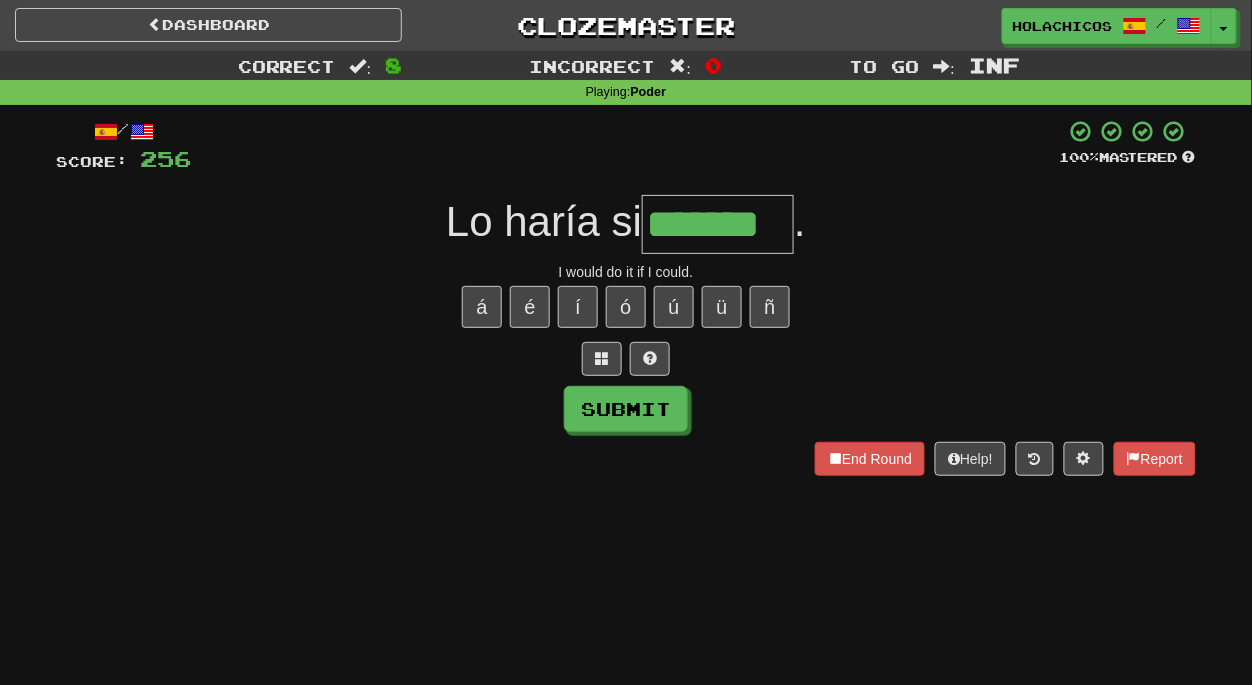 type on "*******" 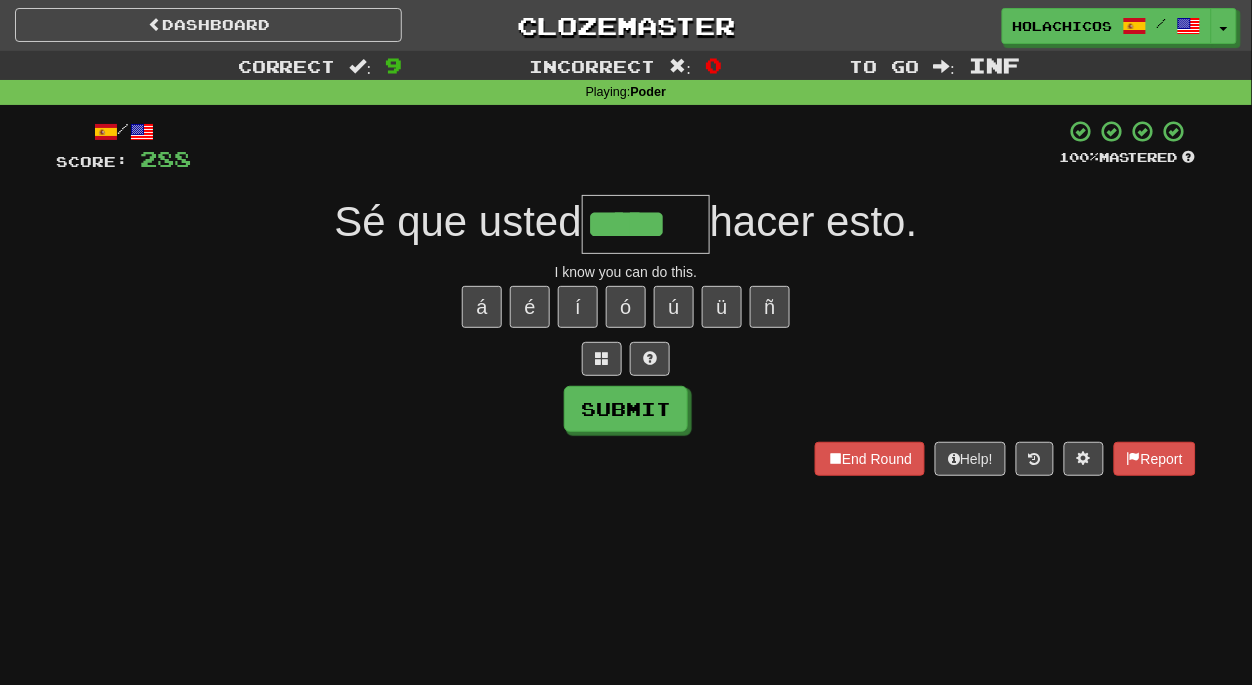 type on "*****" 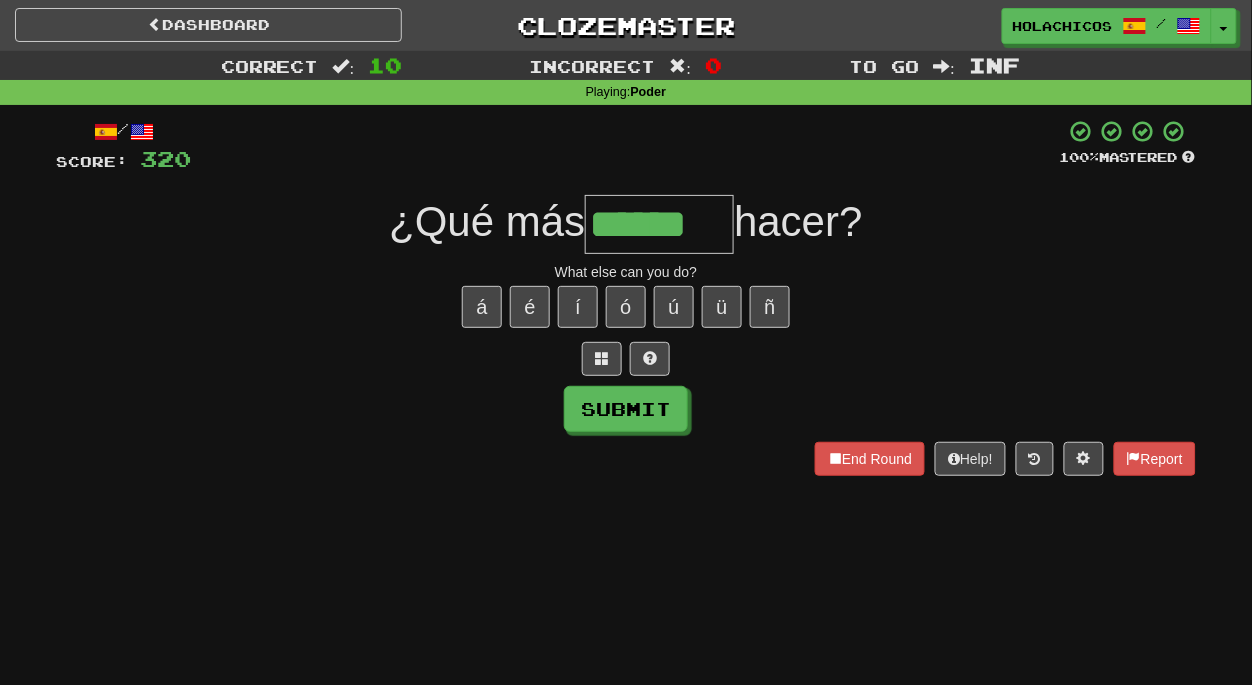 type on "******" 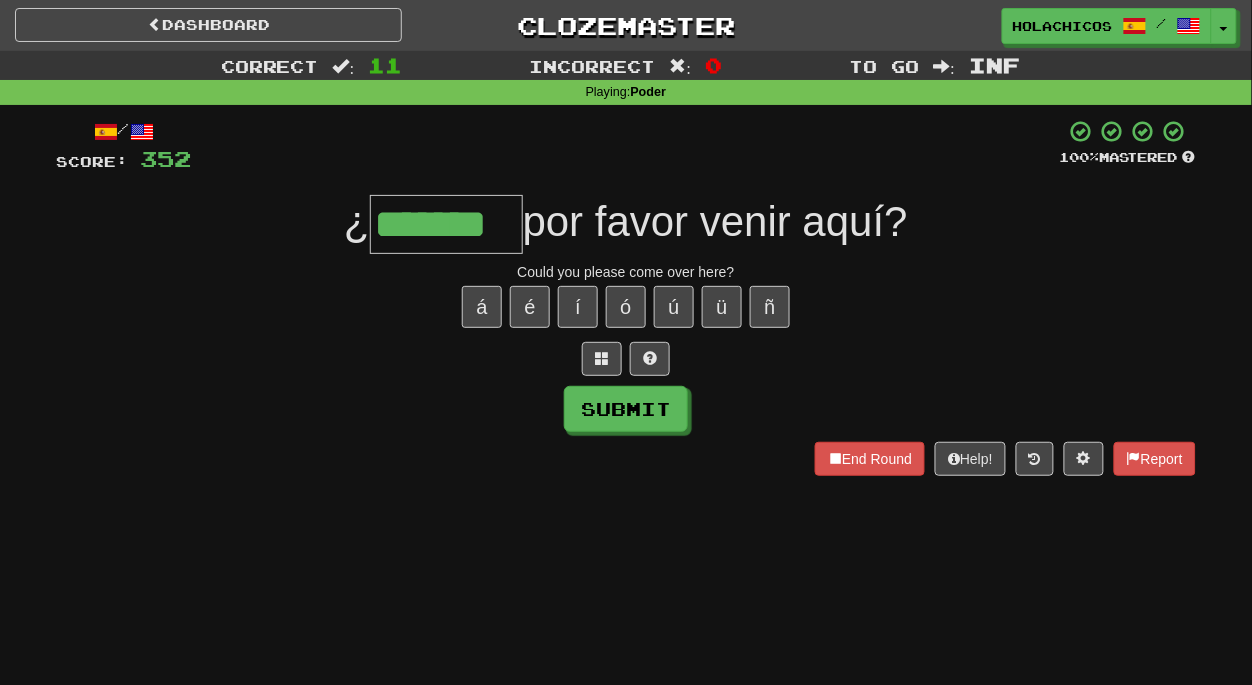 type on "*******" 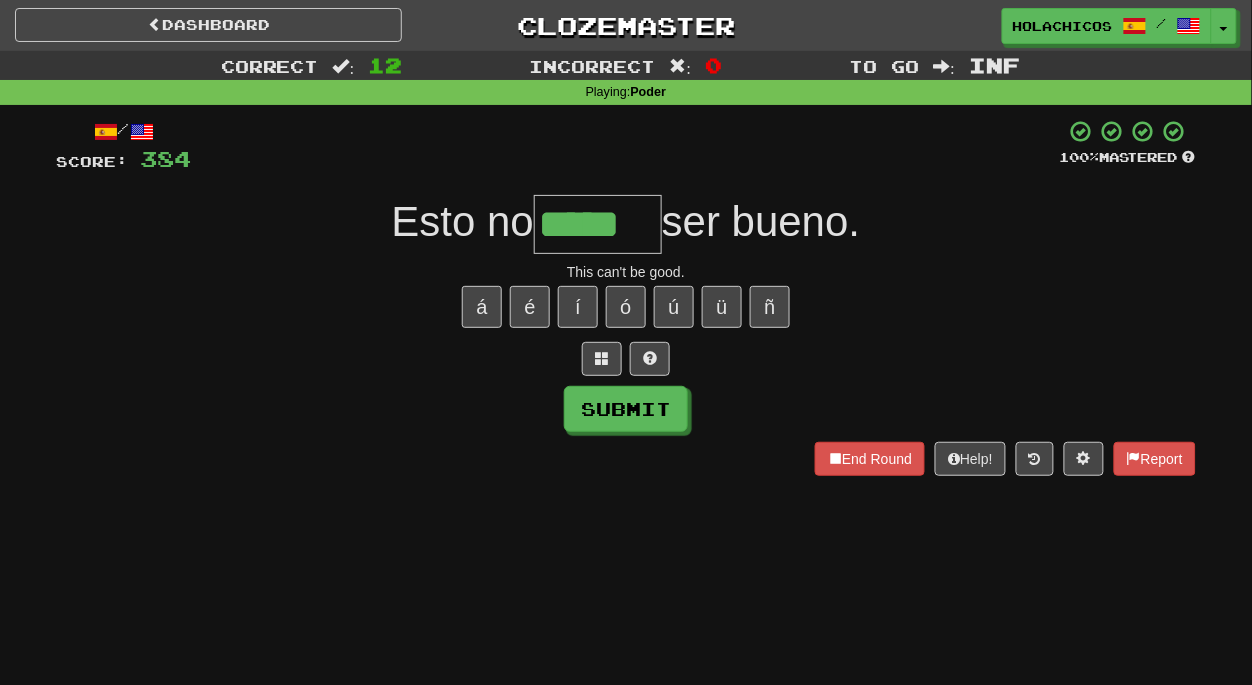 type on "*****" 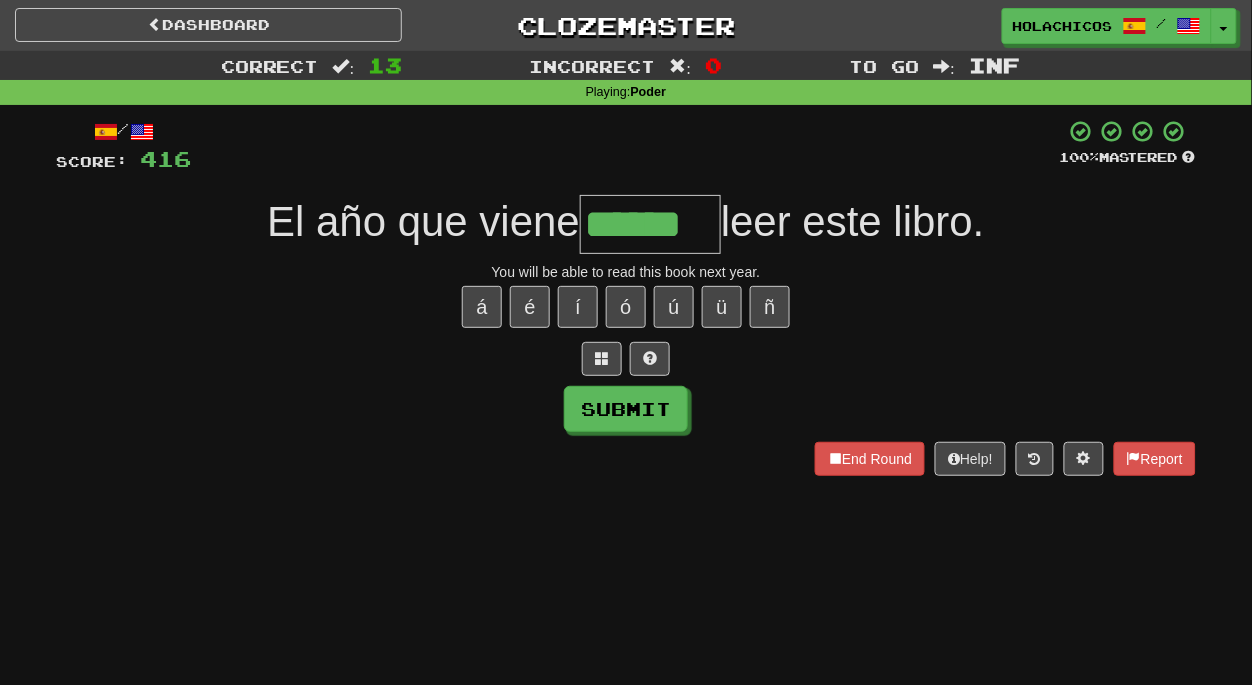 type on "******" 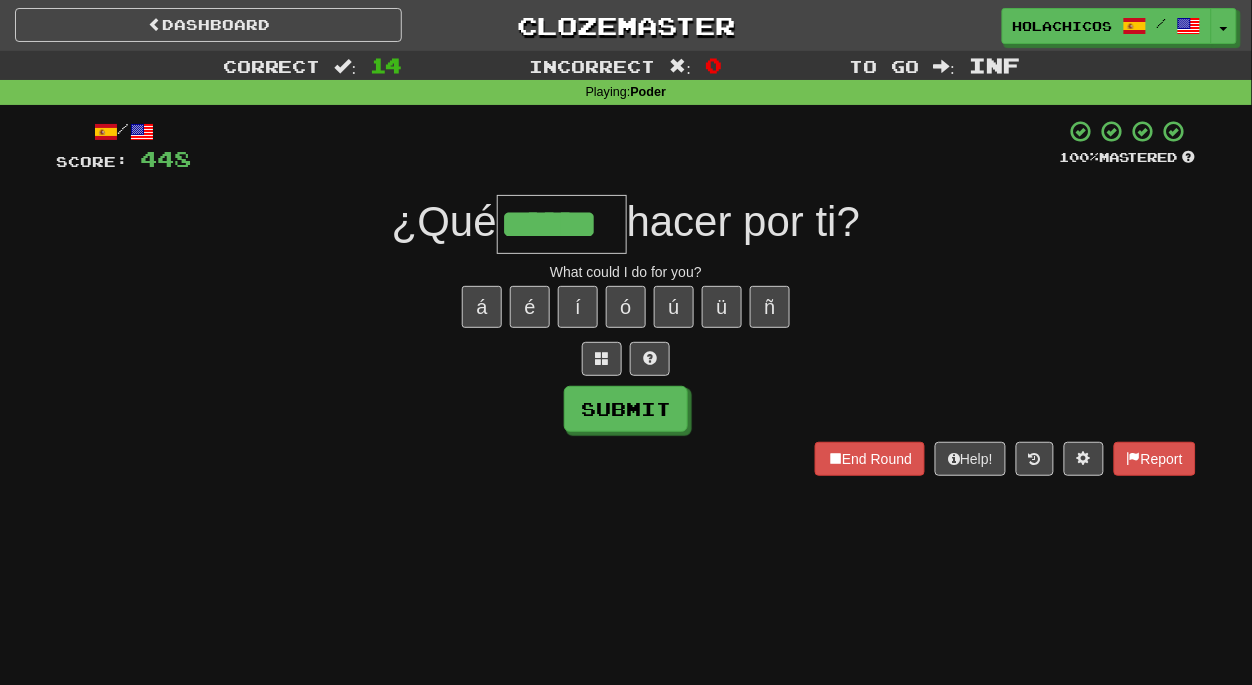 type on "******" 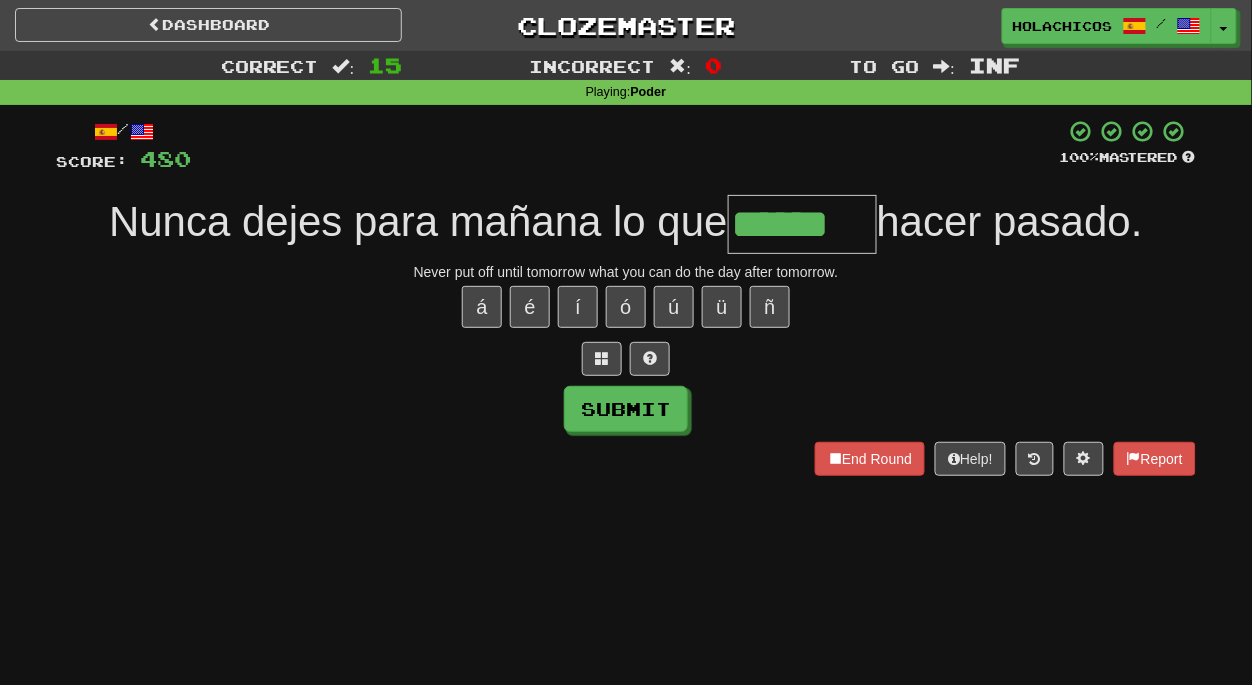type on "******" 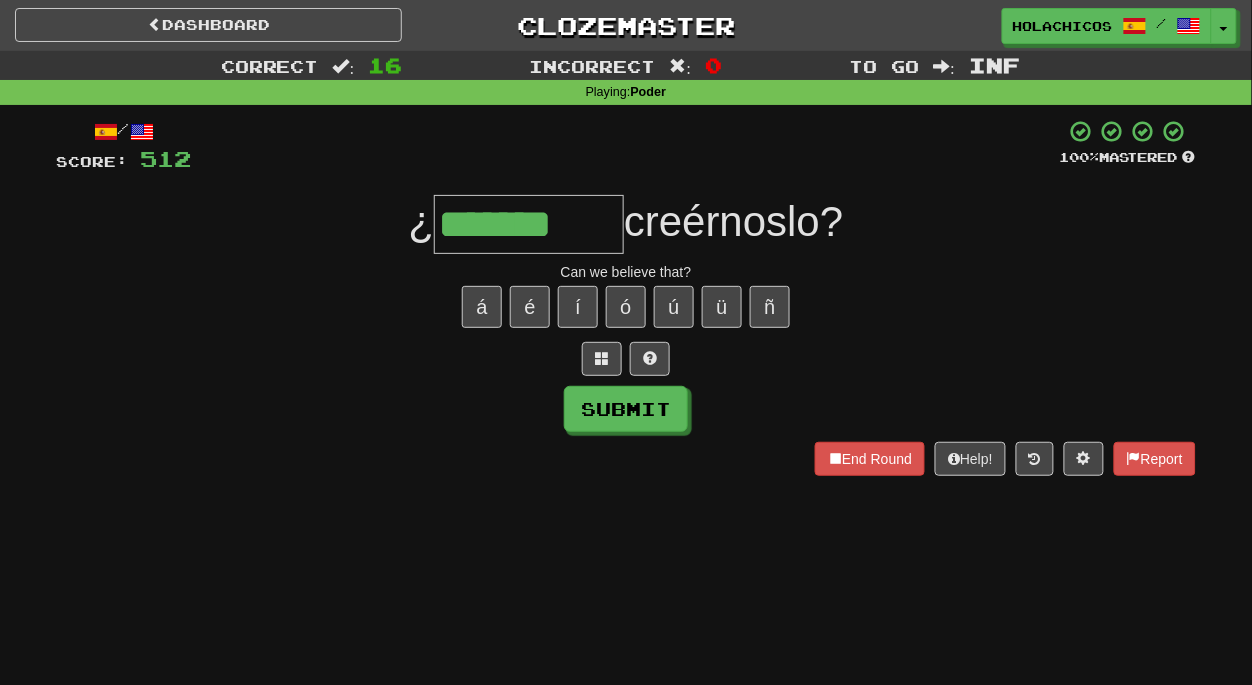type on "*******" 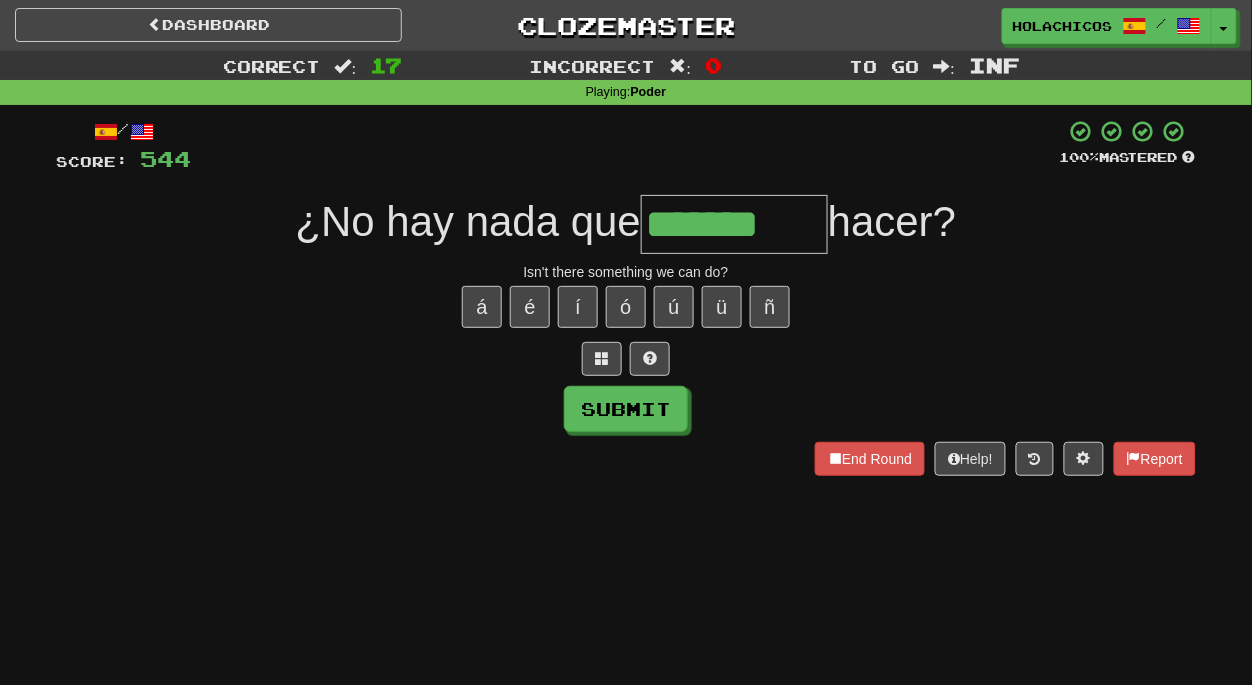 type on "*******" 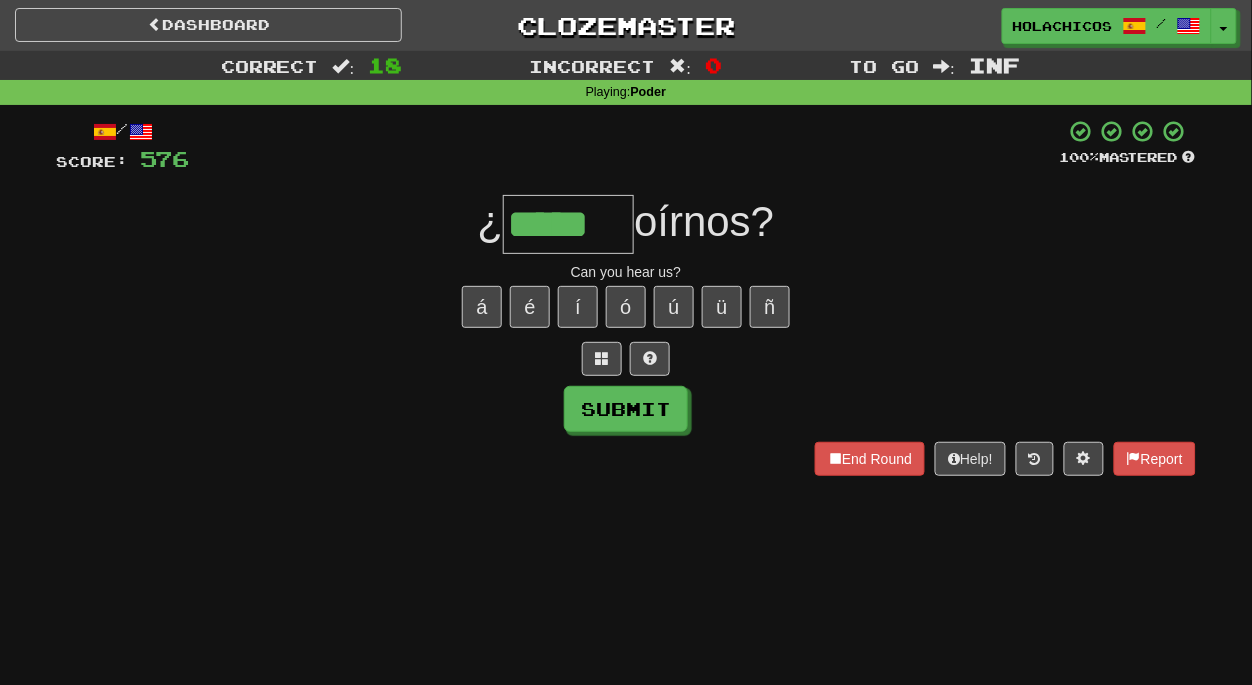 type on "*****" 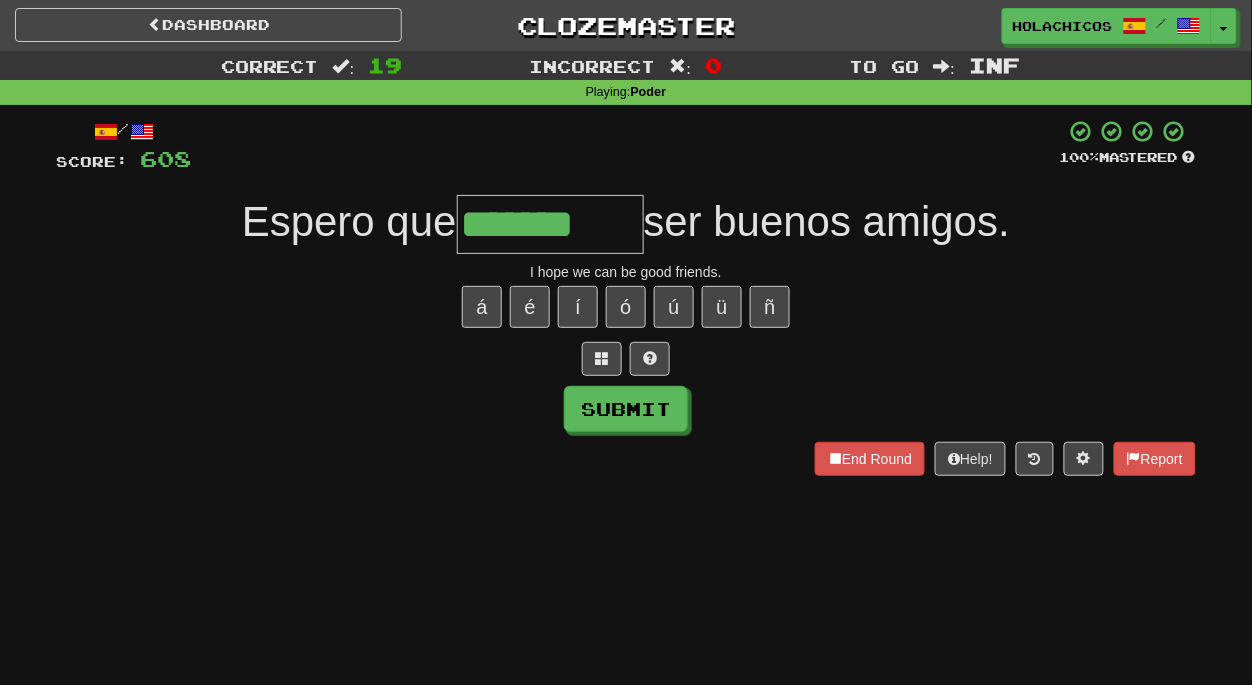 type on "*******" 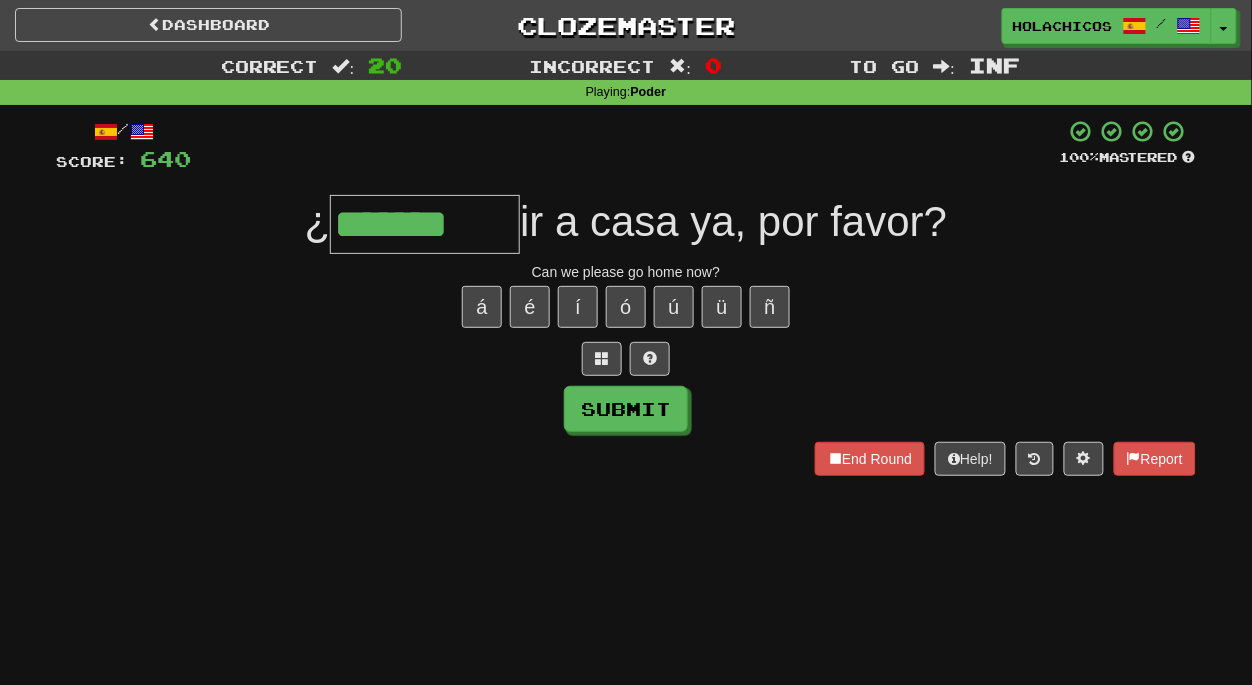 type on "*******" 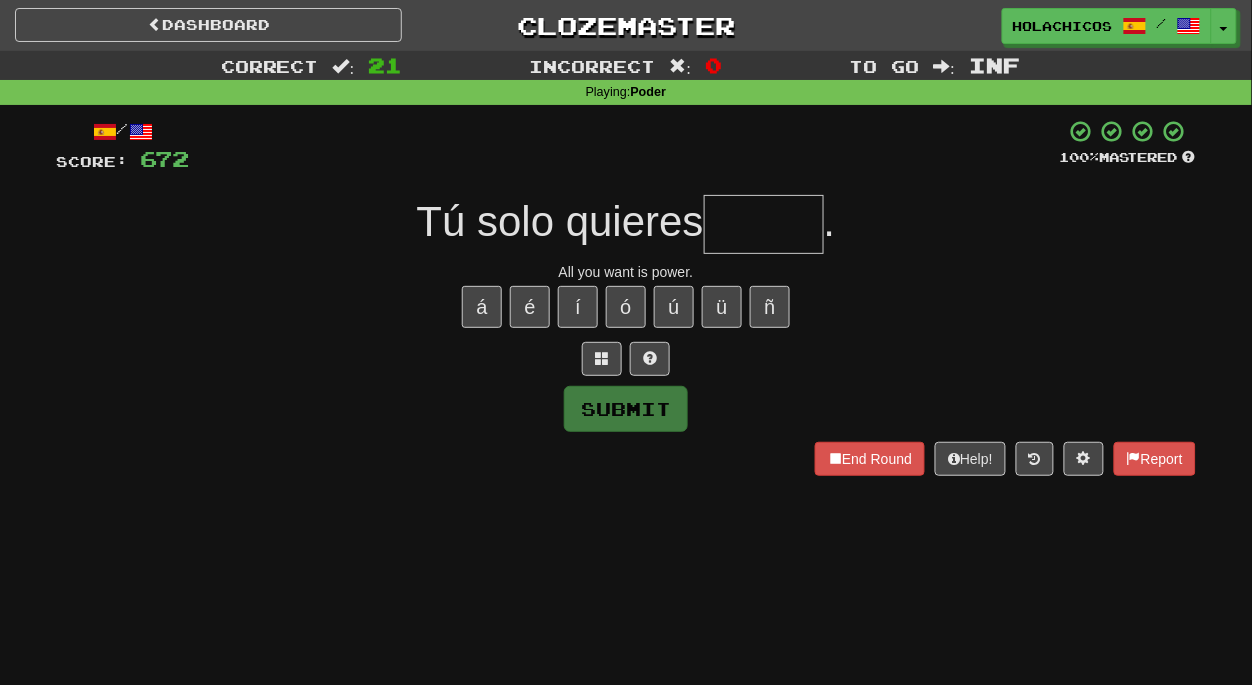type on "*" 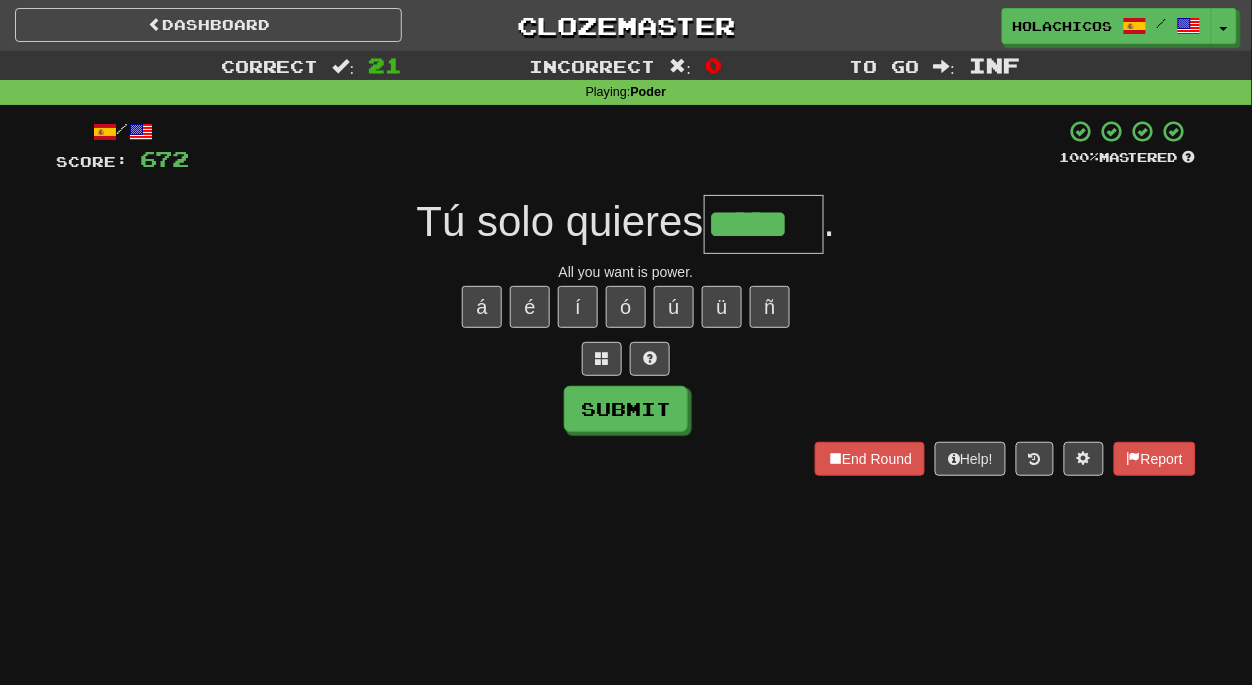 type on "*****" 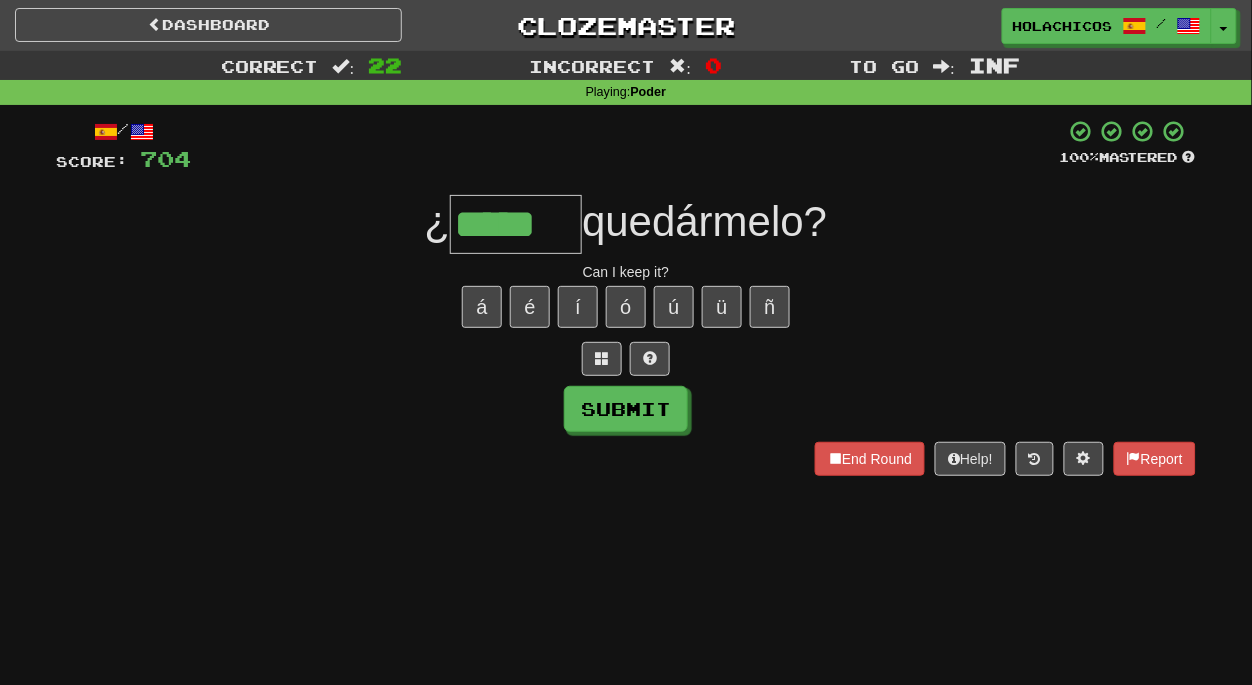 type on "*****" 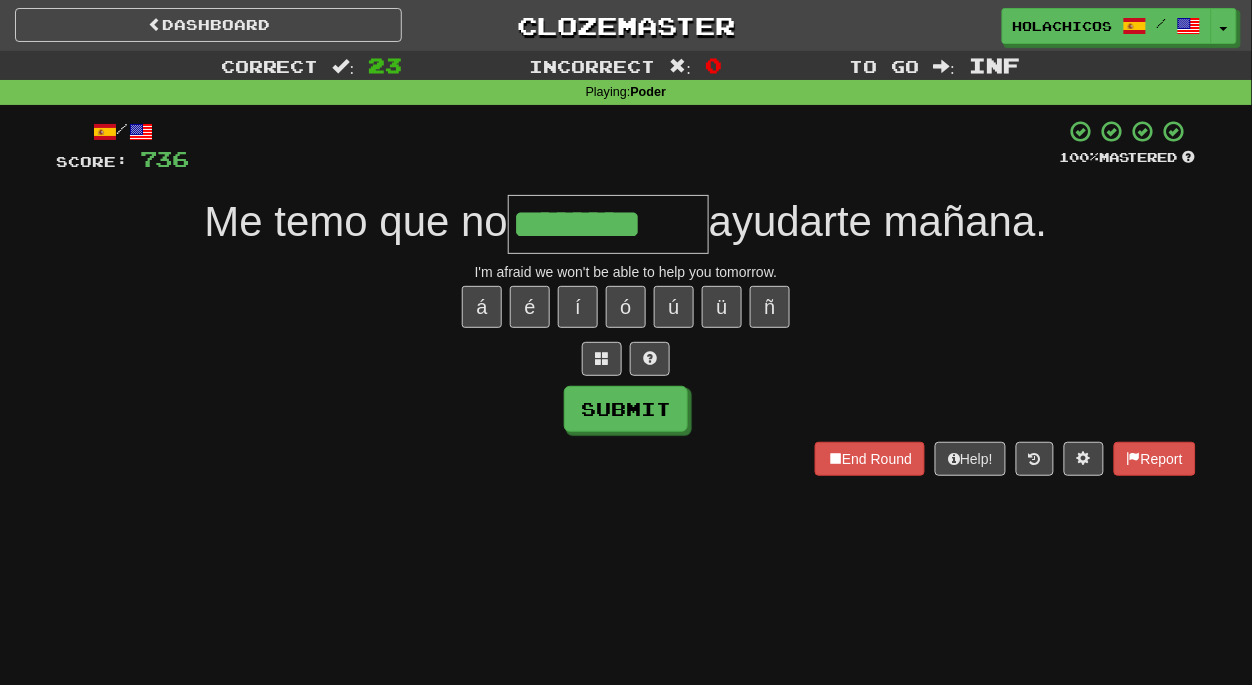 type on "********" 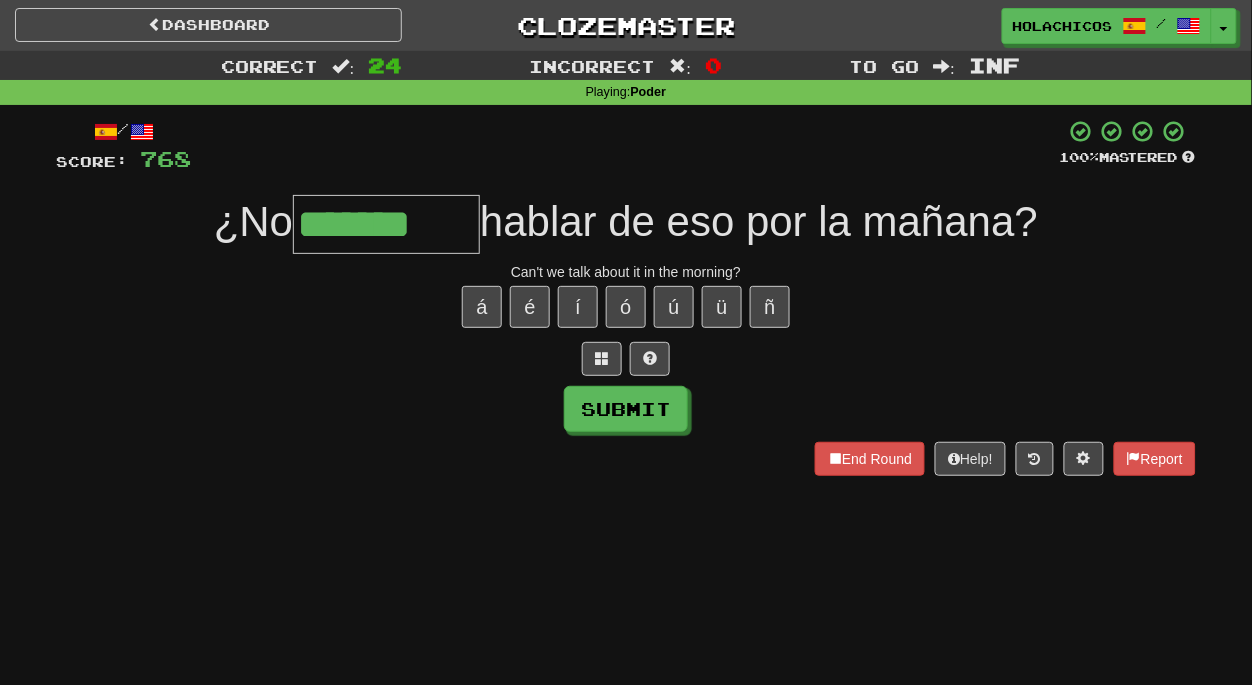 type on "*******" 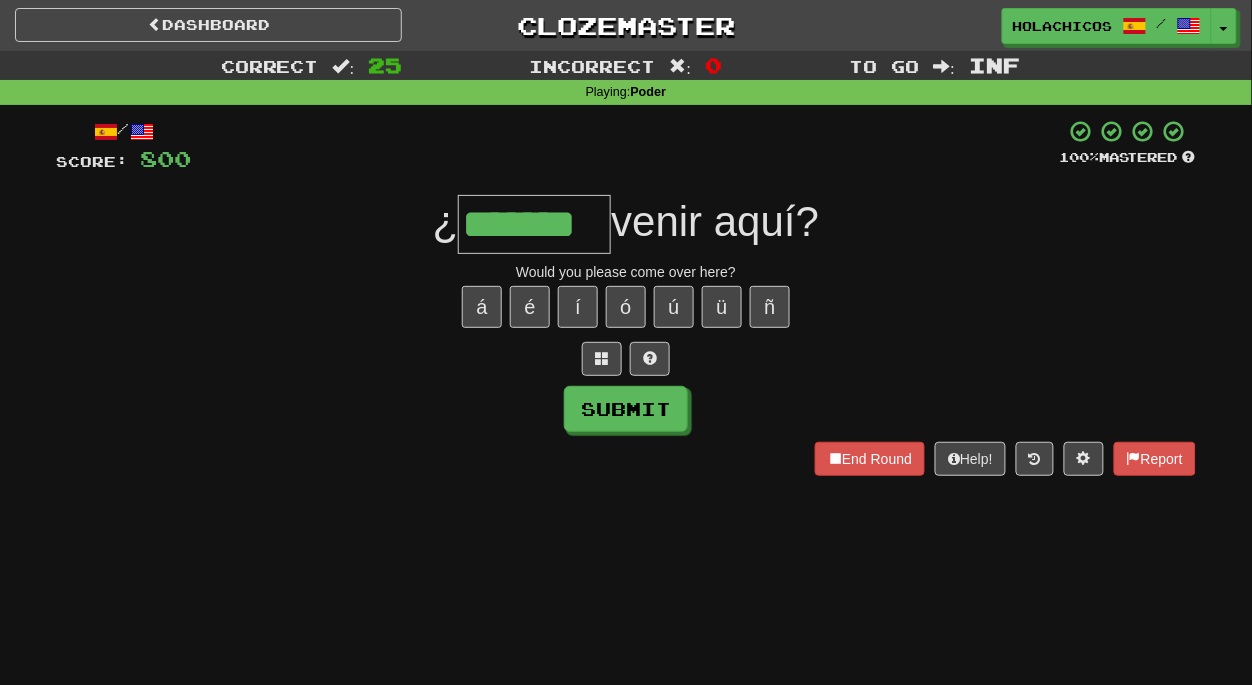 type on "*******" 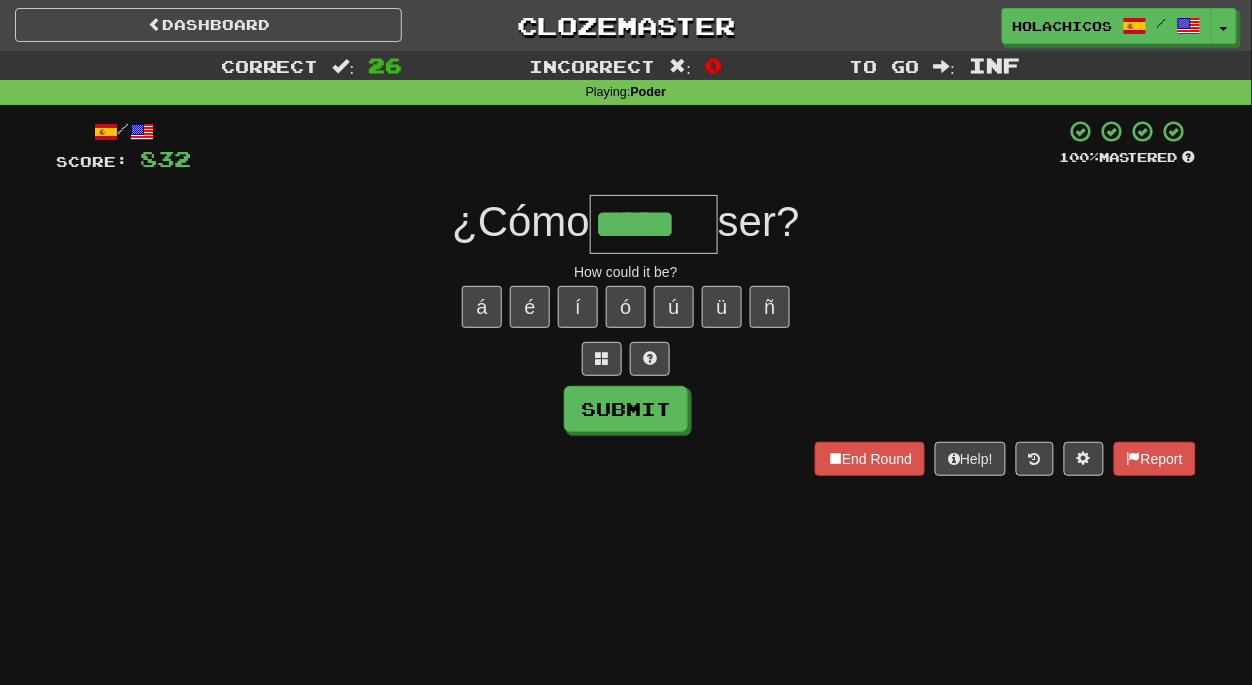 type on "*****" 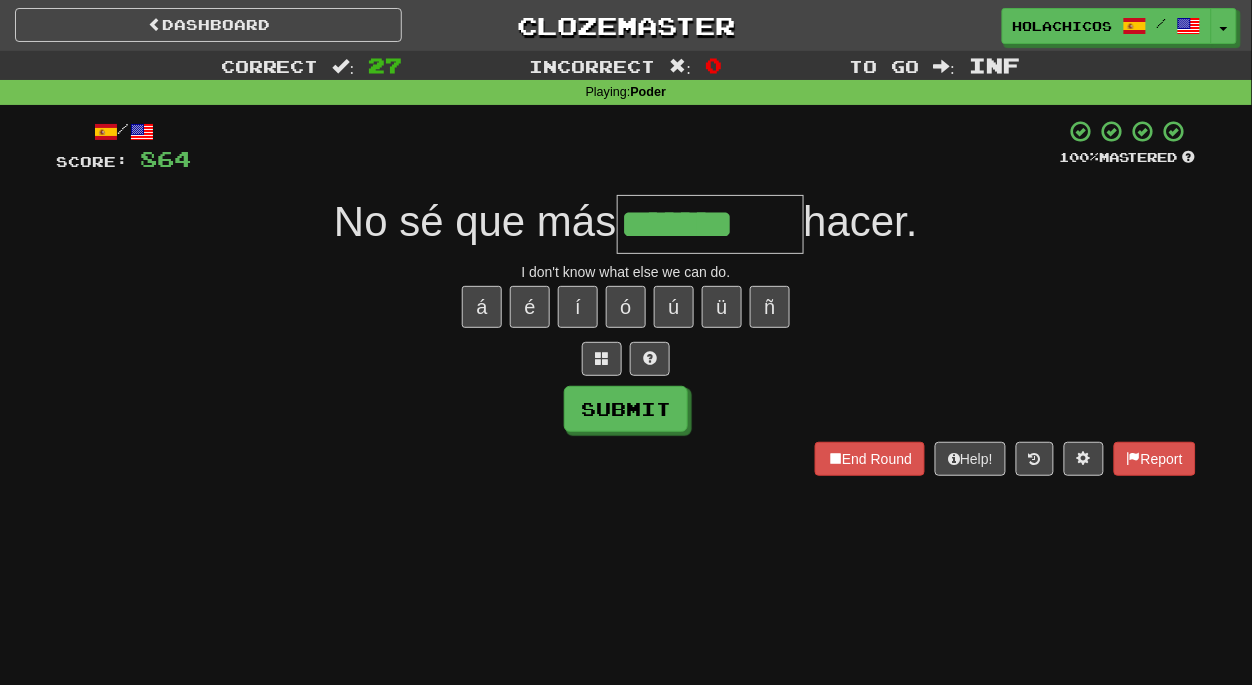 type on "*******" 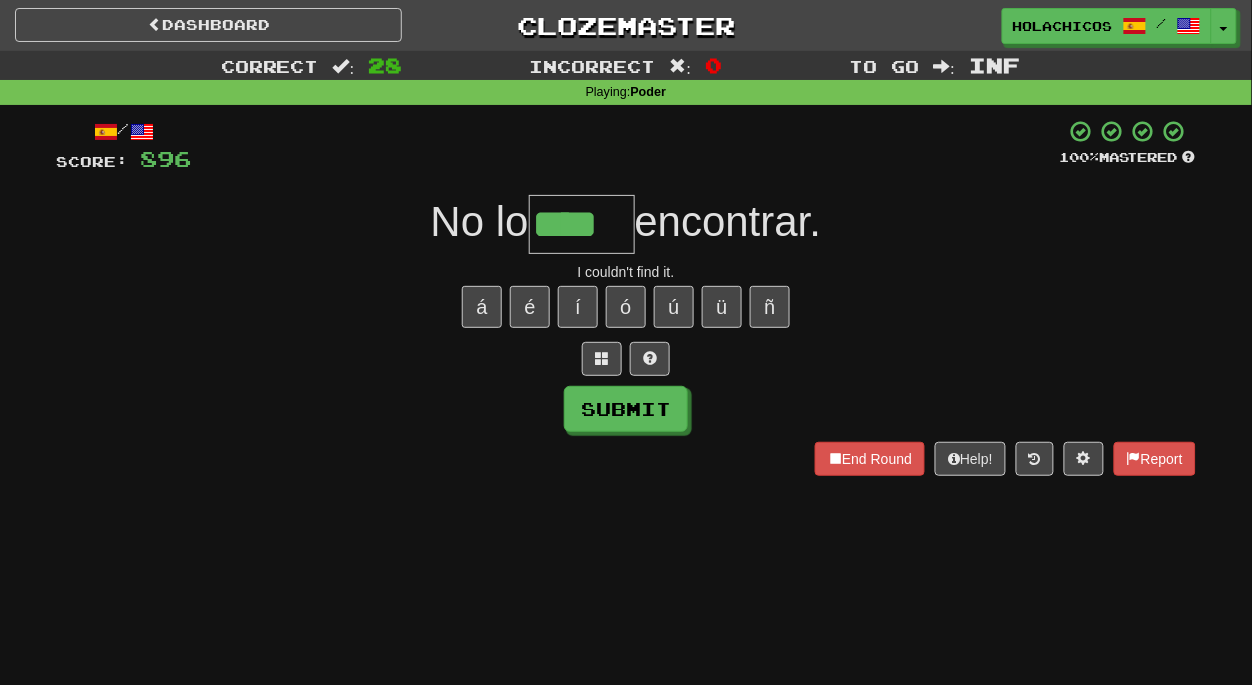 type on "****" 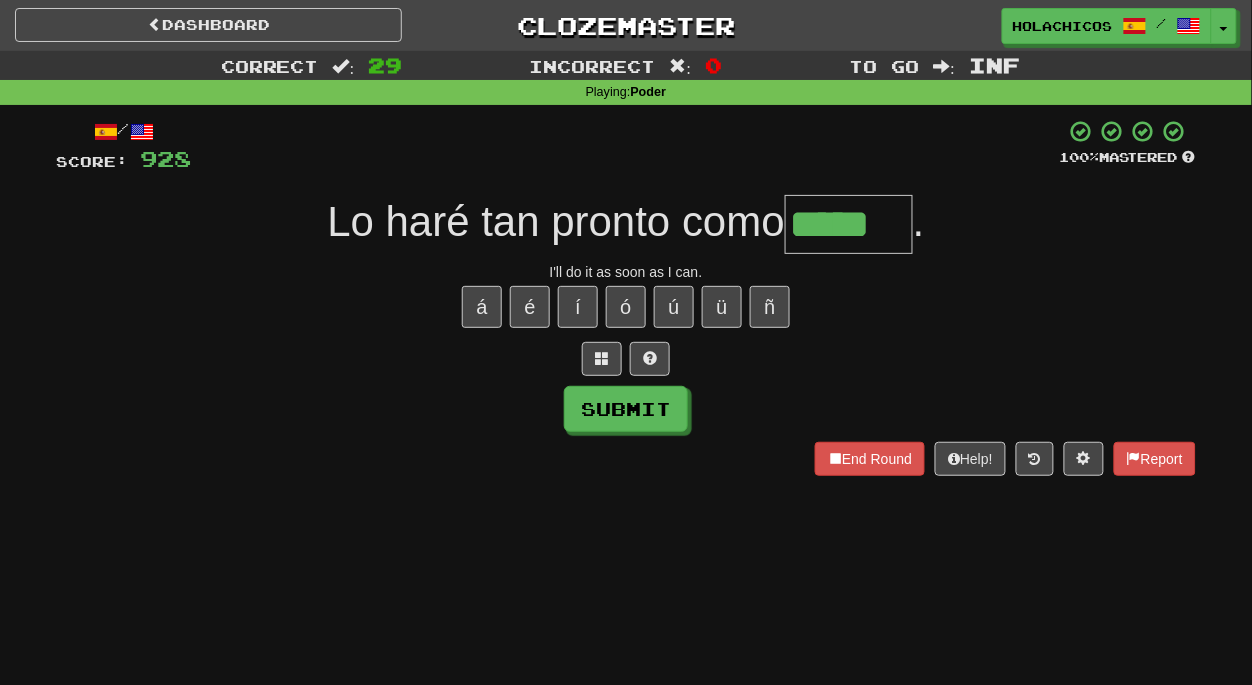 type on "*****" 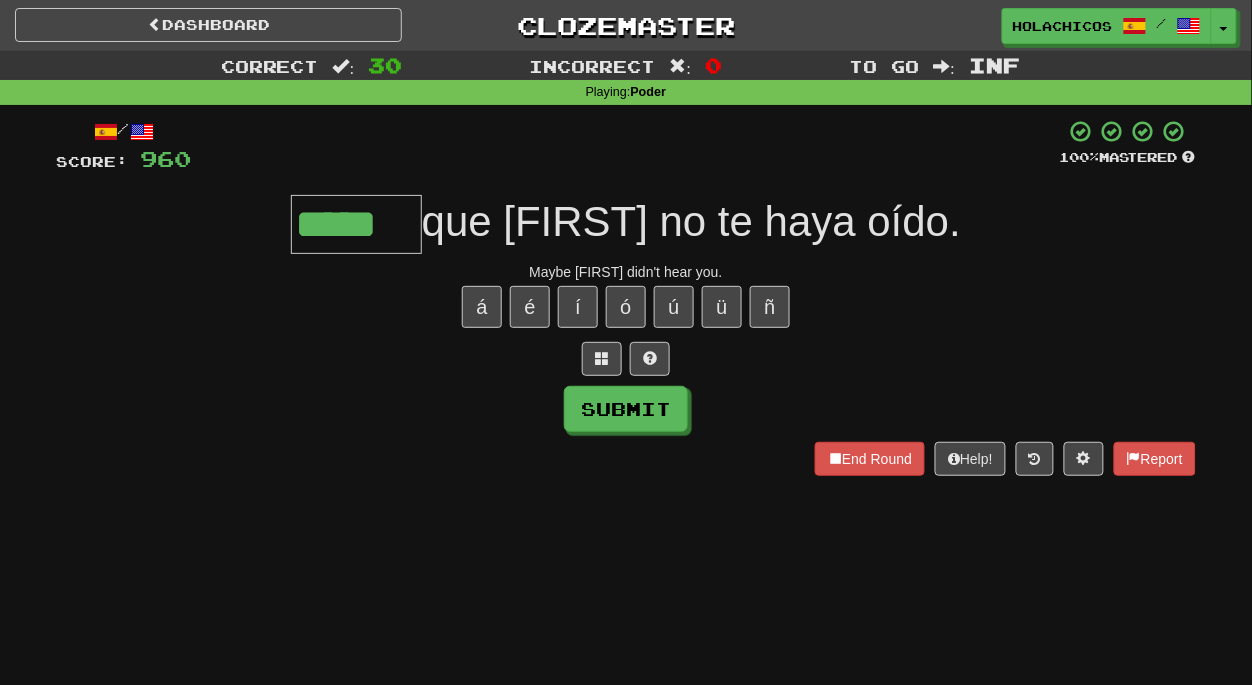 type on "*****" 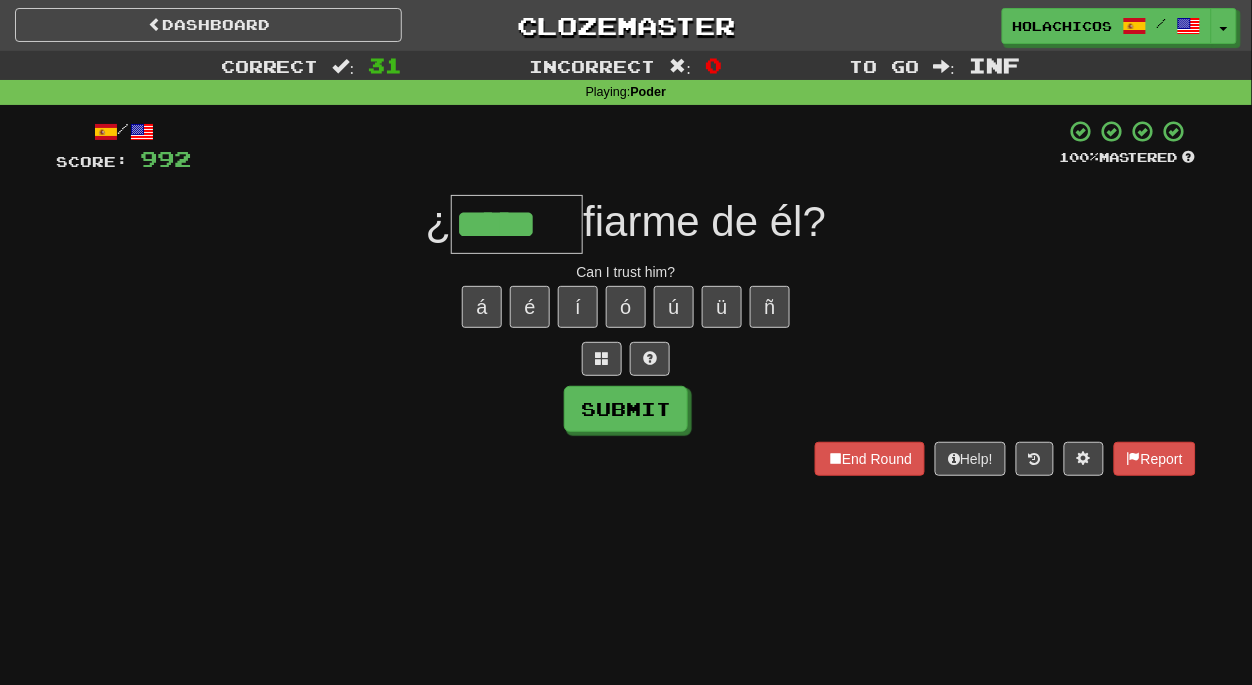 type on "*****" 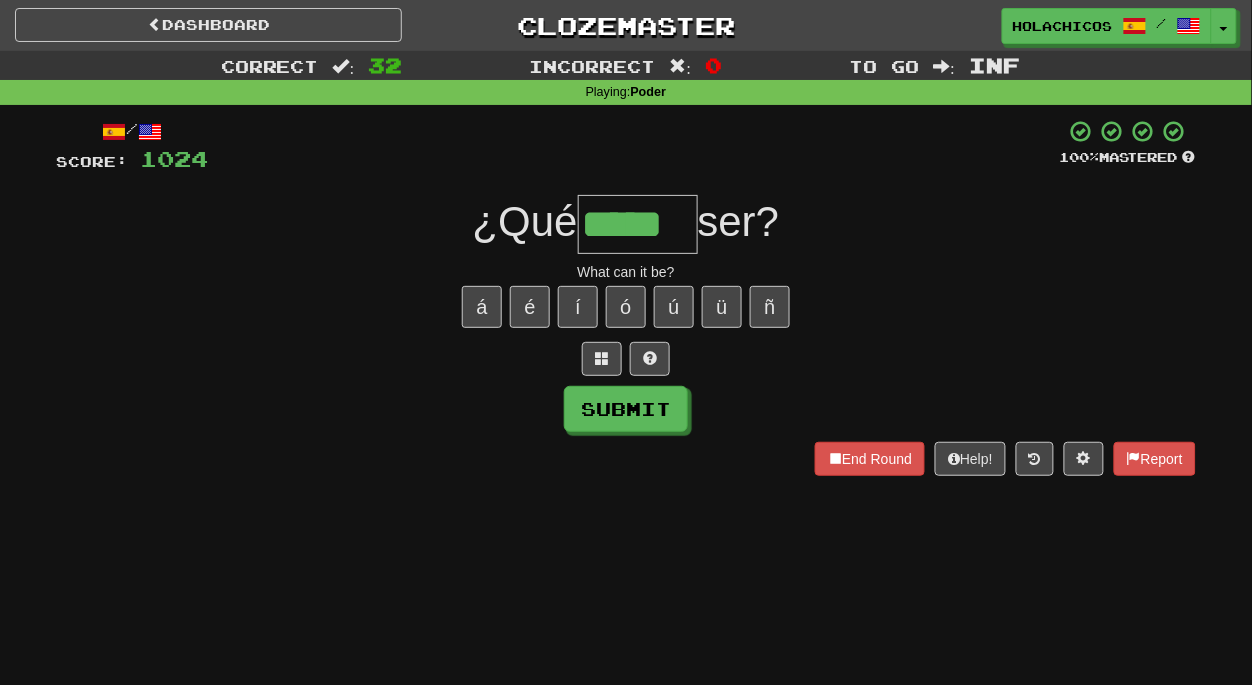 type on "*****" 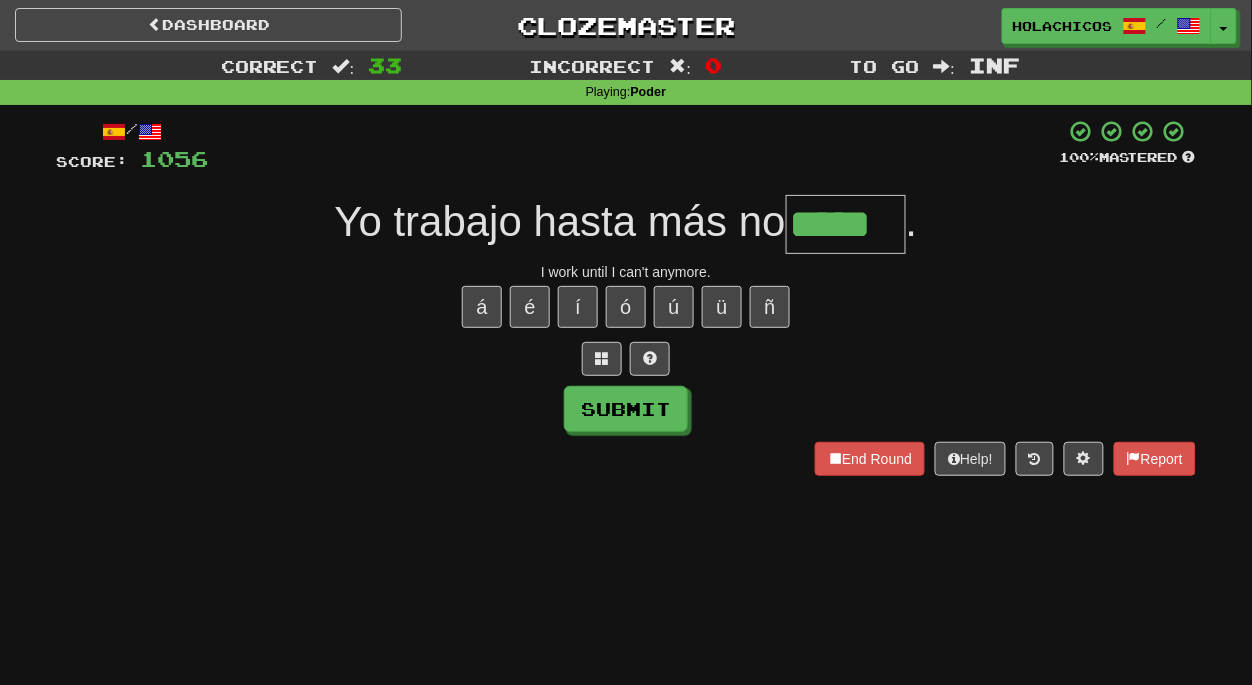 type on "*****" 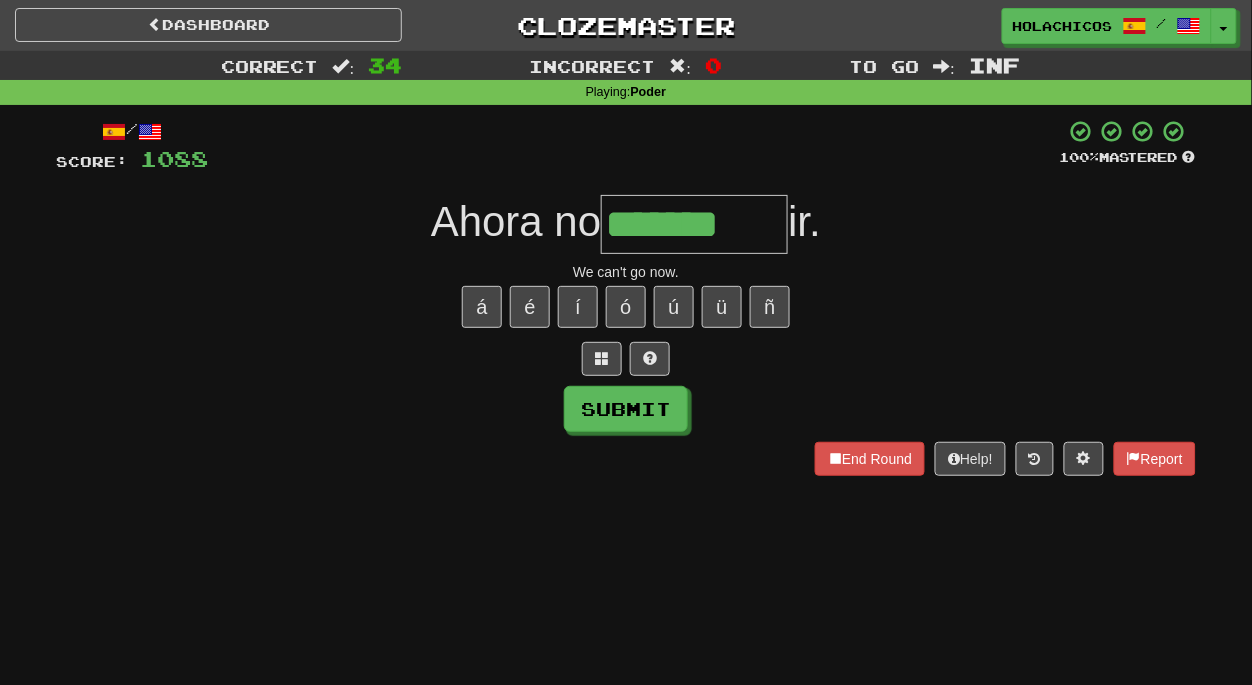 type on "*******" 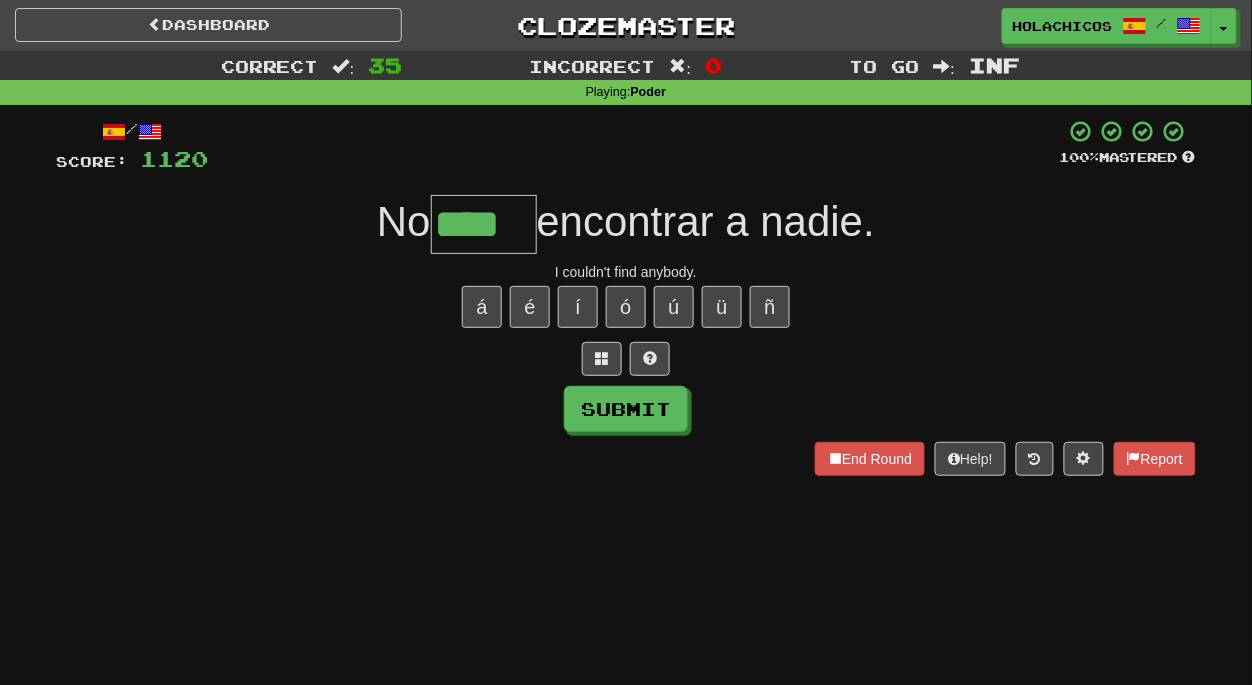 type on "****" 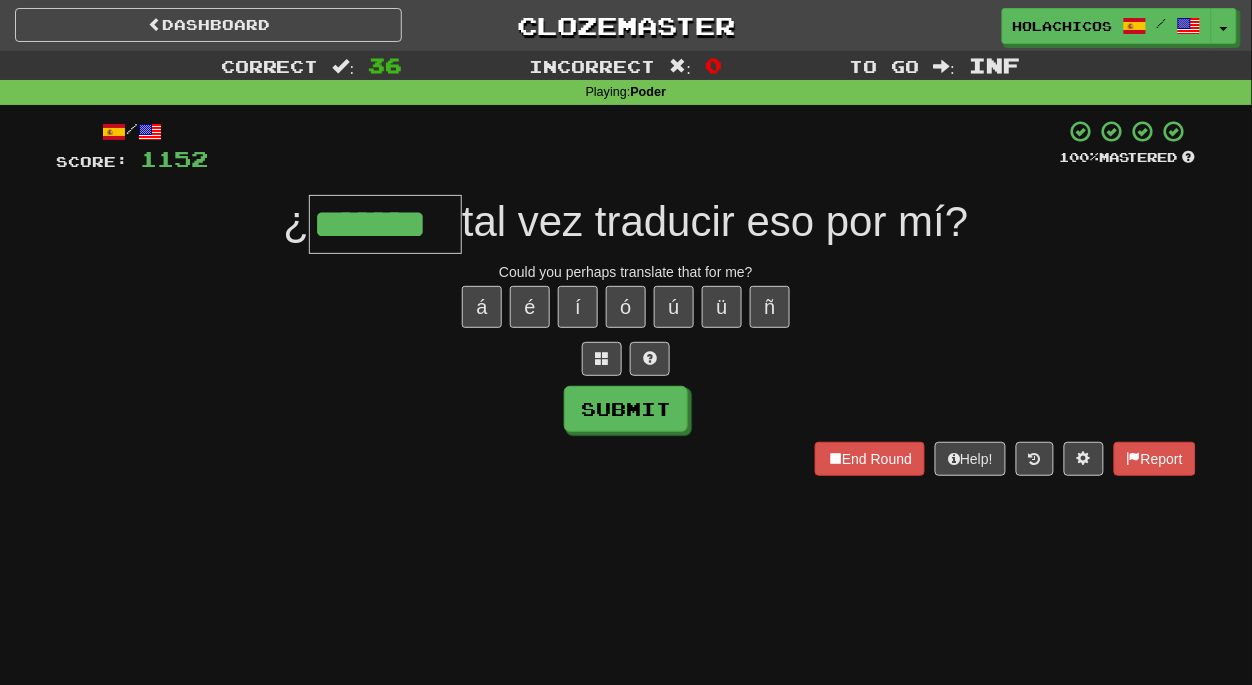 type on "*******" 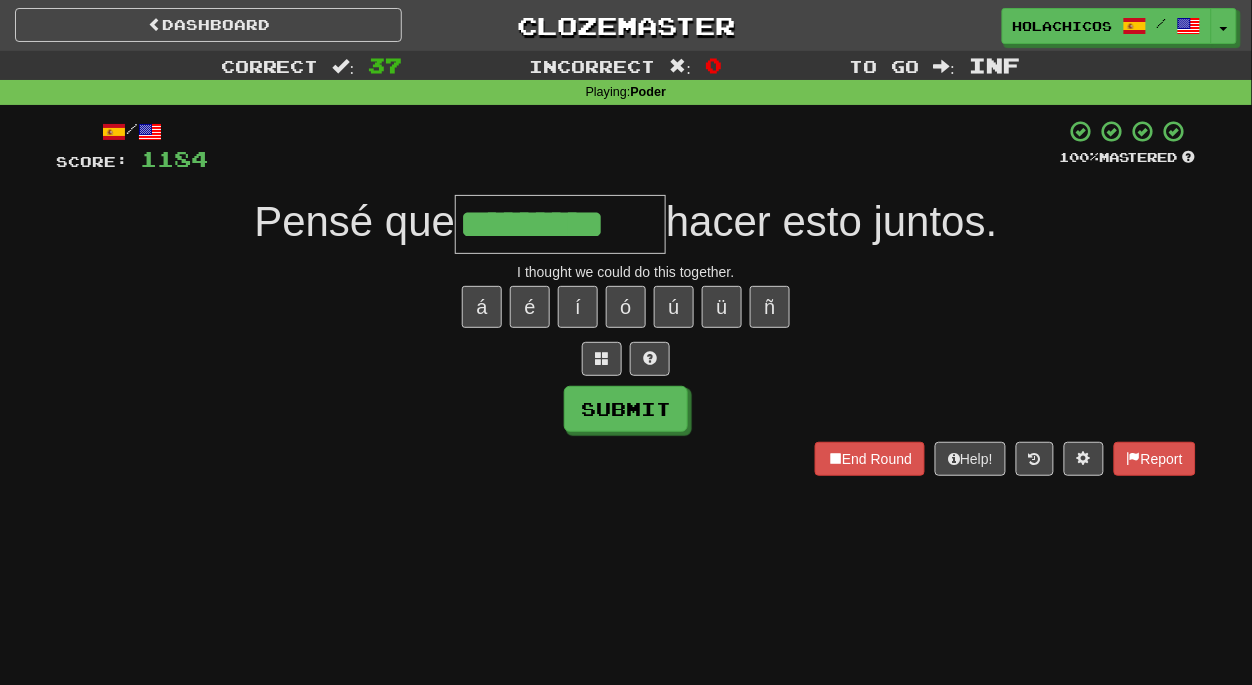 type on "*********" 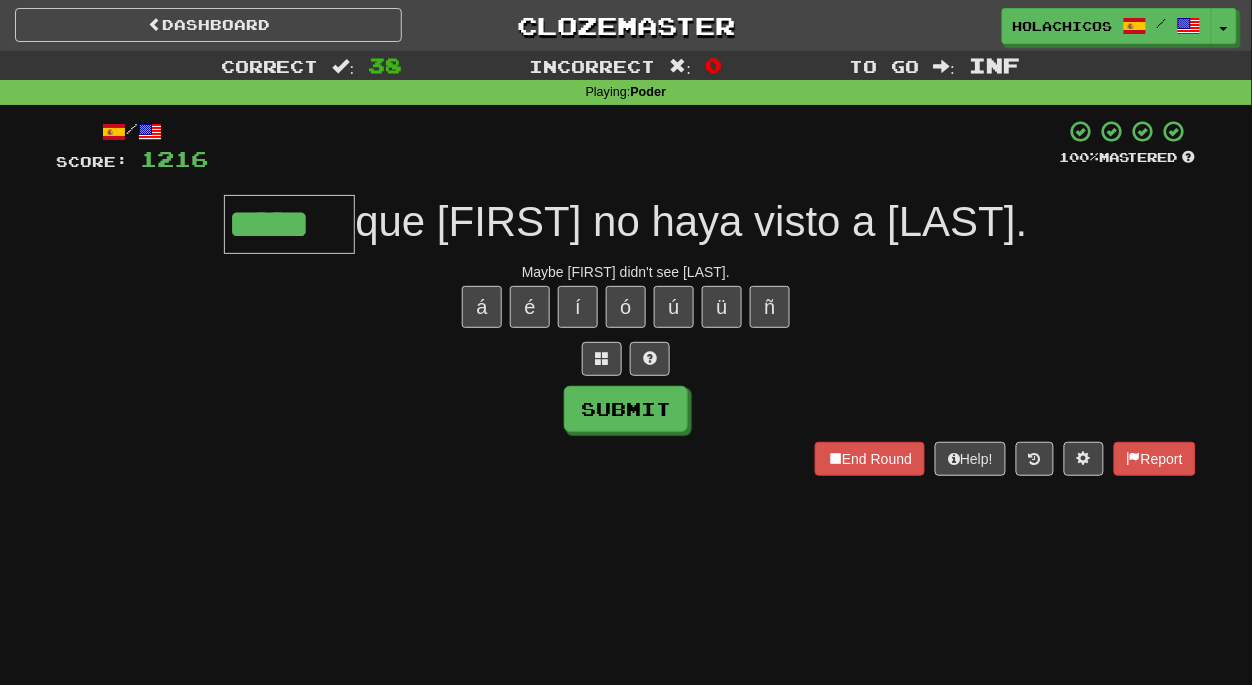 type on "*****" 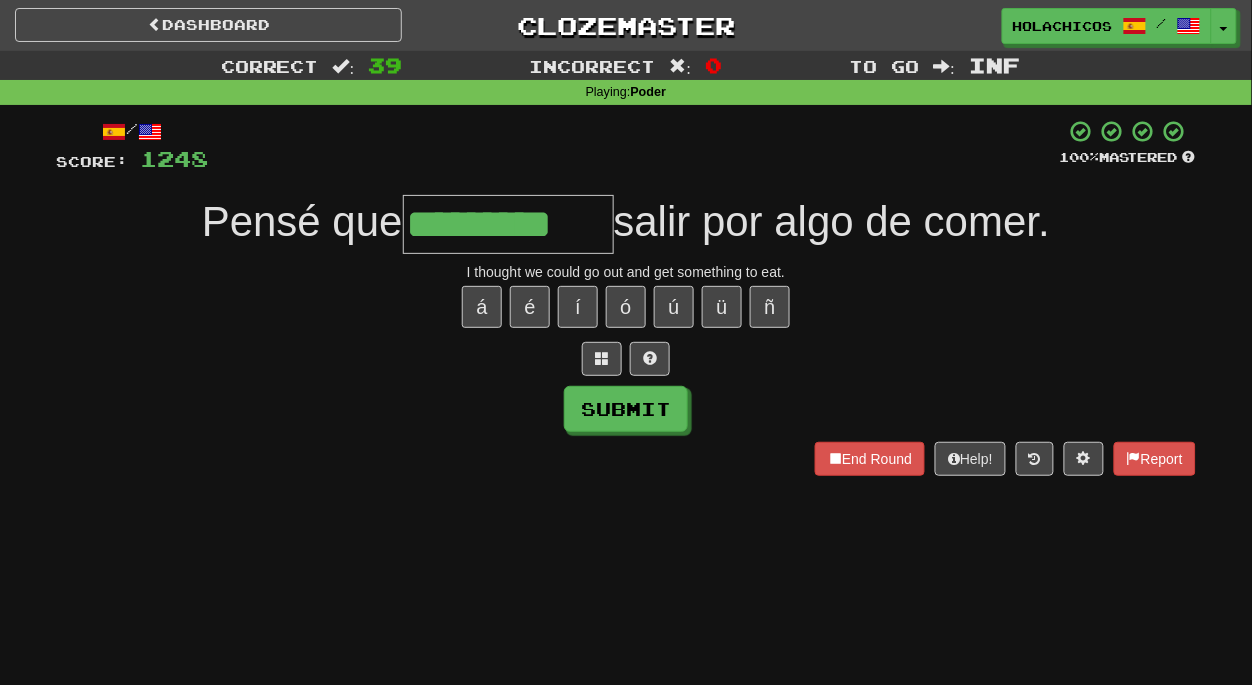type on "*********" 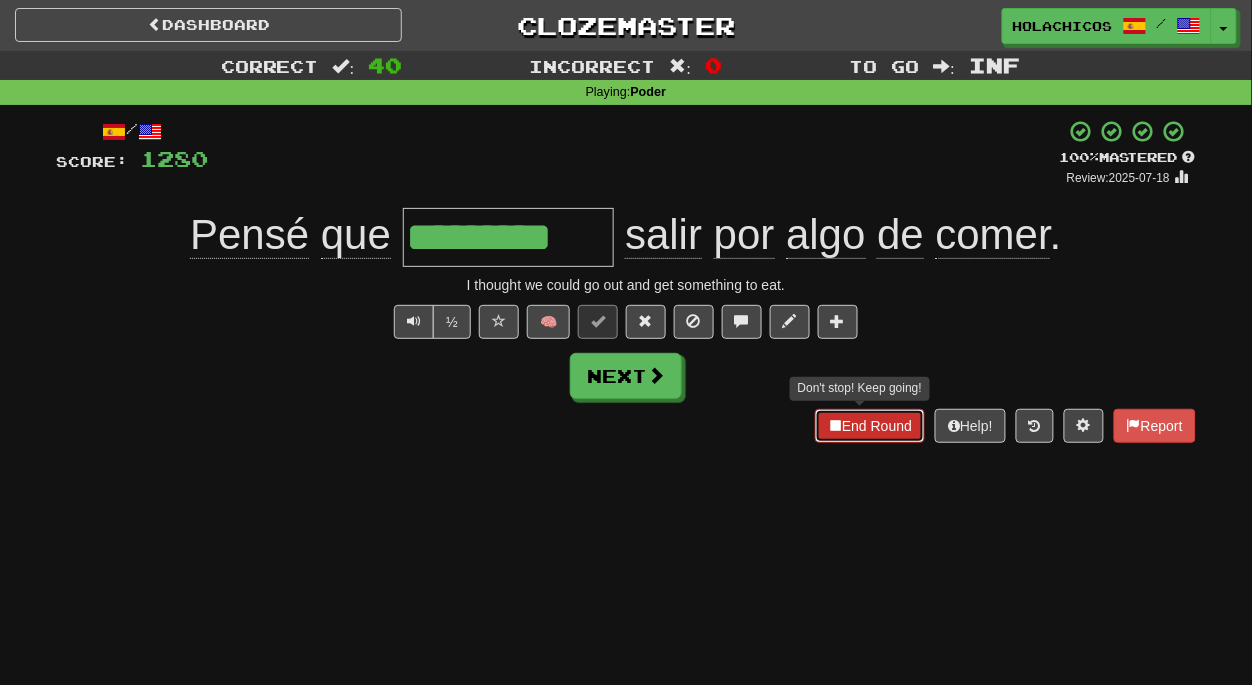 click on "End Round" at bounding box center (870, 426) 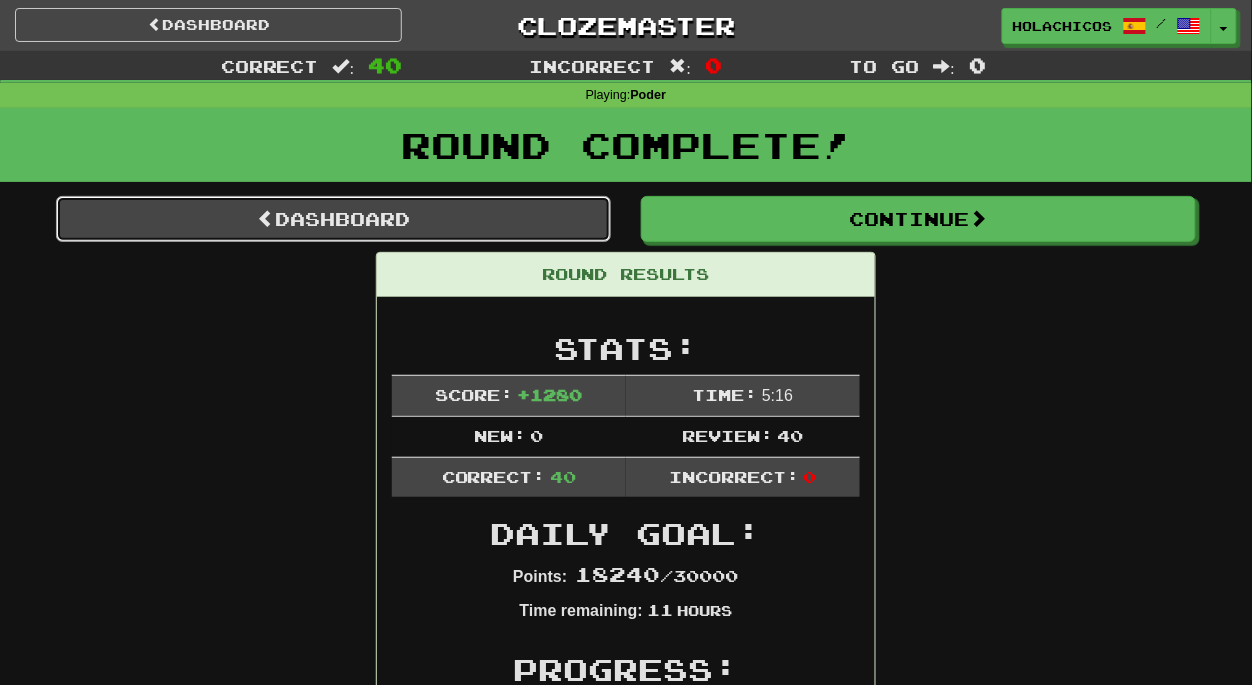 click on "Dashboard" at bounding box center (333, 219) 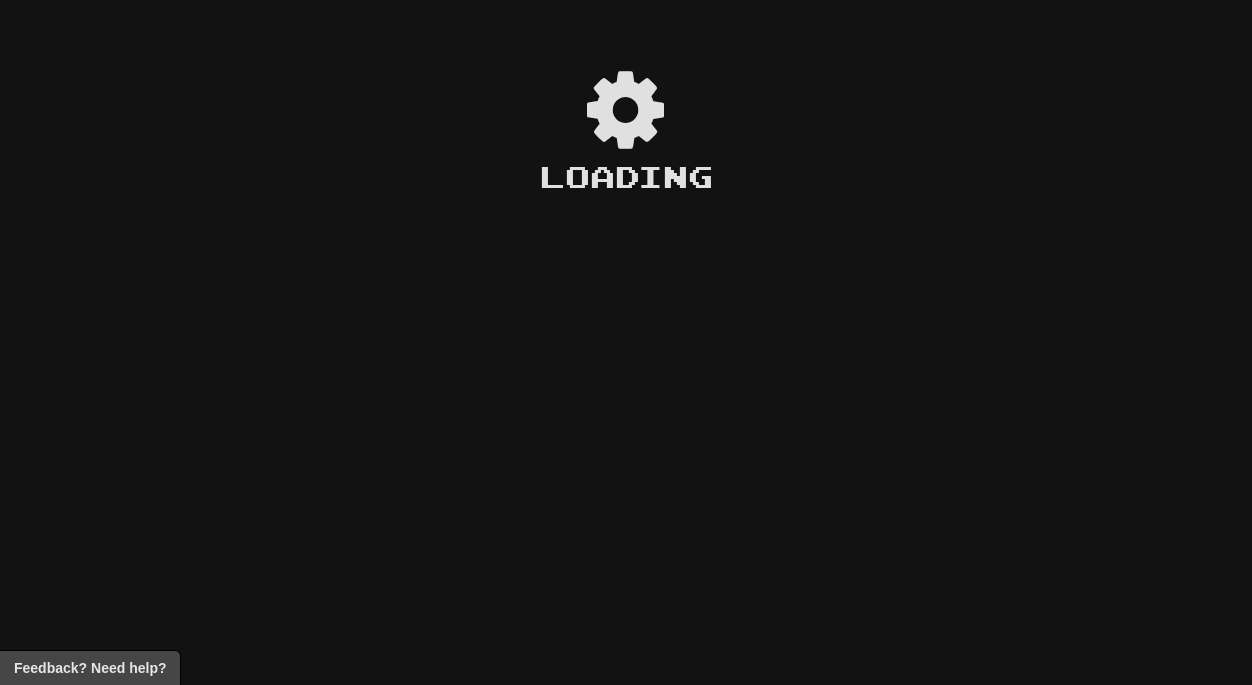 scroll, scrollTop: 0, scrollLeft: 0, axis: both 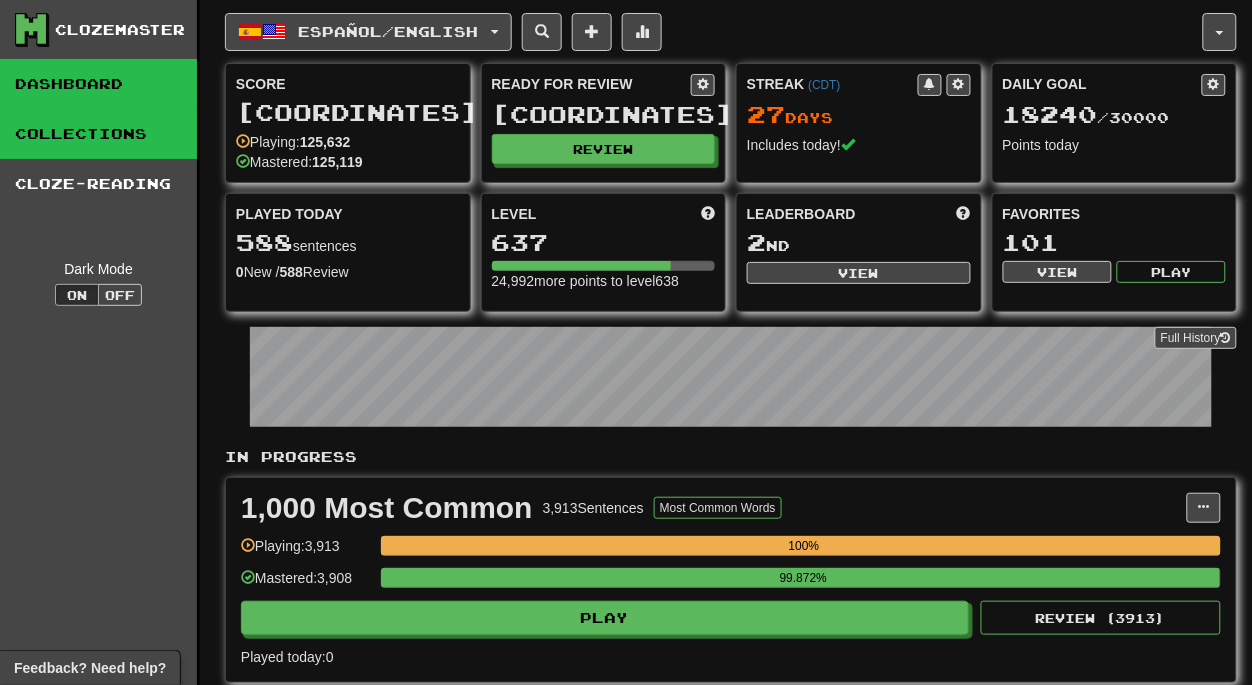 click on "Collections" at bounding box center [98, 134] 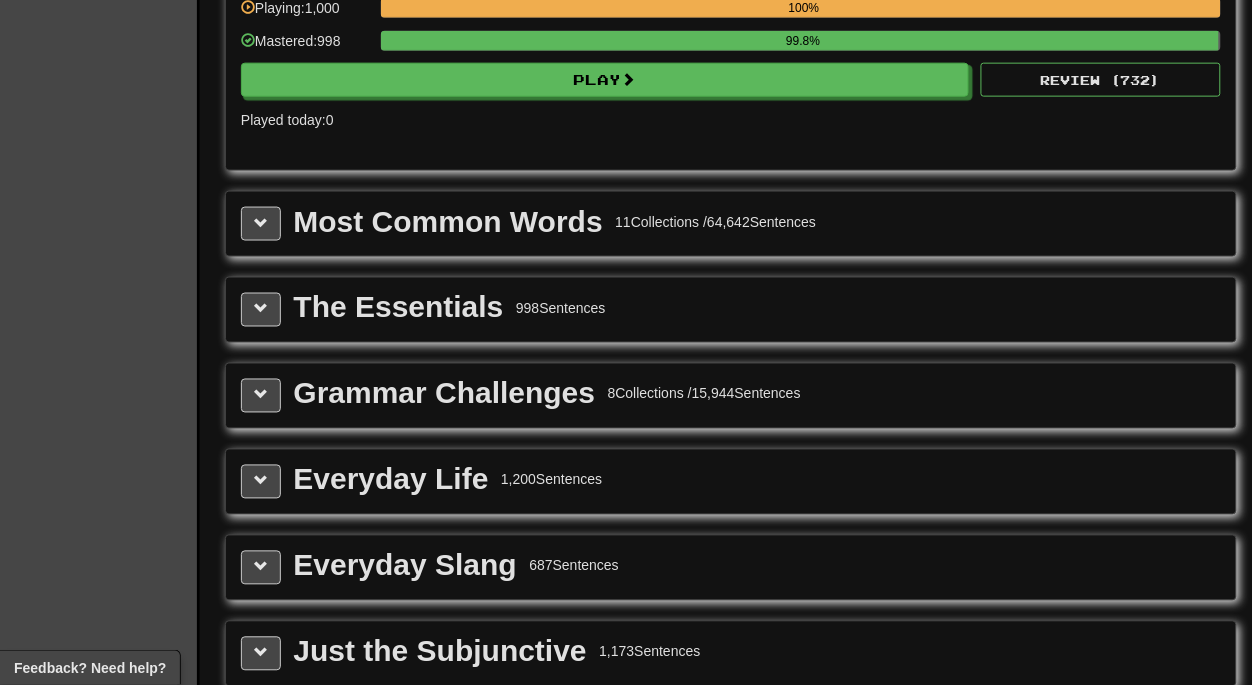 scroll, scrollTop: 2300, scrollLeft: 0, axis: vertical 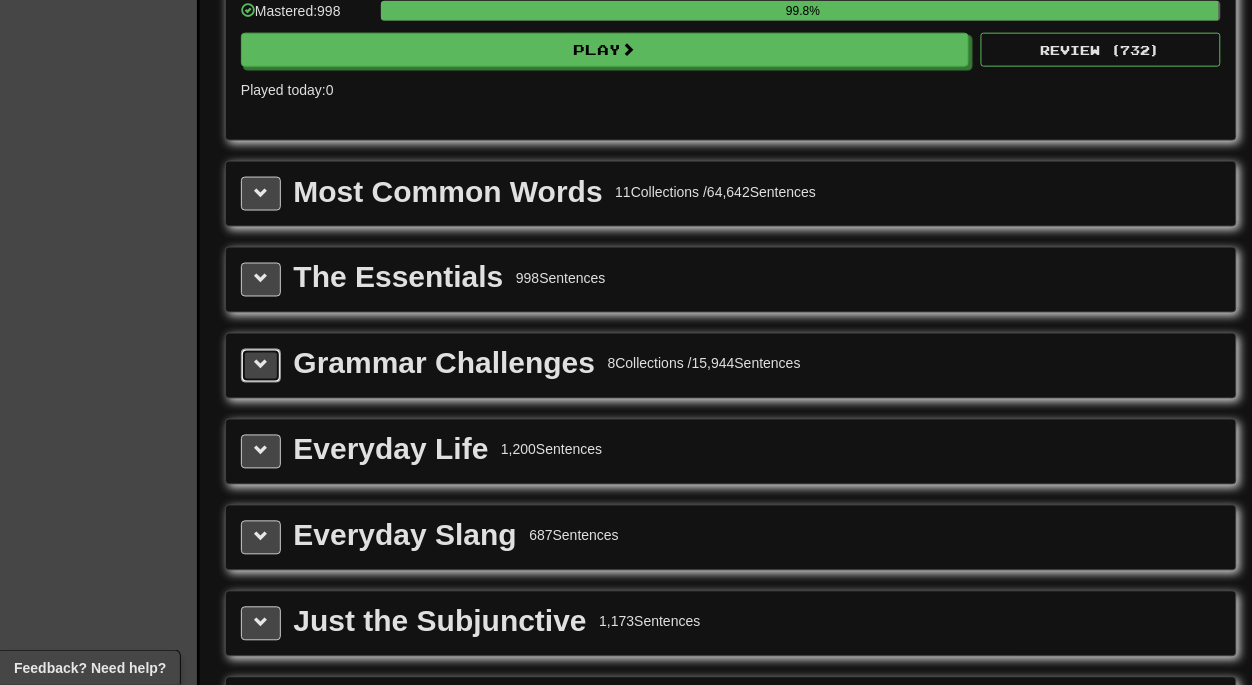 click at bounding box center [261, 366] 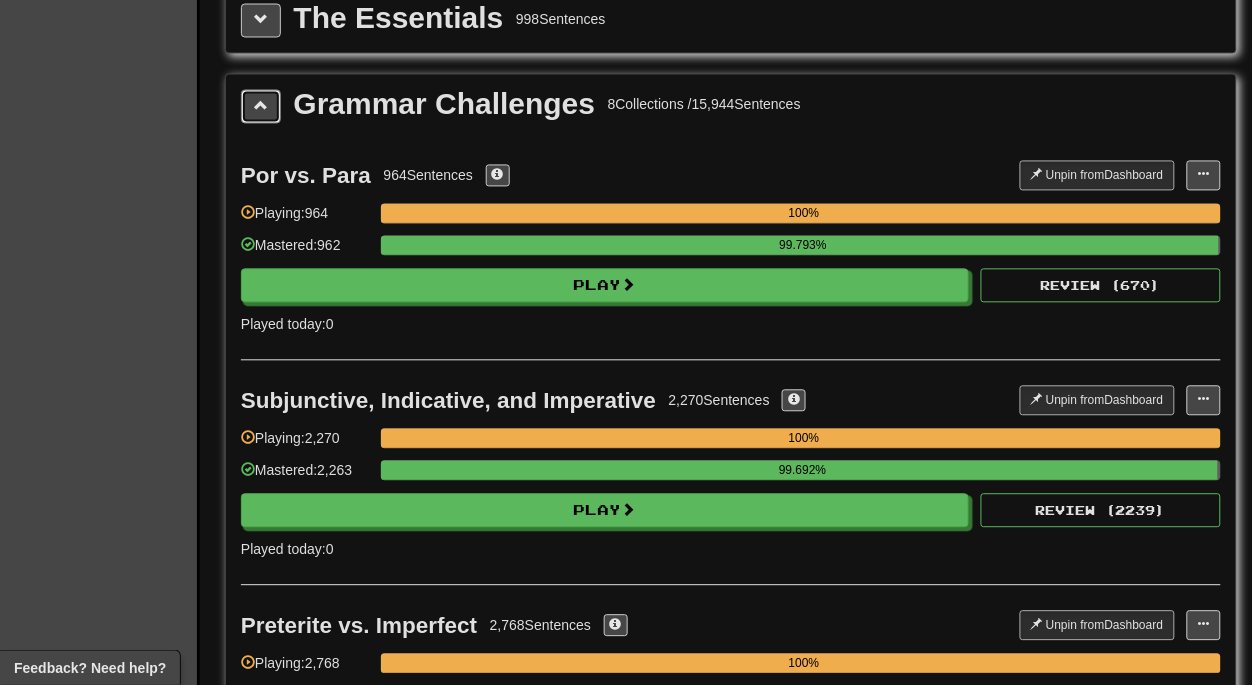 scroll, scrollTop: 2580, scrollLeft: 0, axis: vertical 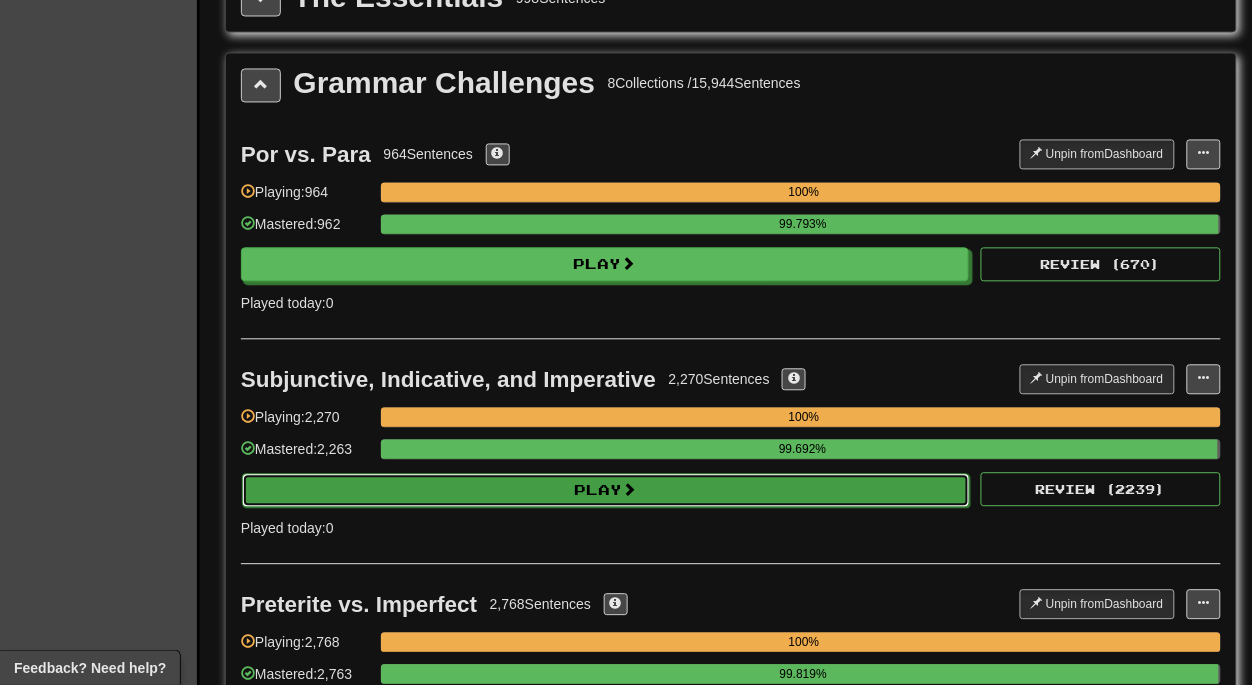 click at bounding box center (630, 490) 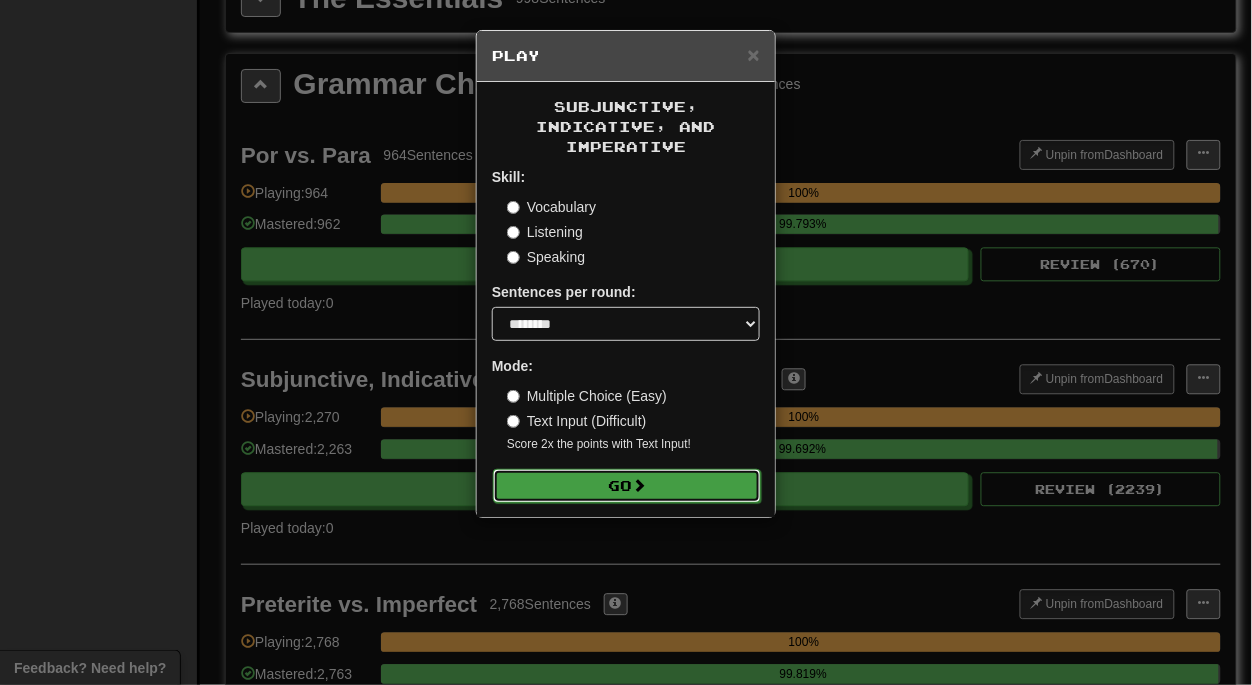 click on "Go" at bounding box center (627, 486) 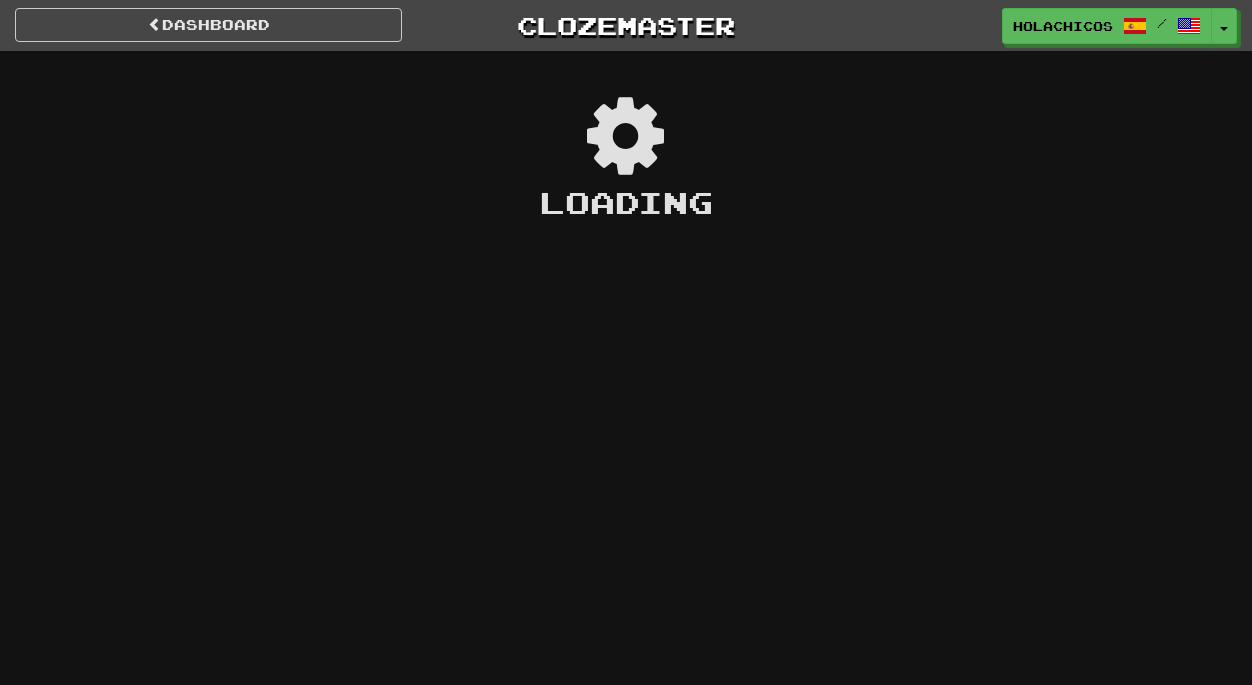 scroll, scrollTop: 0, scrollLeft: 0, axis: both 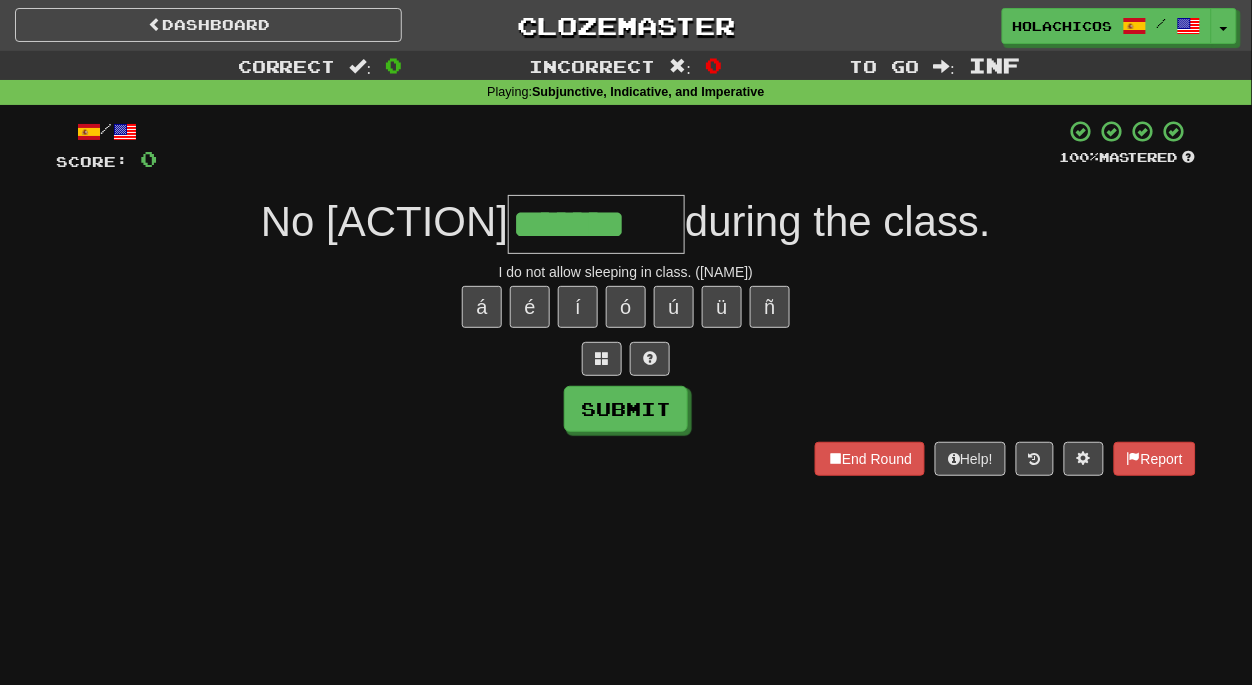 type on "*******" 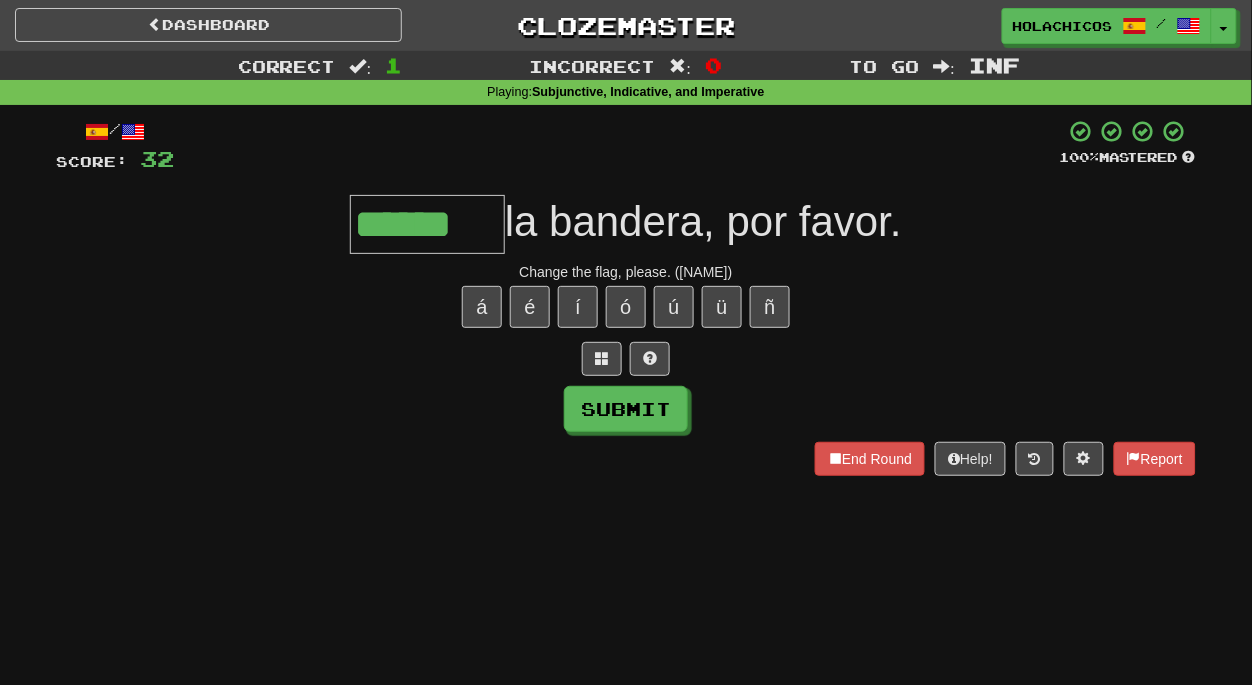 type on "******" 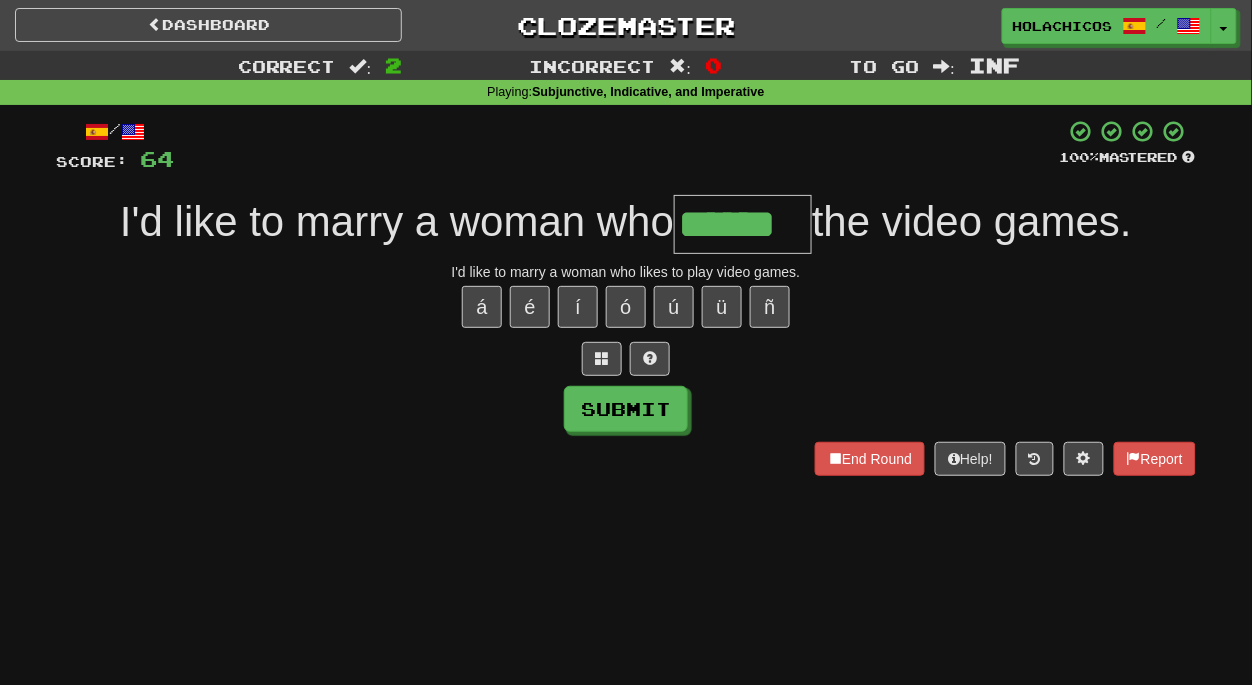 type on "******" 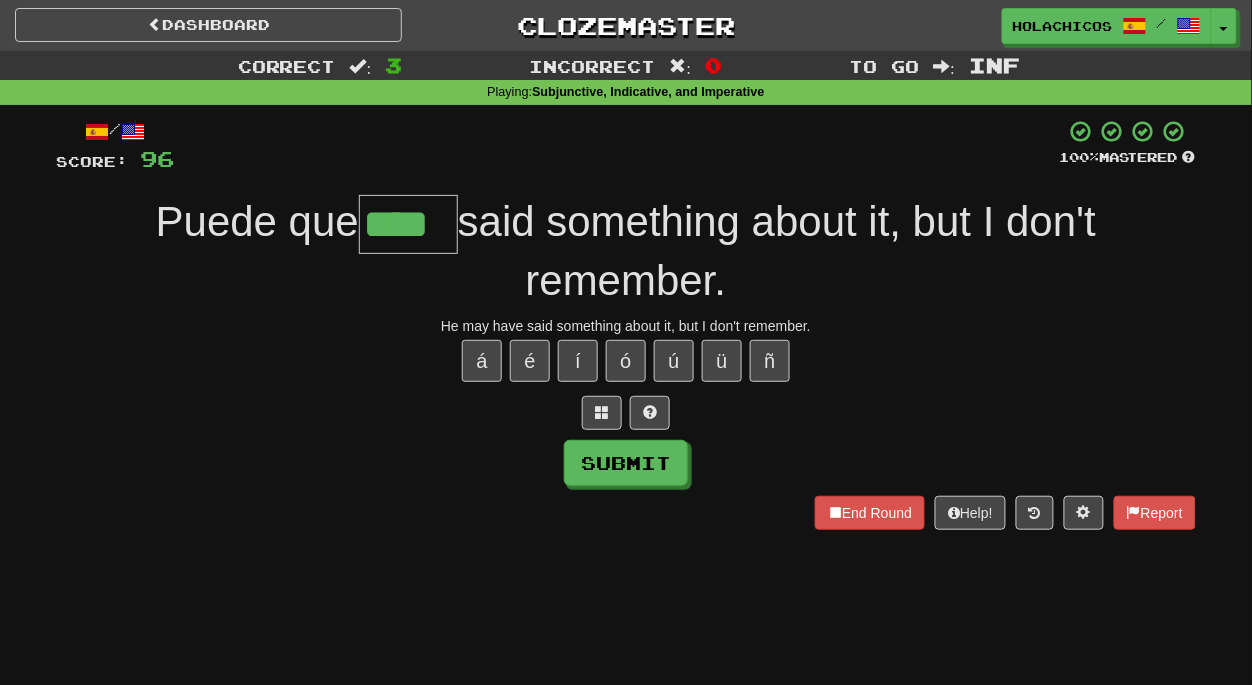 type on "****" 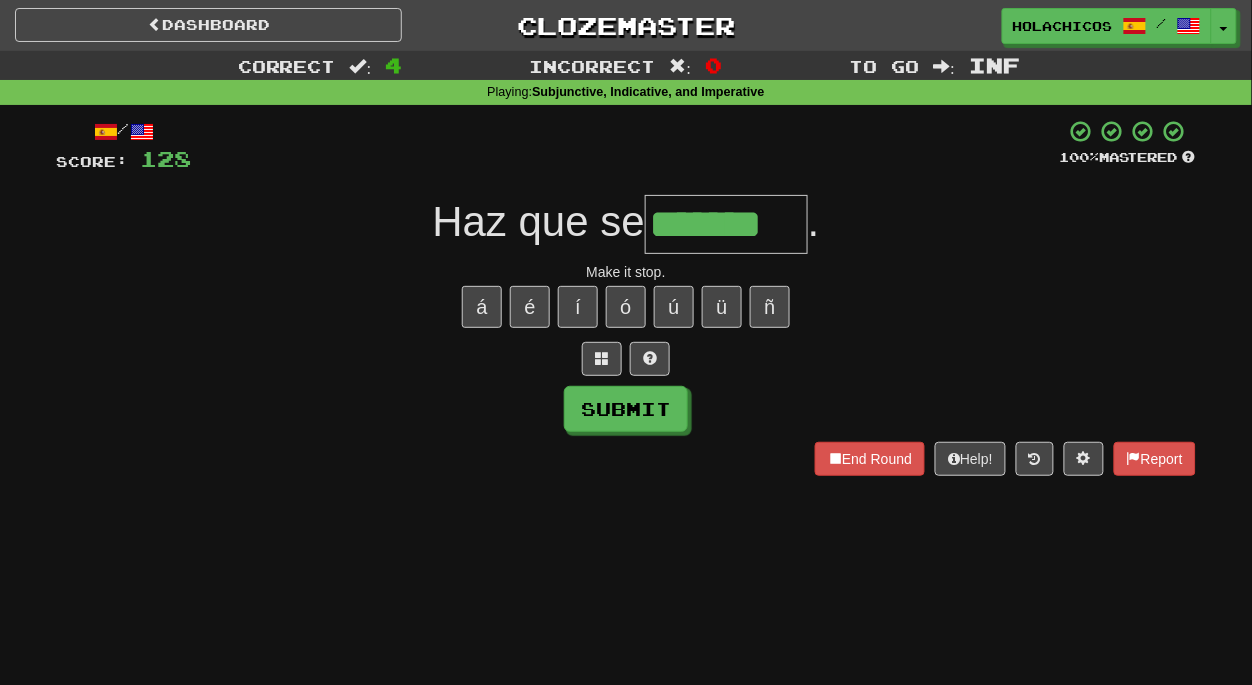 type on "*******" 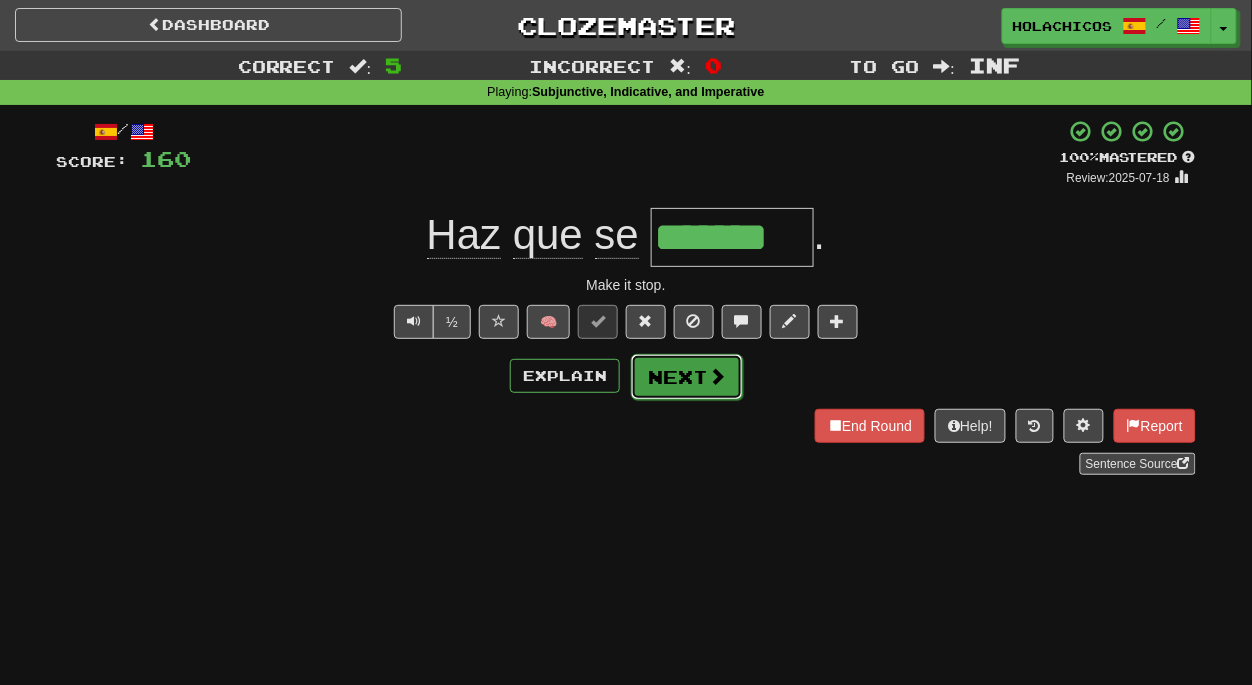 click on "Next" at bounding box center [687, 377] 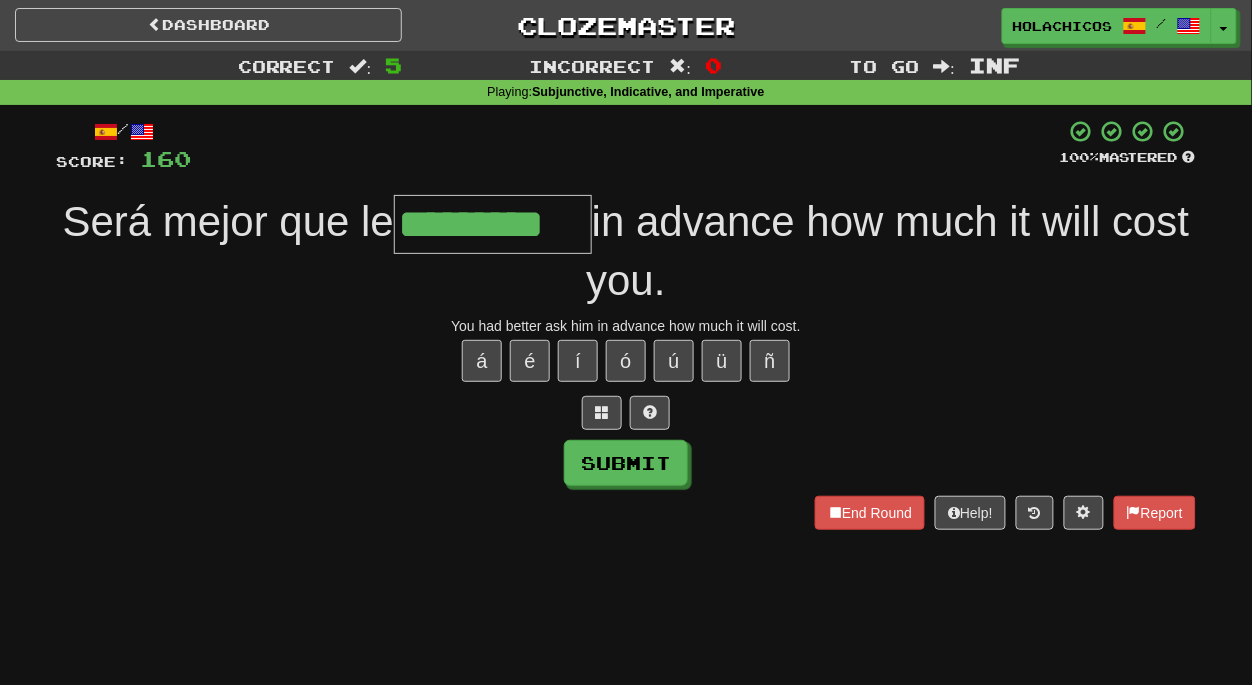 type on "*********" 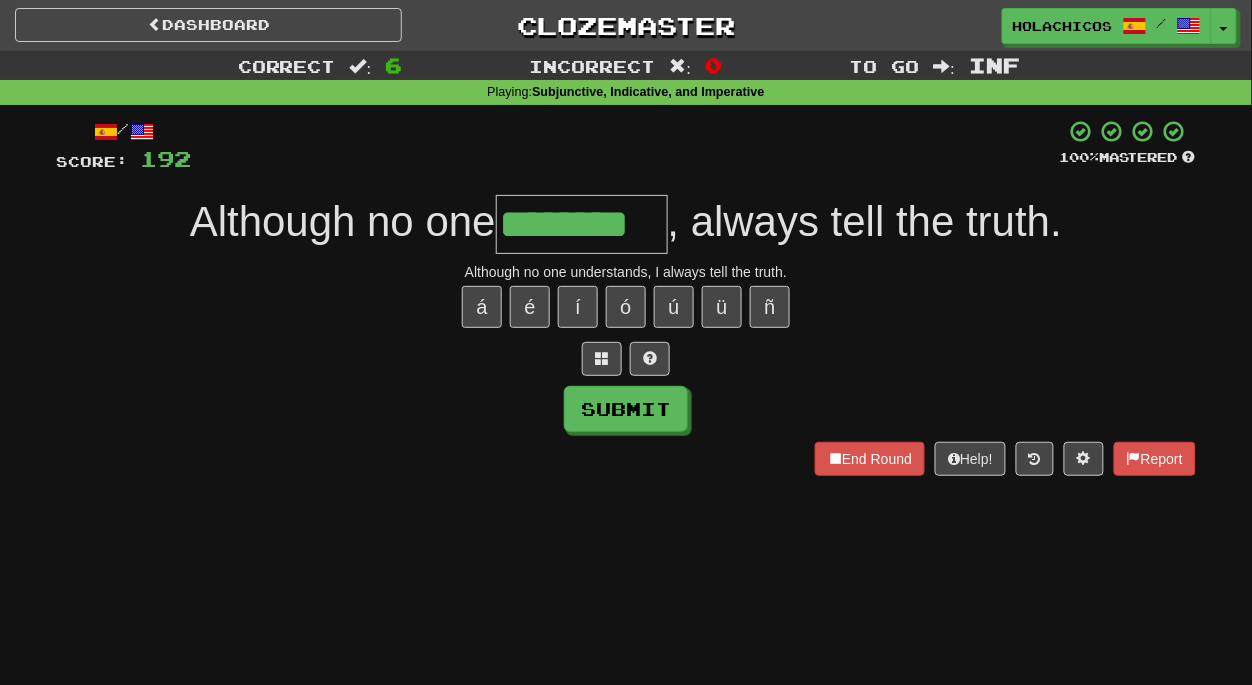 type on "********" 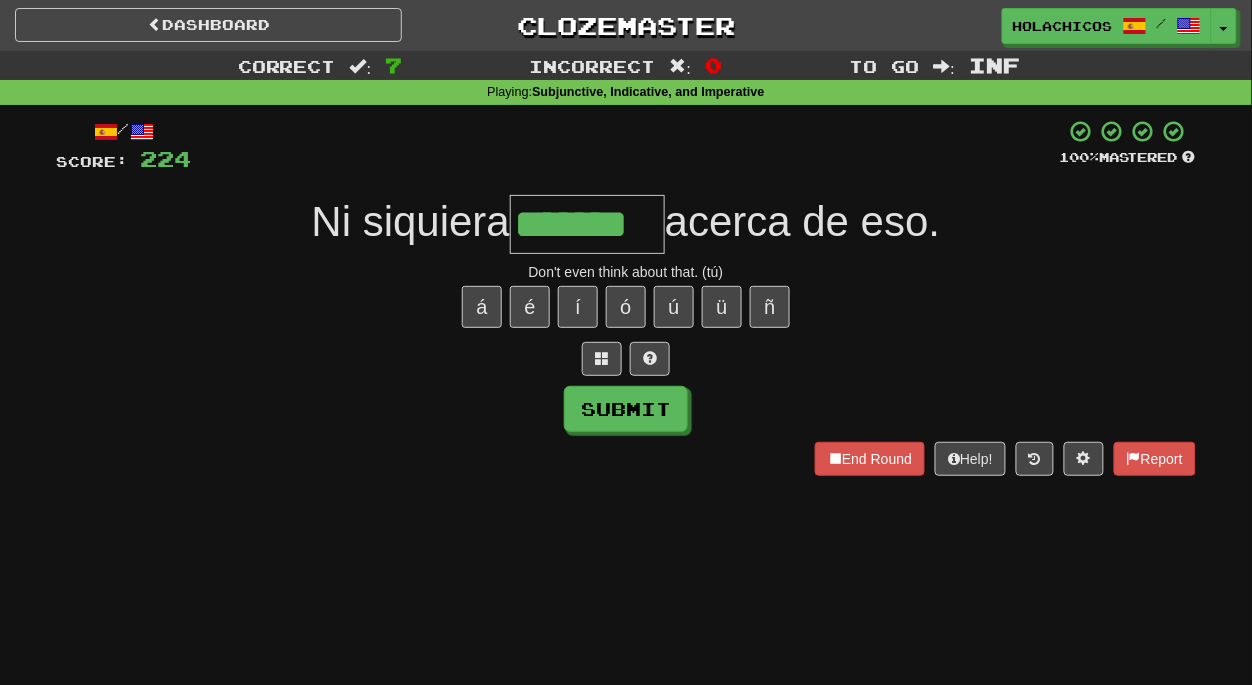 type on "*******" 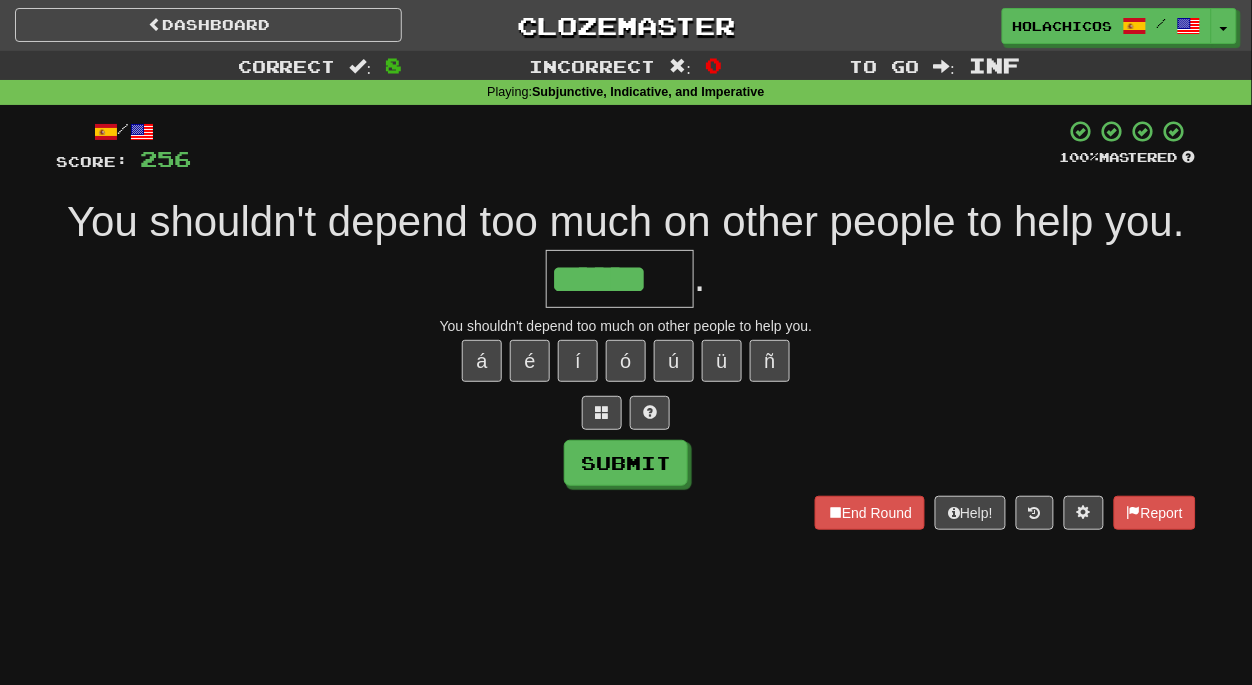 type on "******" 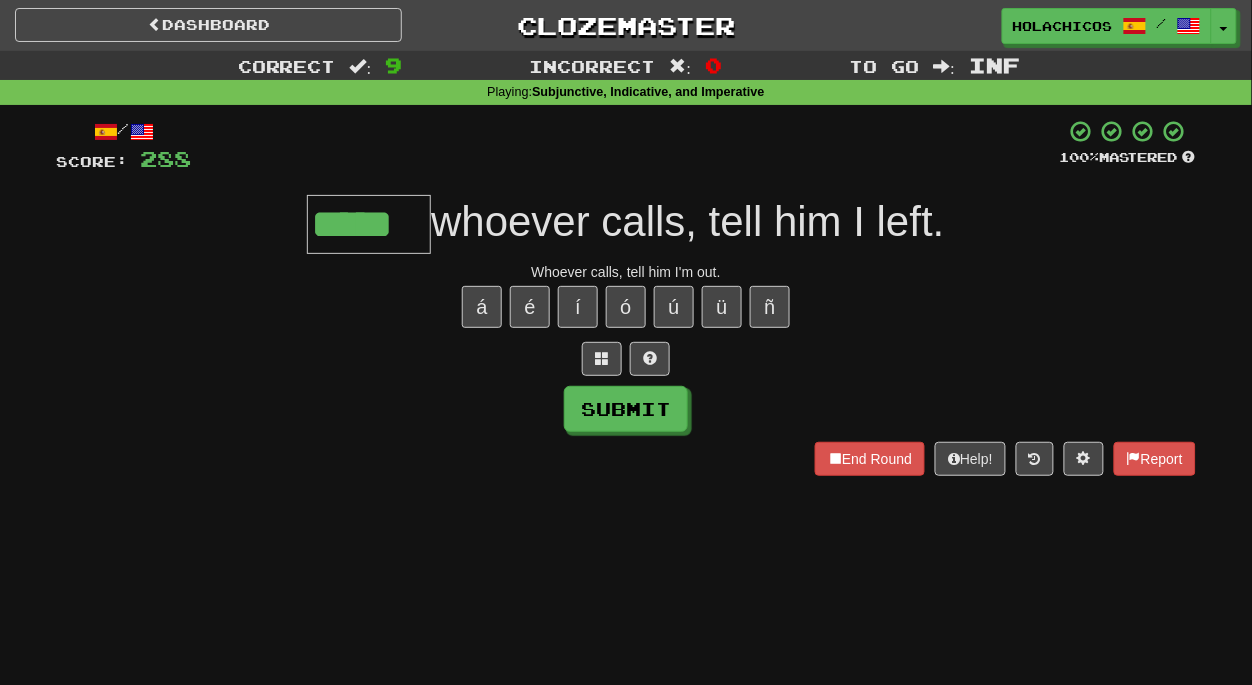type on "*****" 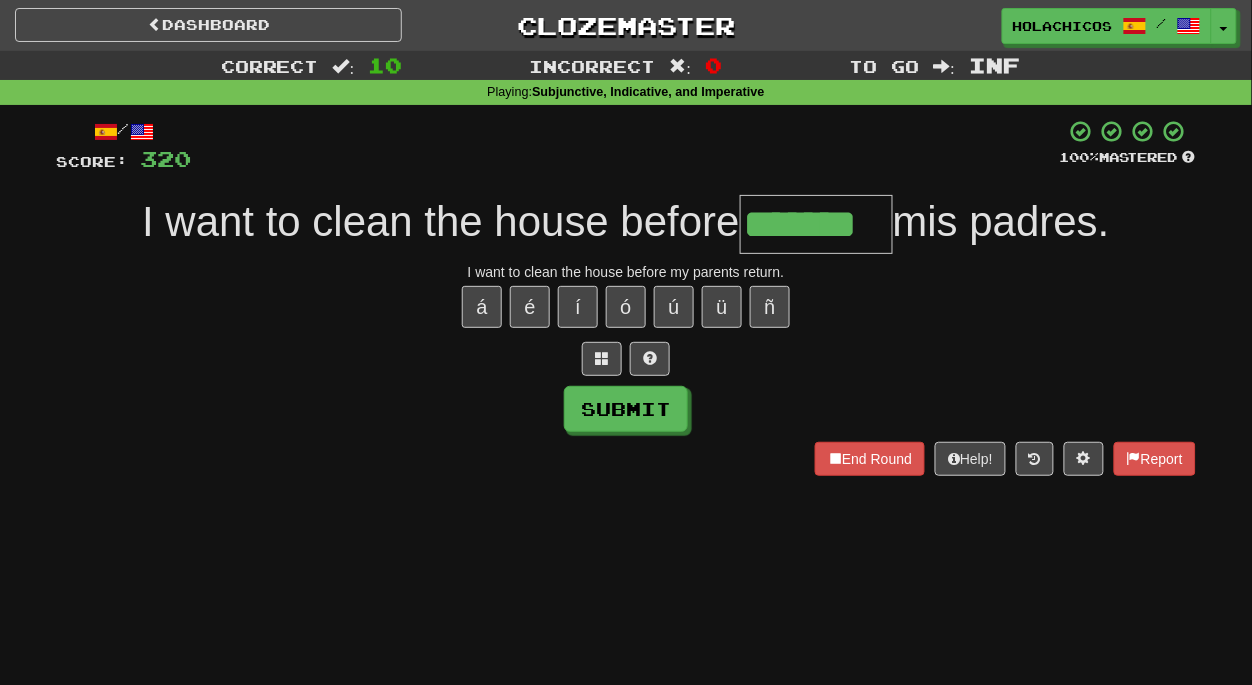 type on "*******" 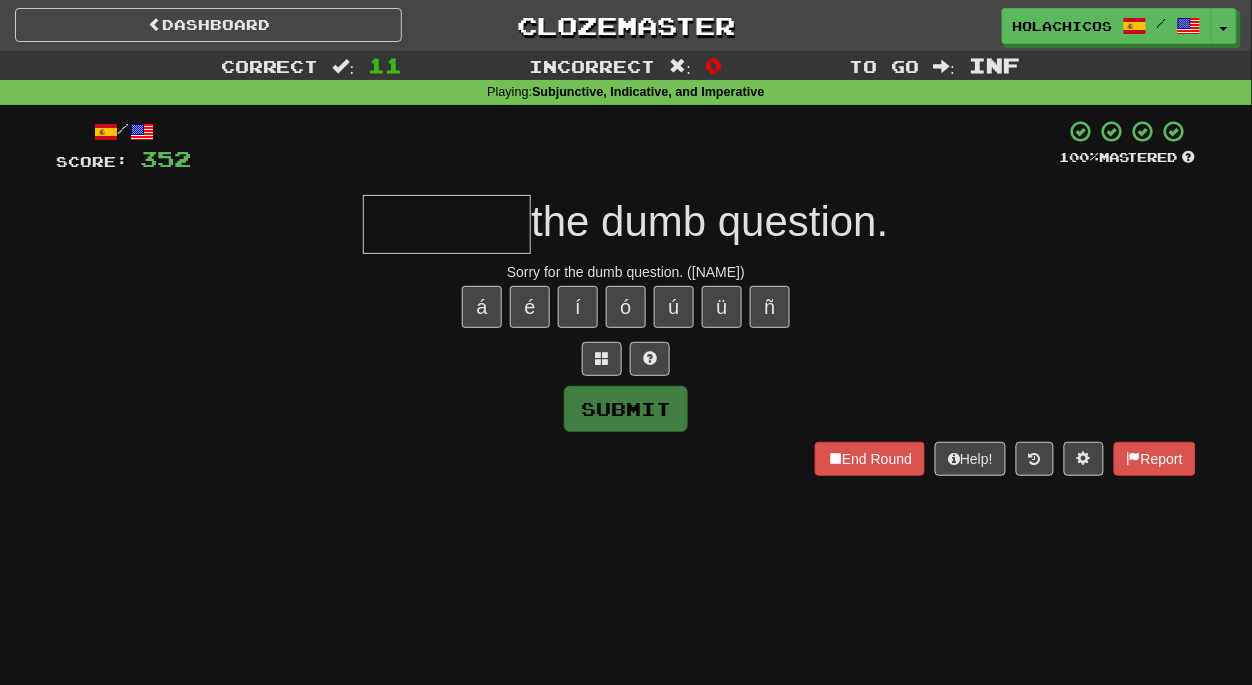 type on "*" 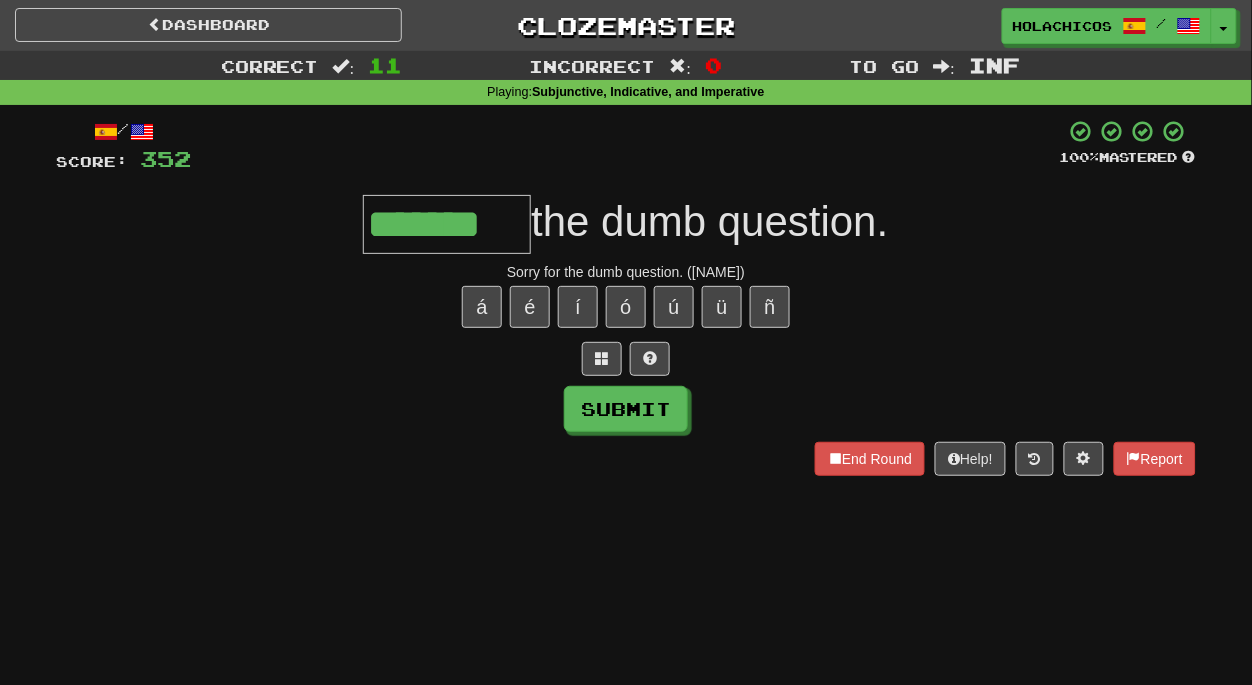 type on "*******" 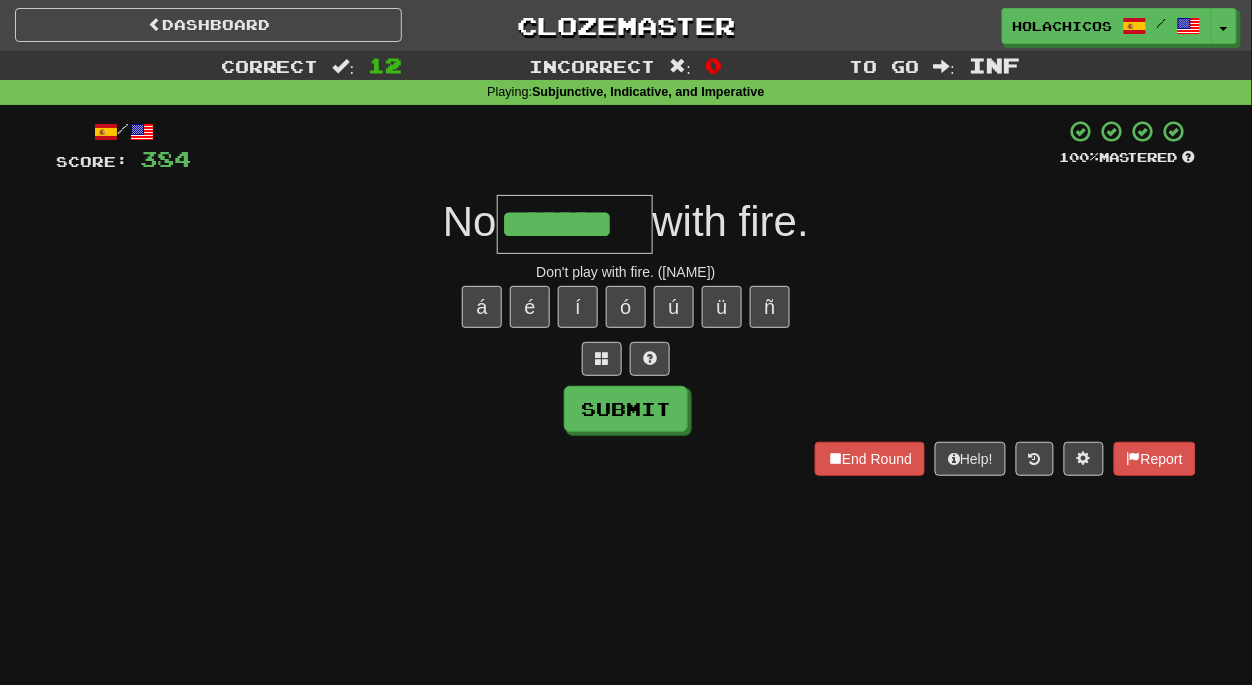 type on "*******" 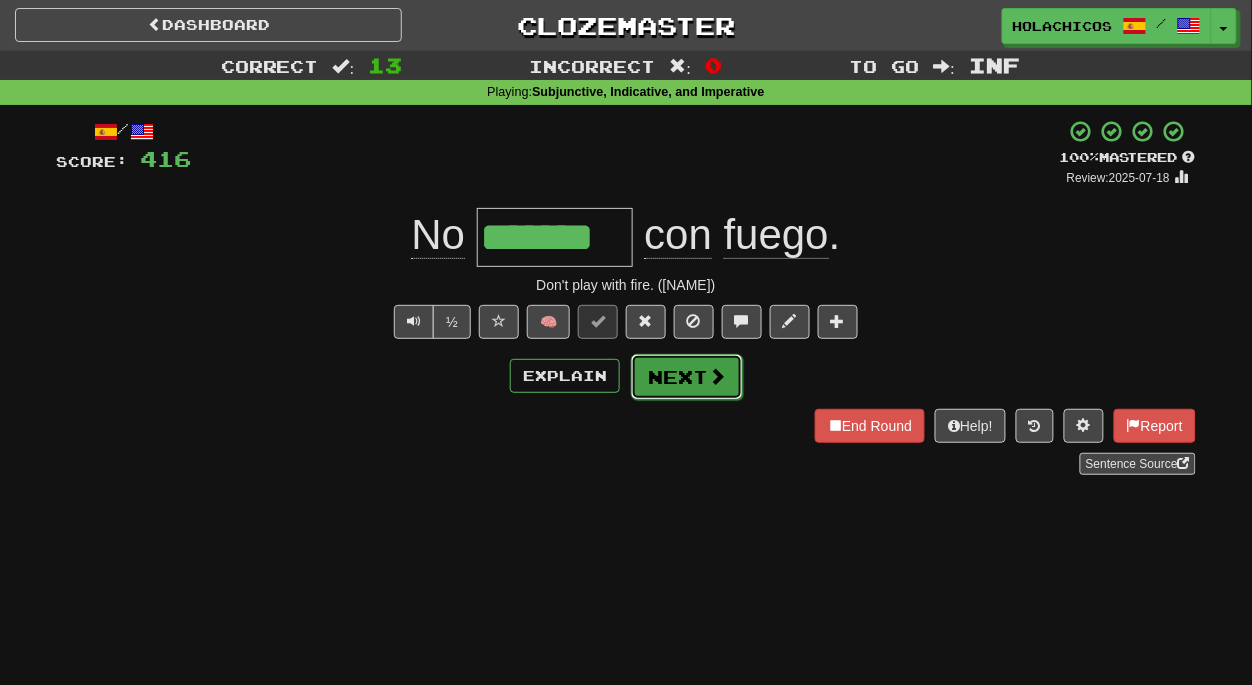 click on "Next" at bounding box center (687, 377) 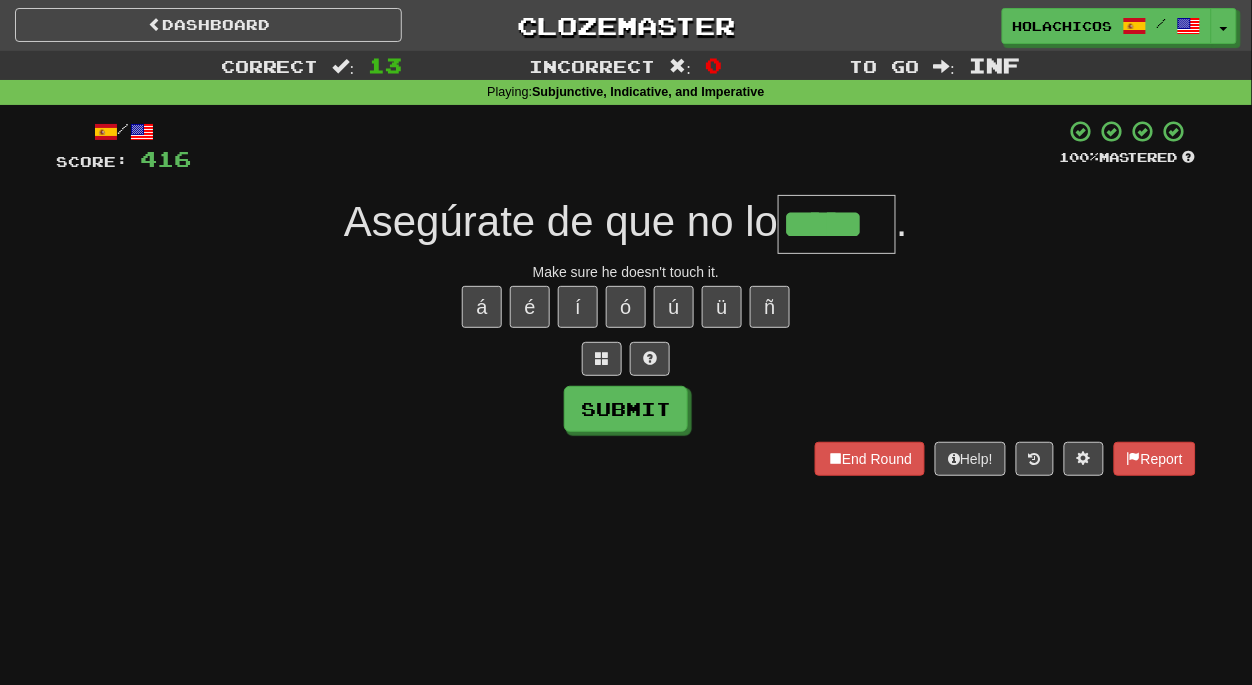 type on "*****" 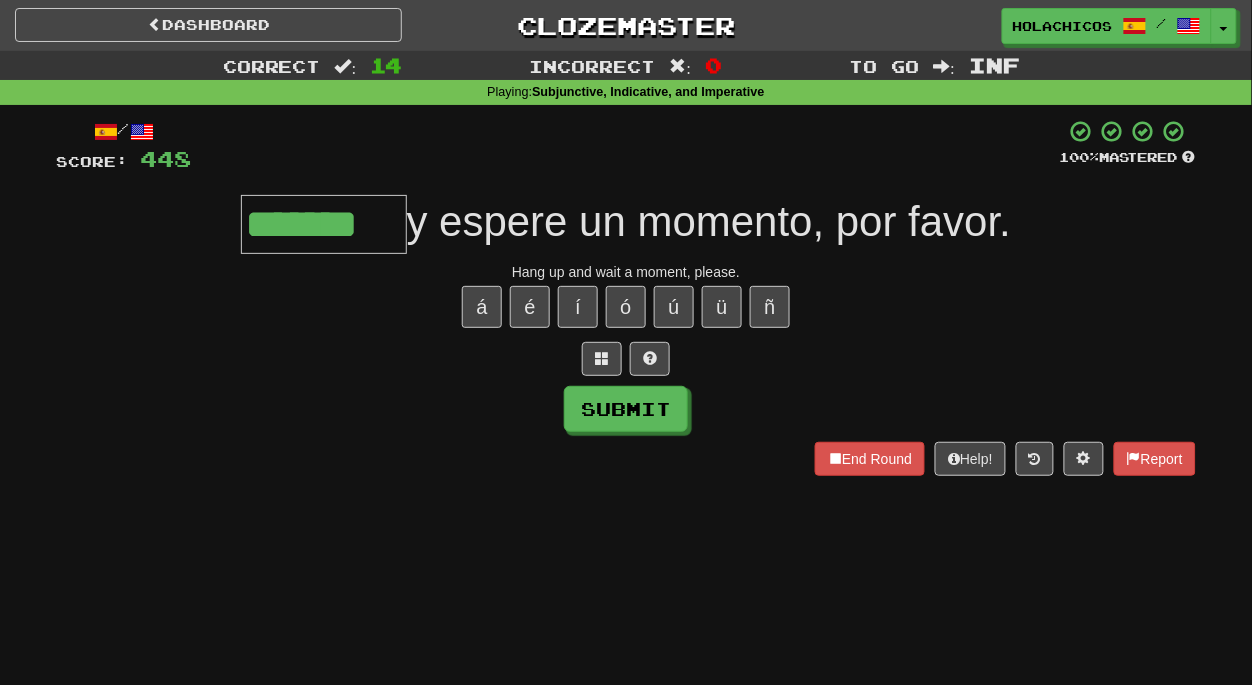 type on "*******" 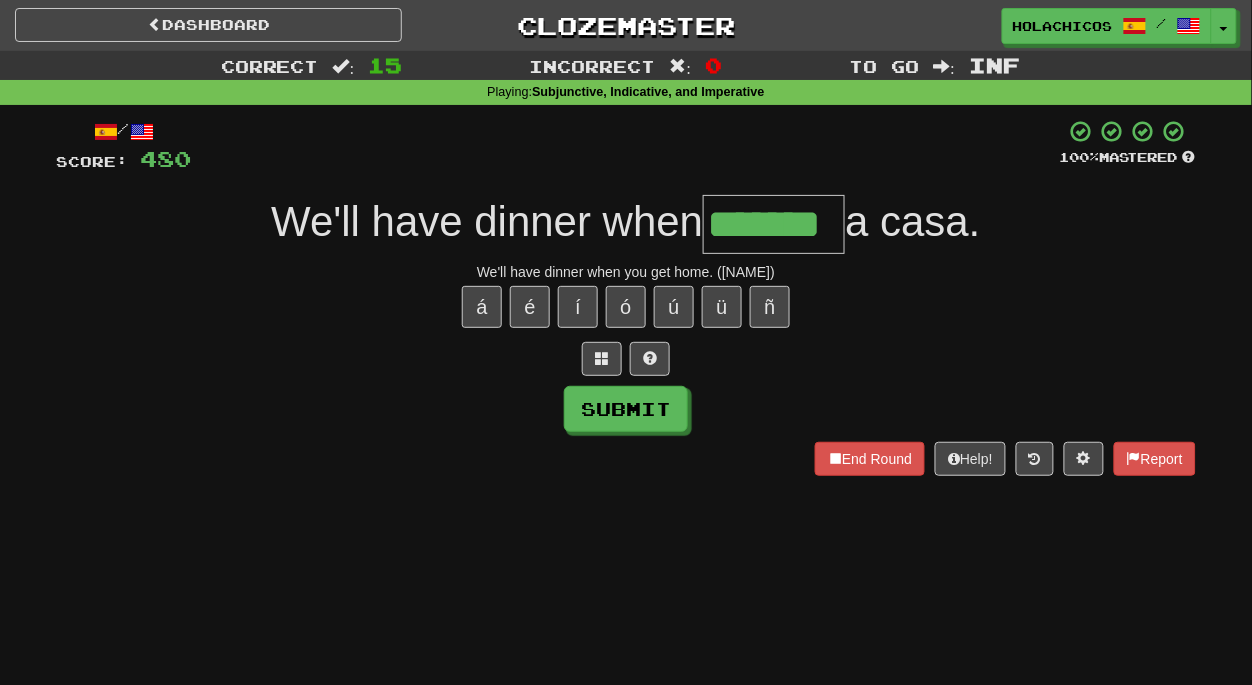 type on "*******" 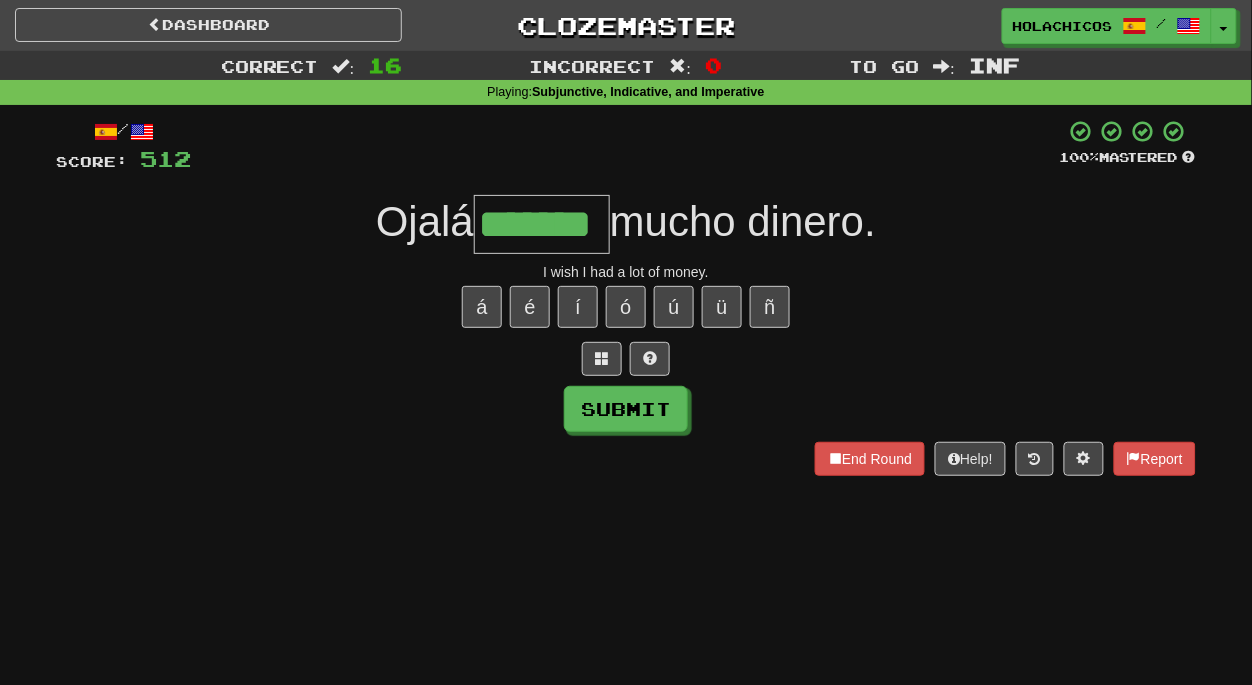 type on "*******" 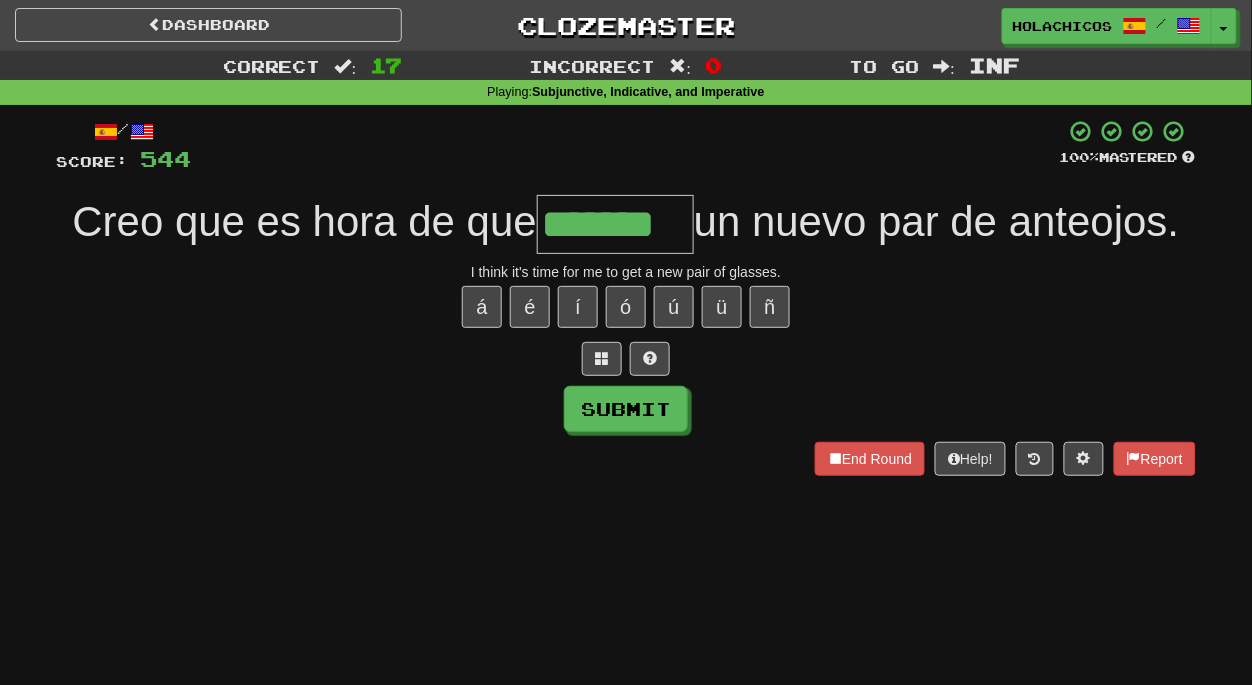type on "*******" 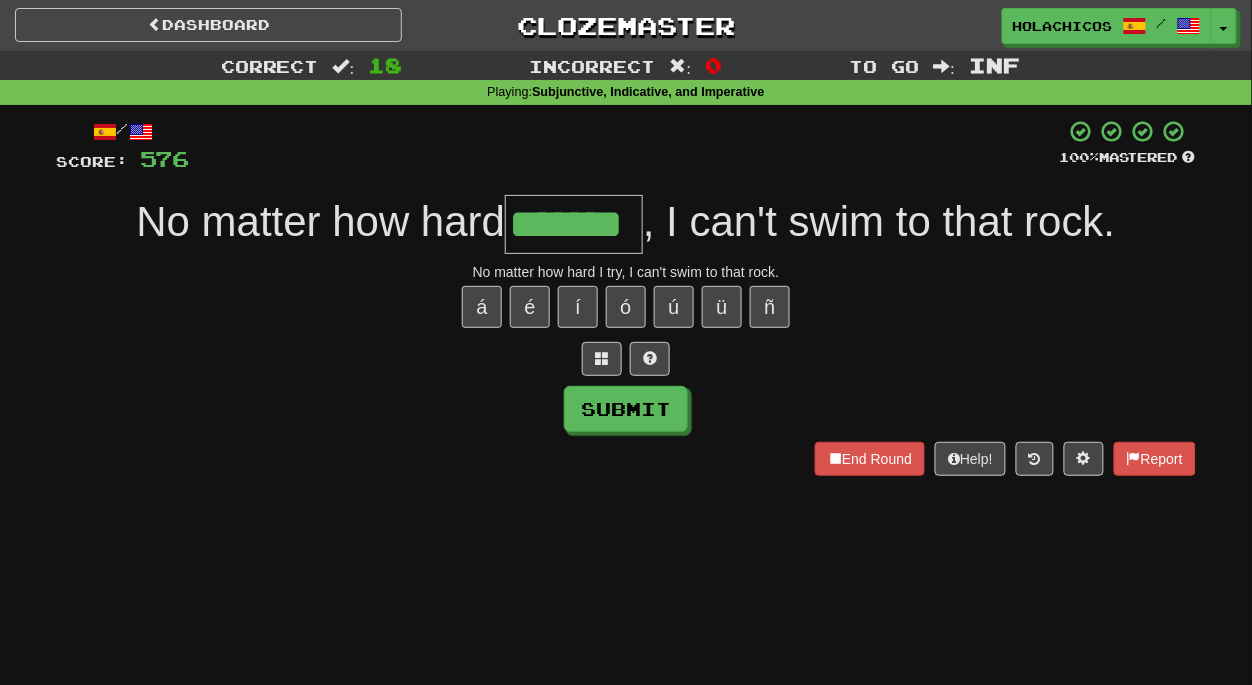 type on "*******" 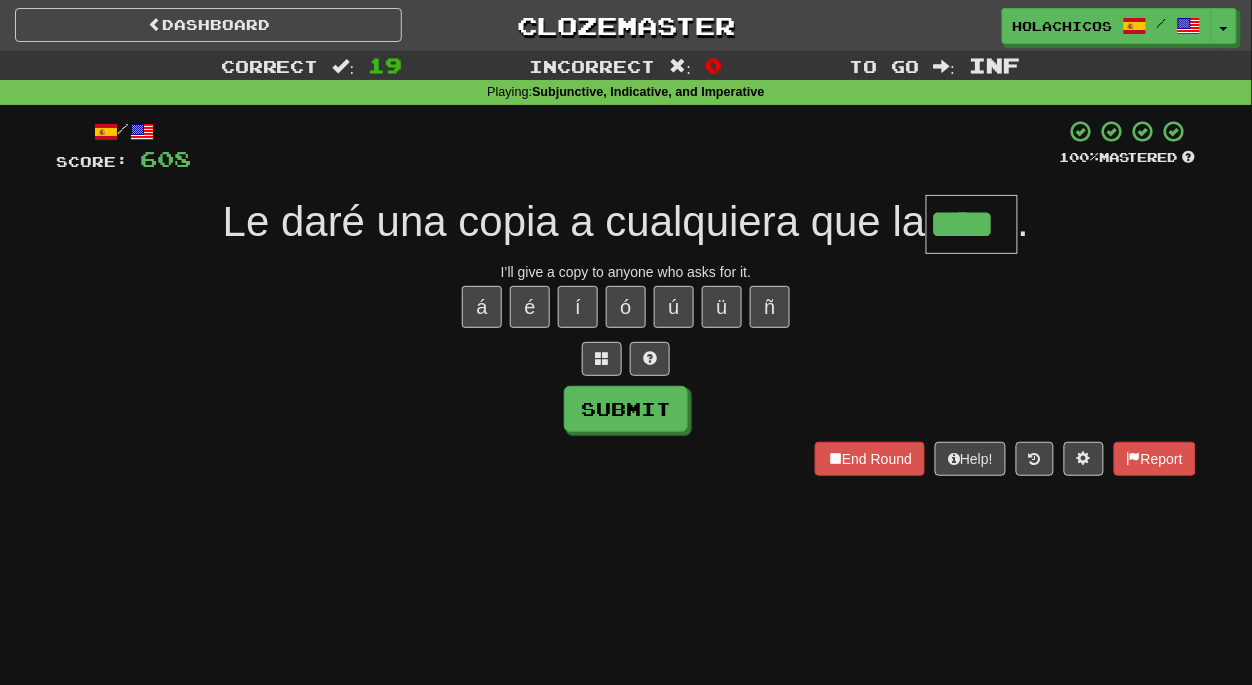 type on "****" 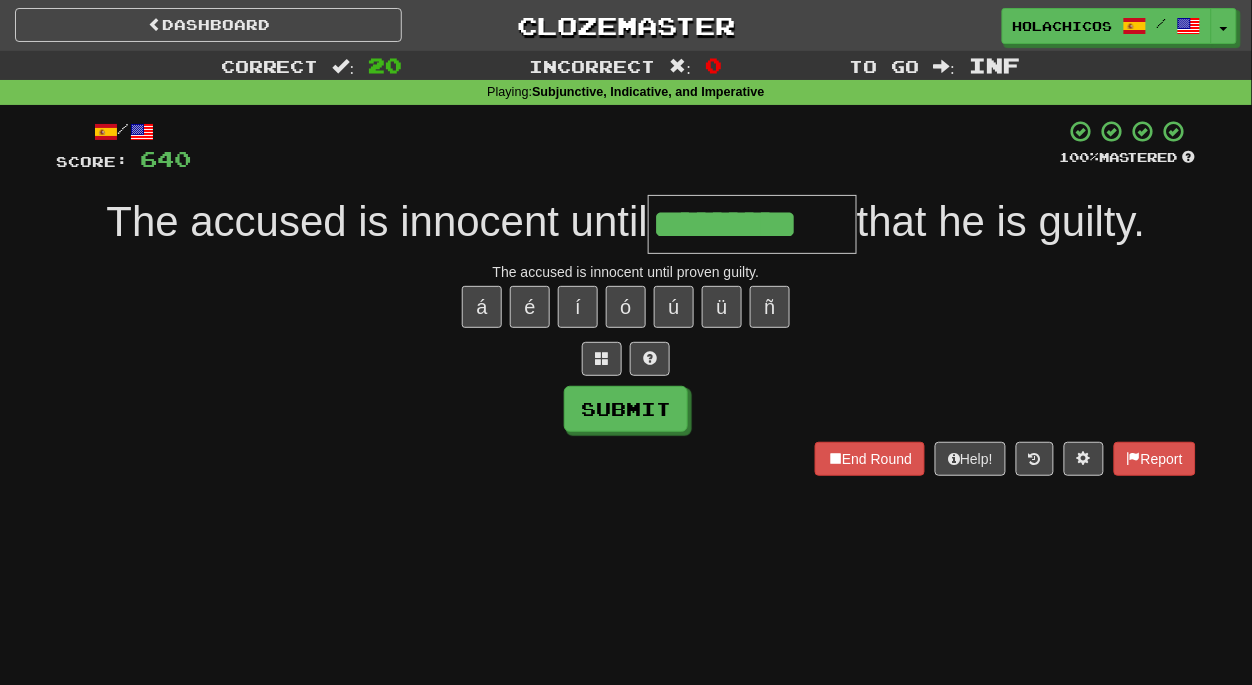 type on "*********" 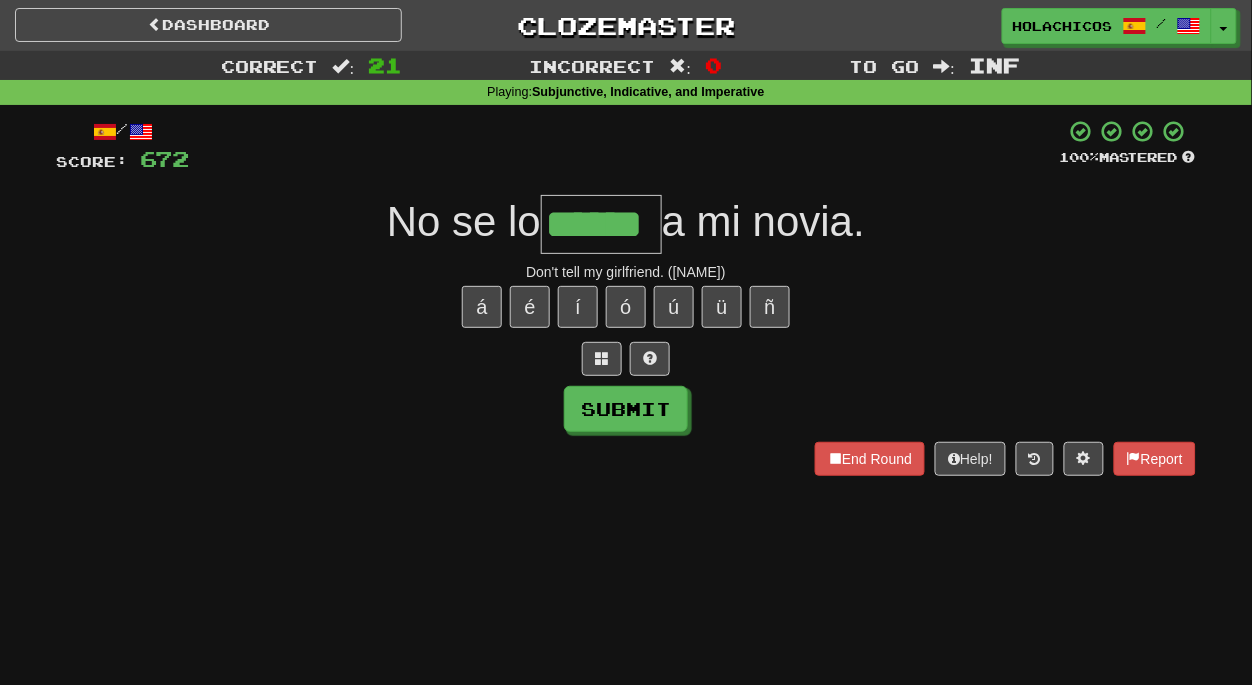 type on "******" 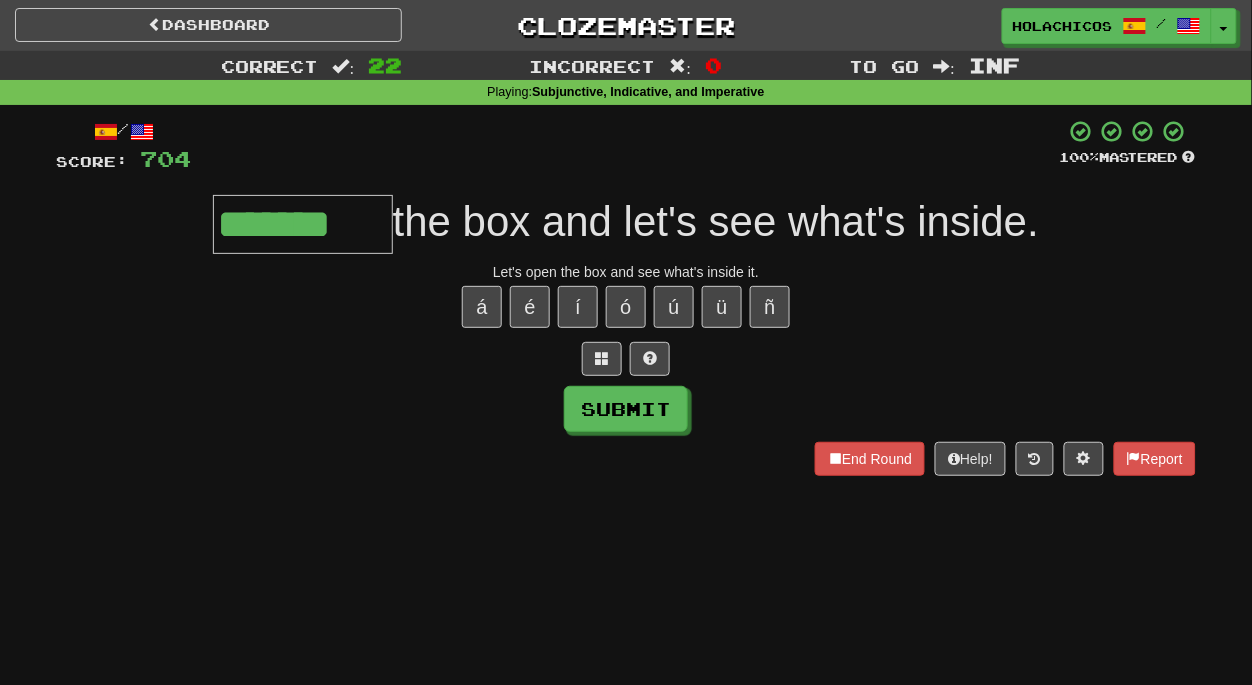 type on "*******" 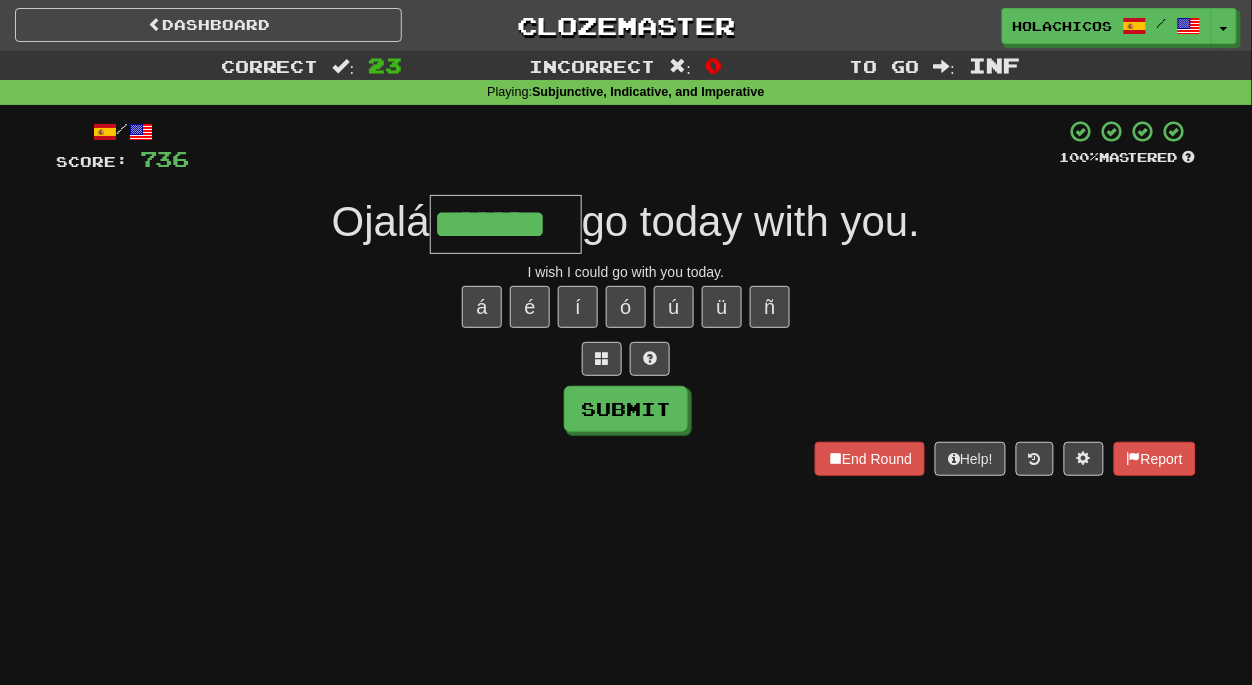 type on "*******" 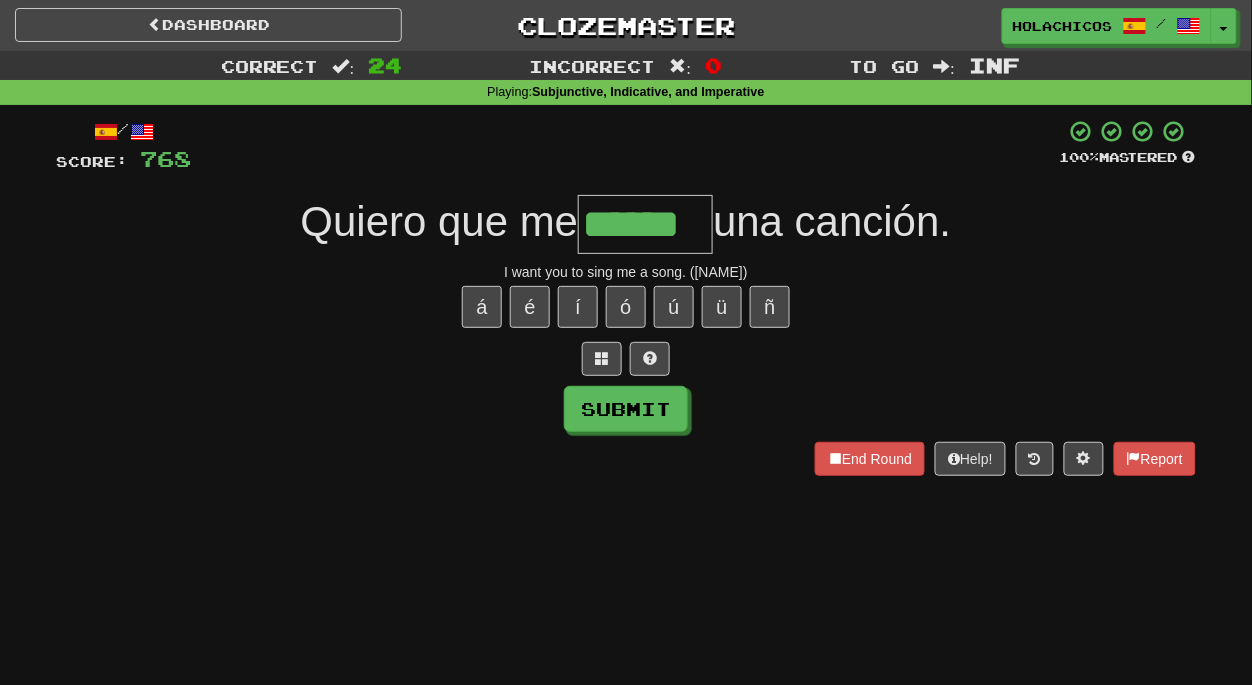type on "******" 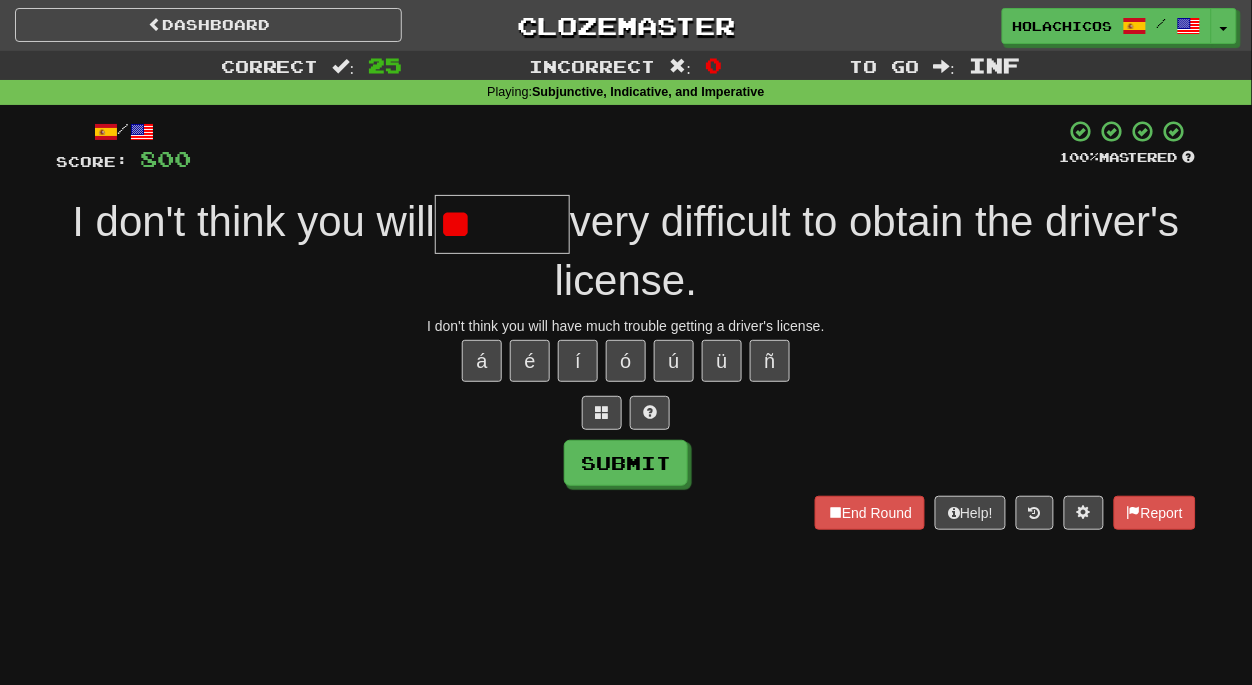 type on "*" 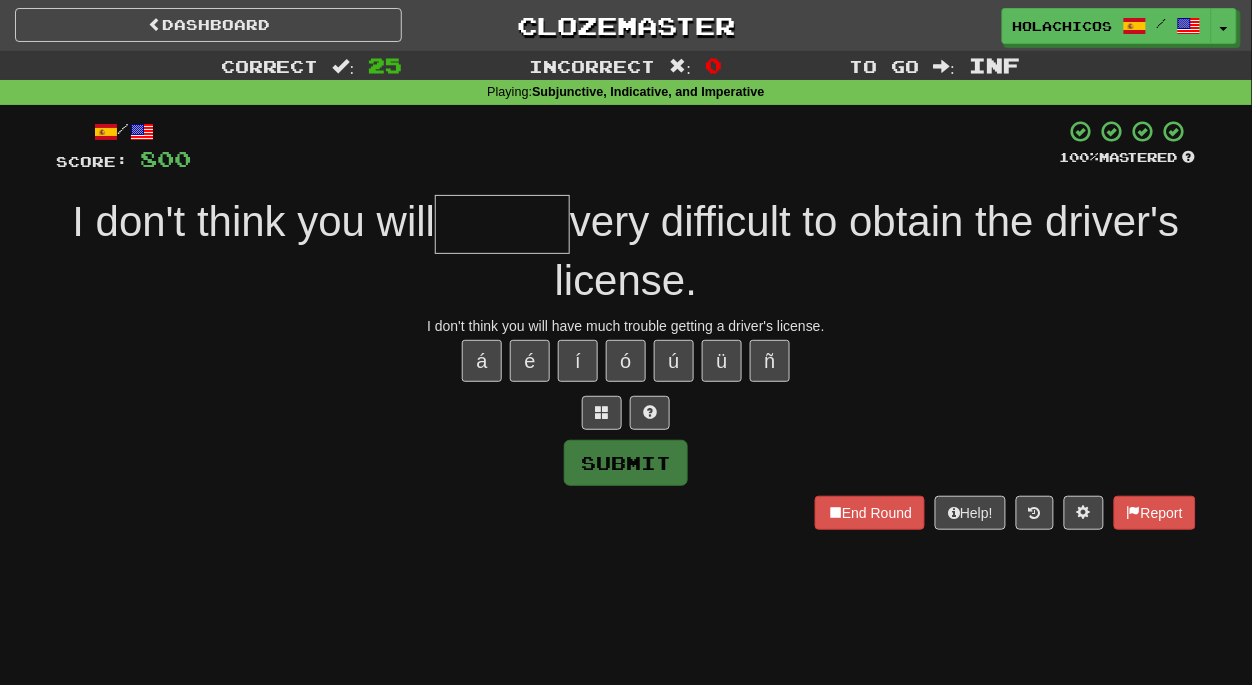 type on "*" 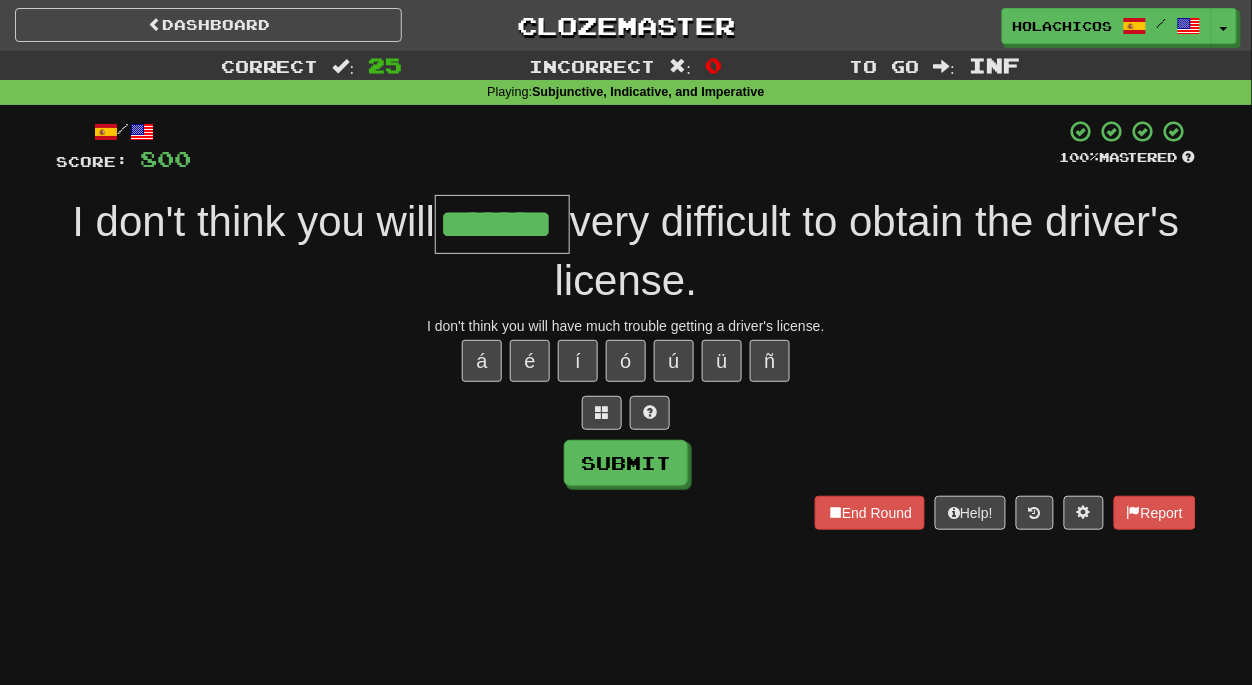 type on "*******" 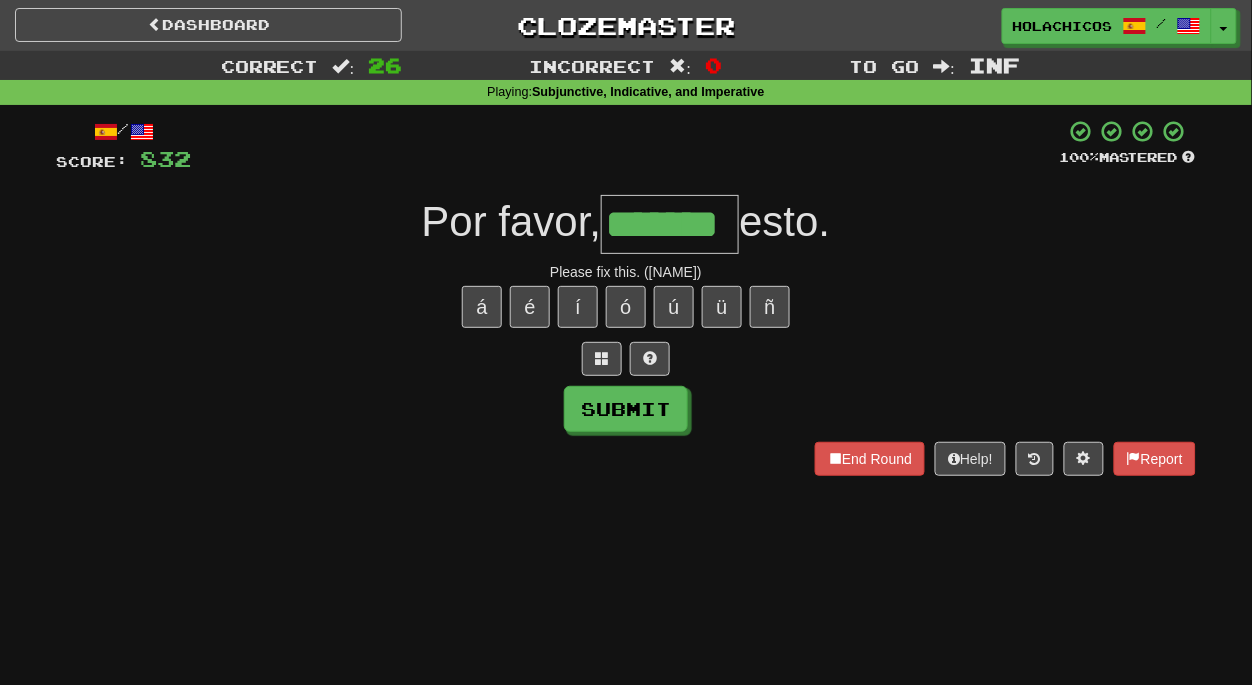 type on "*******" 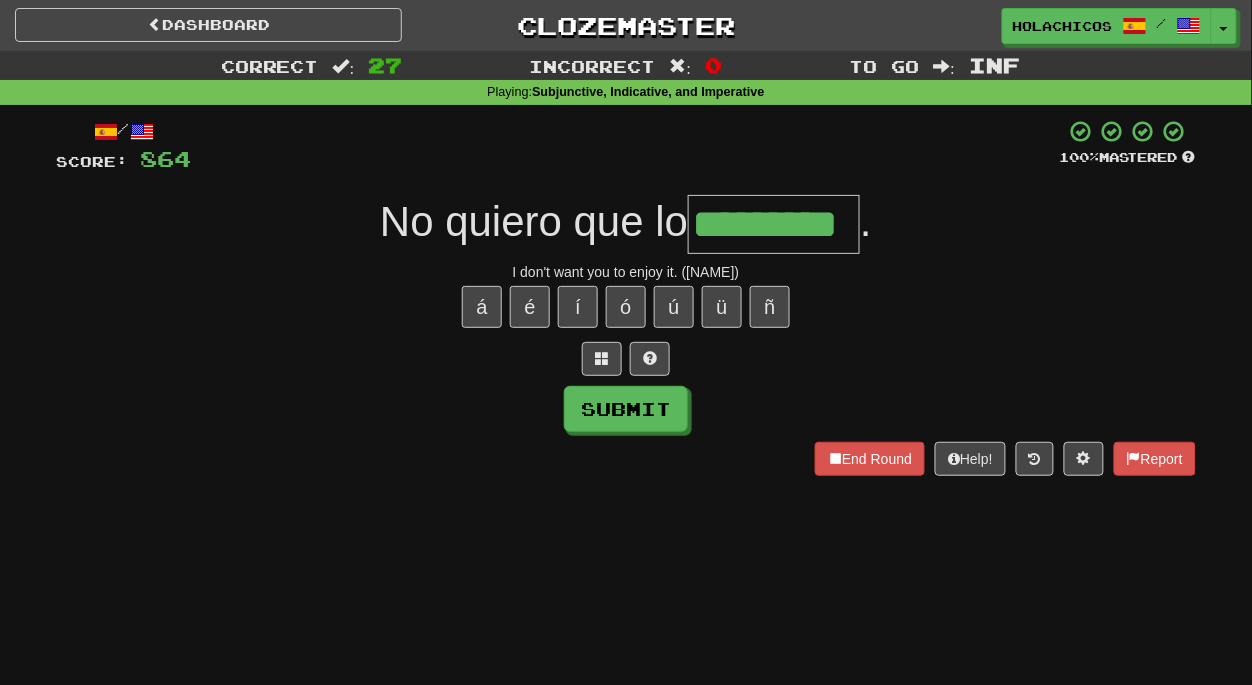 type on "*********" 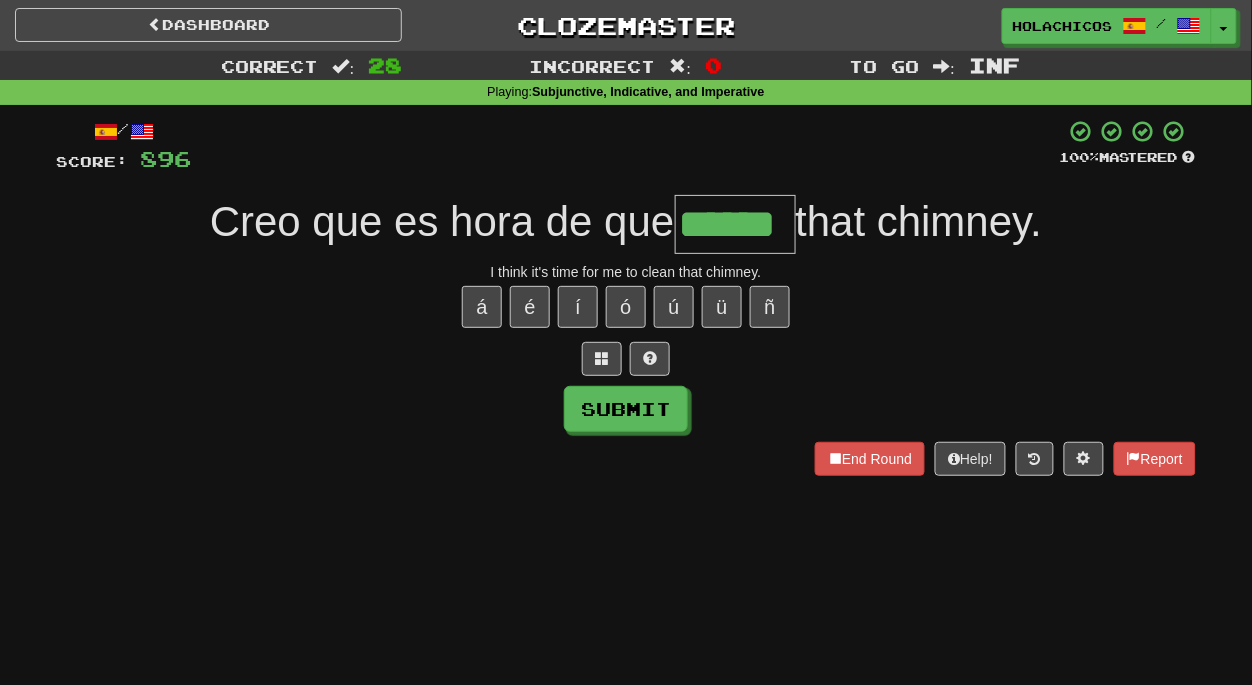 type on "******" 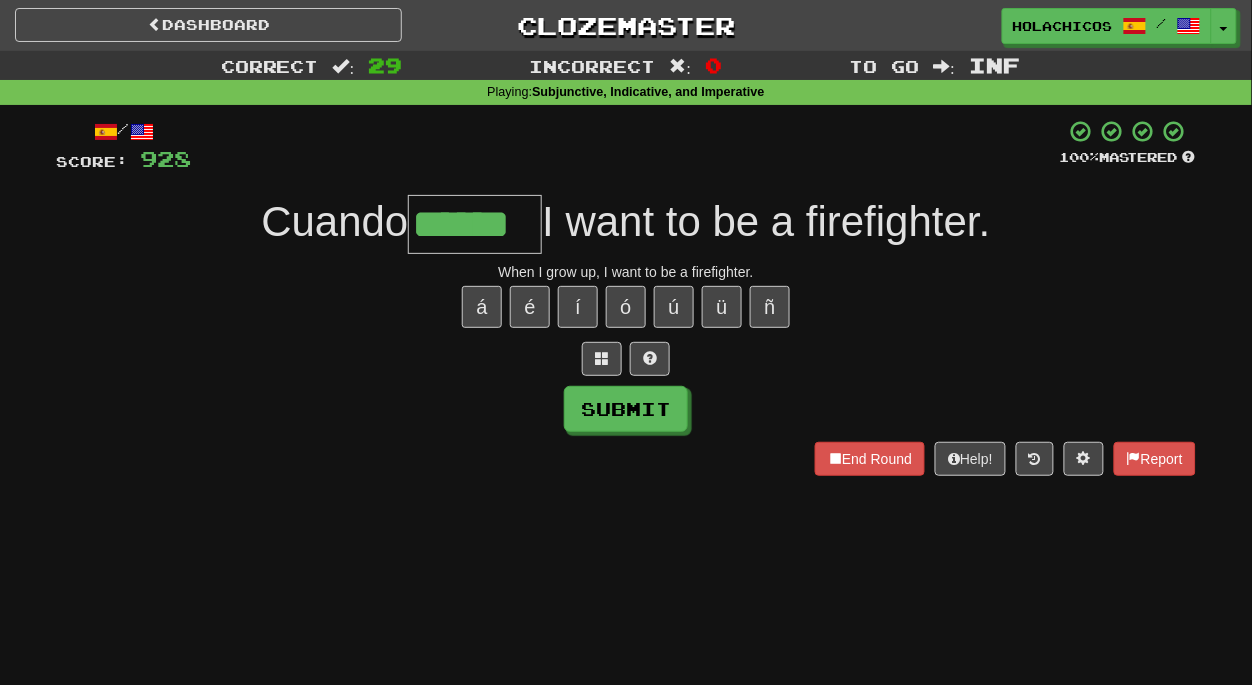 type on "******" 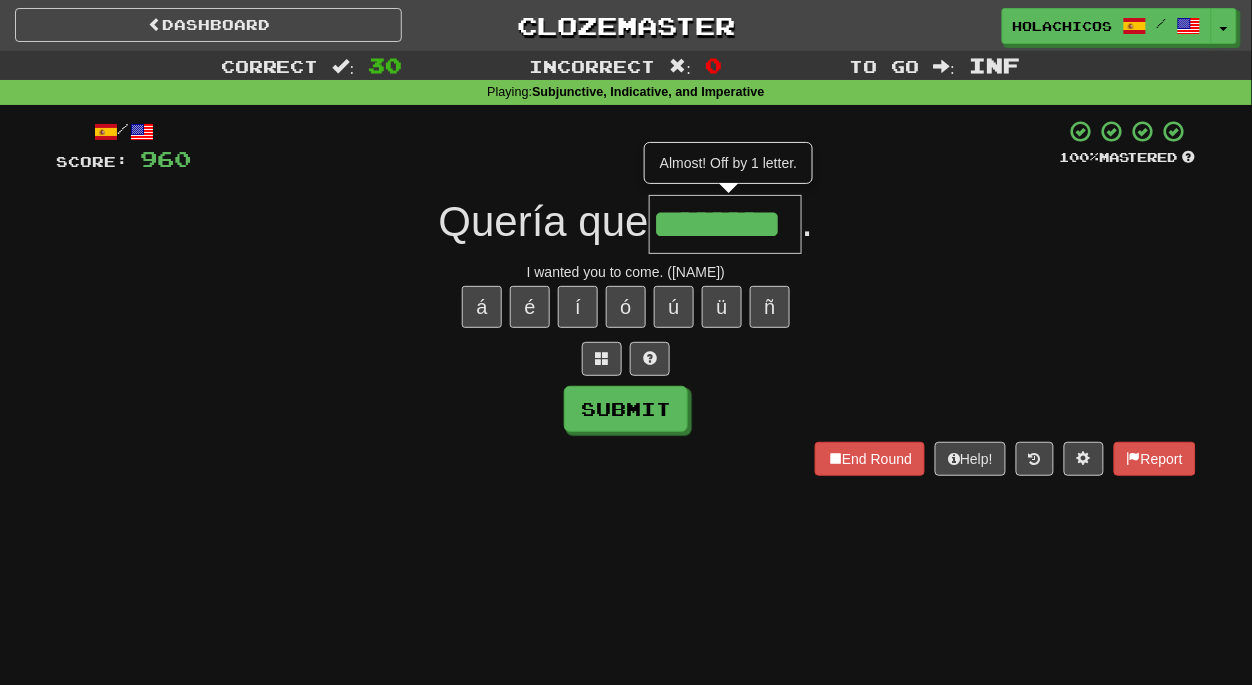 type on "********" 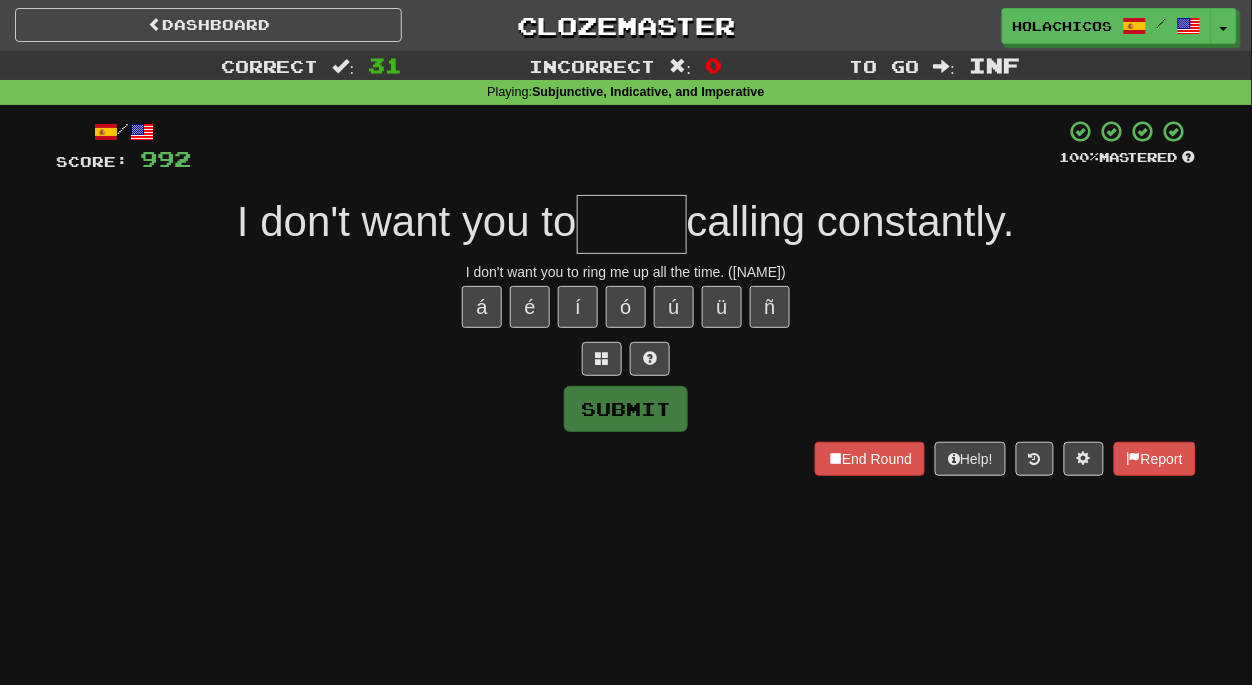 type on "*" 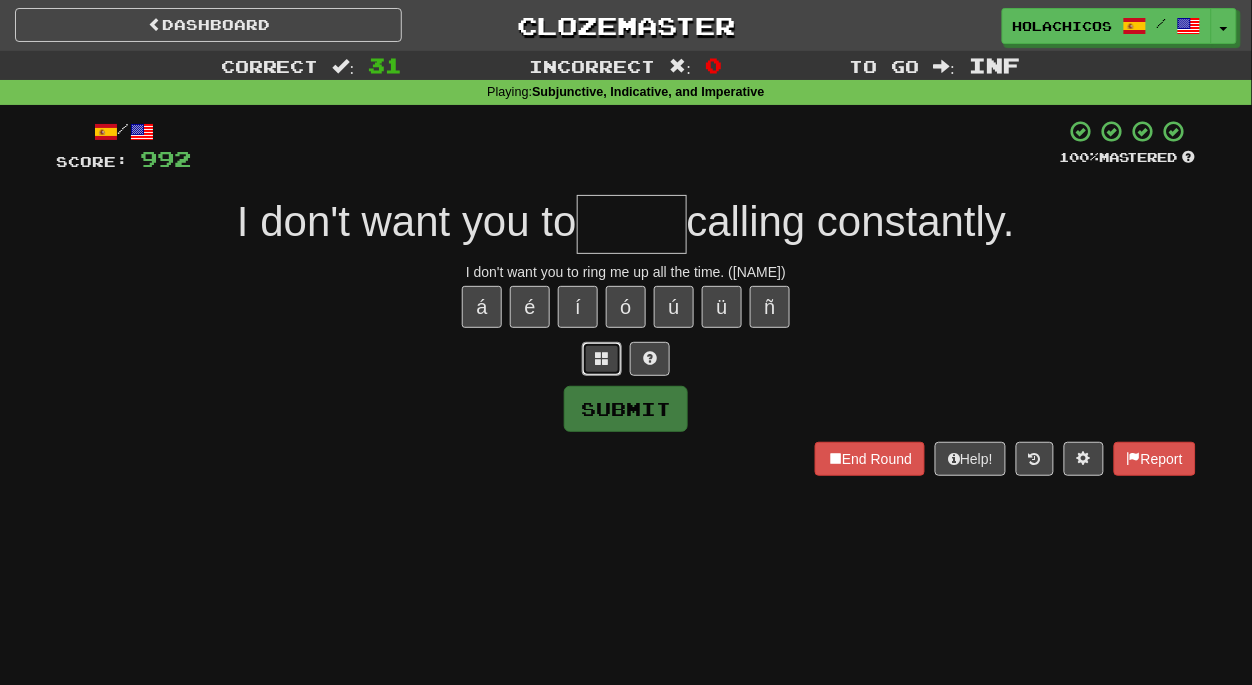 click at bounding box center [602, 359] 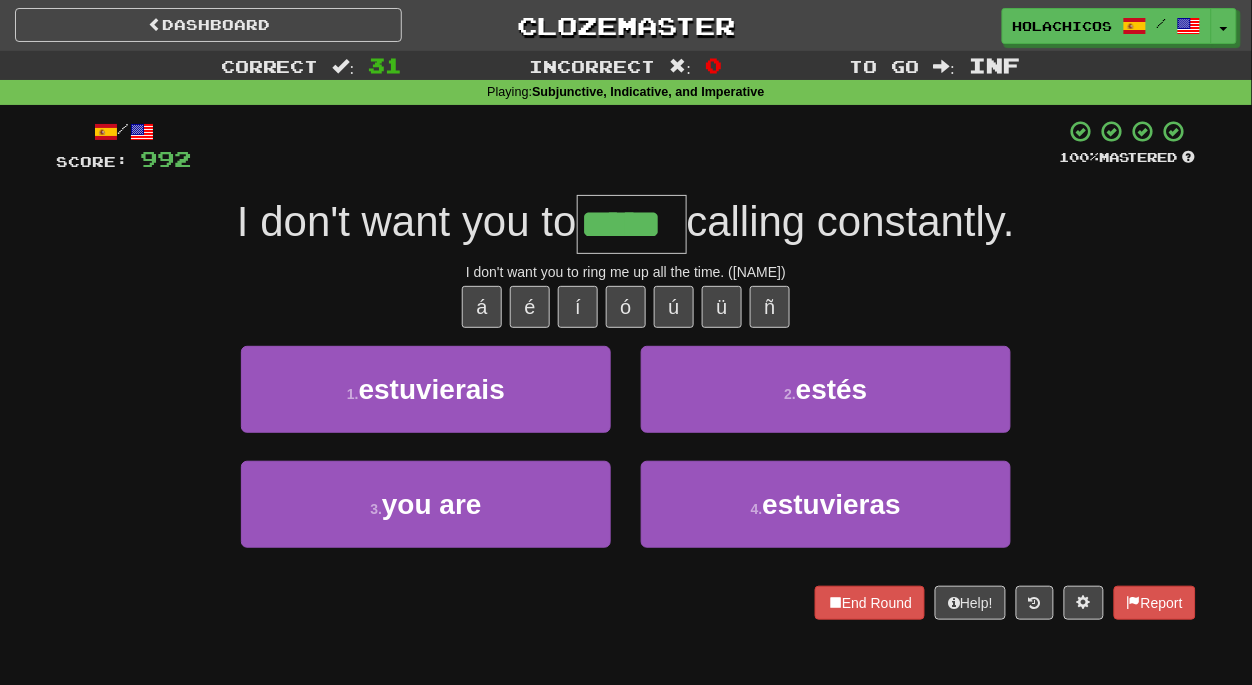 type on "*****" 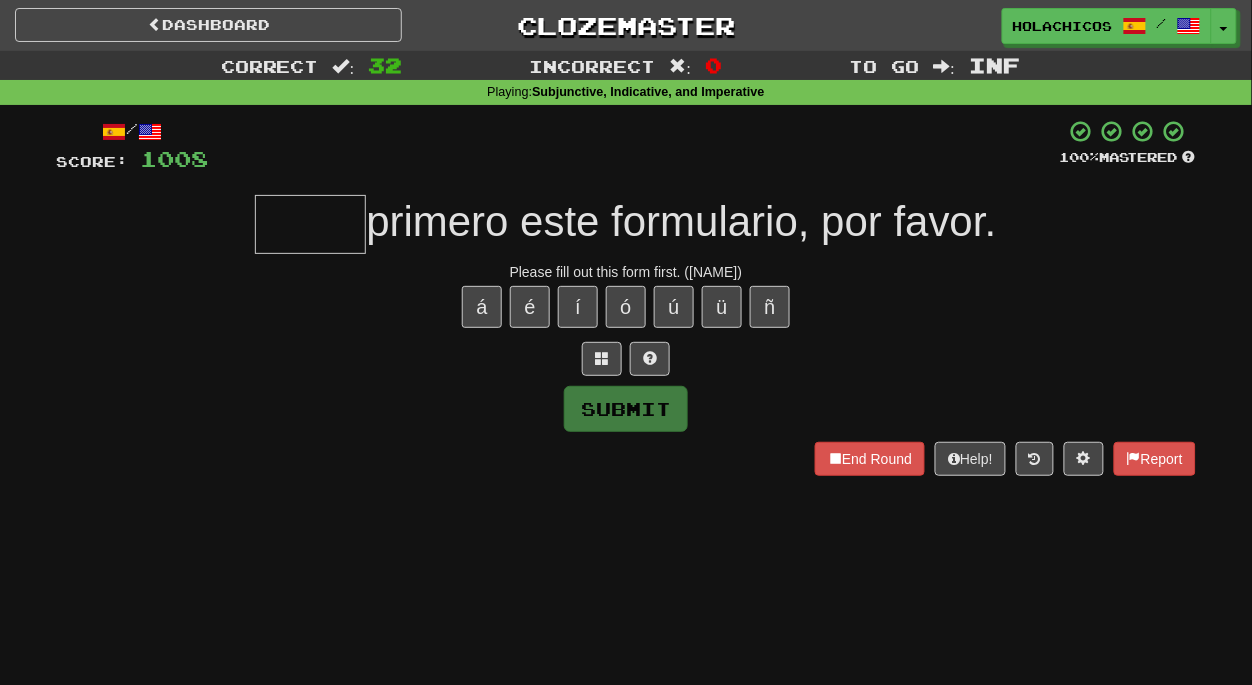 type on "*" 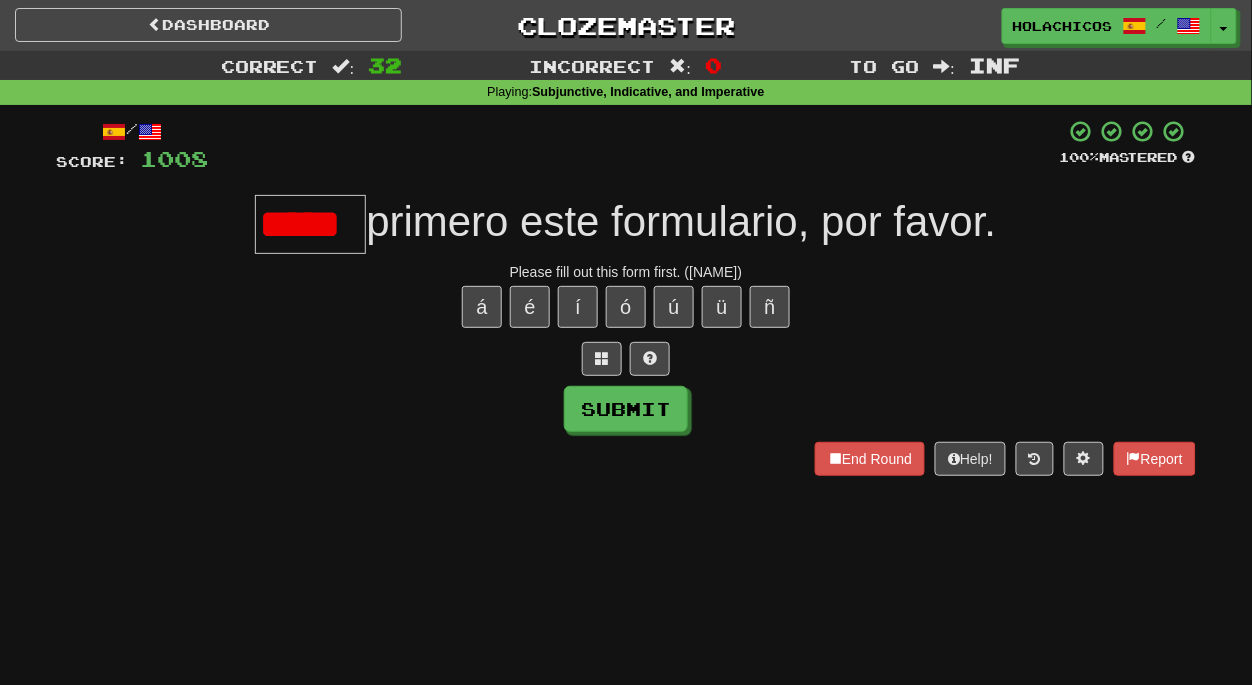 scroll, scrollTop: 0, scrollLeft: 0, axis: both 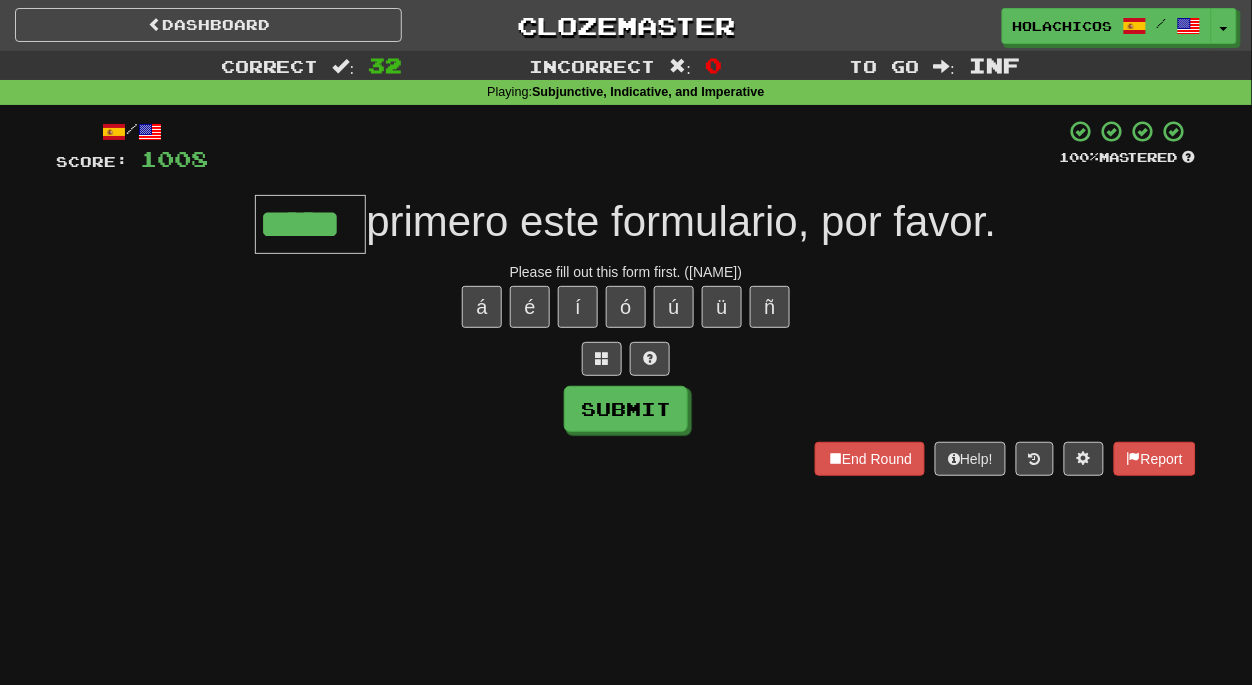type on "*****" 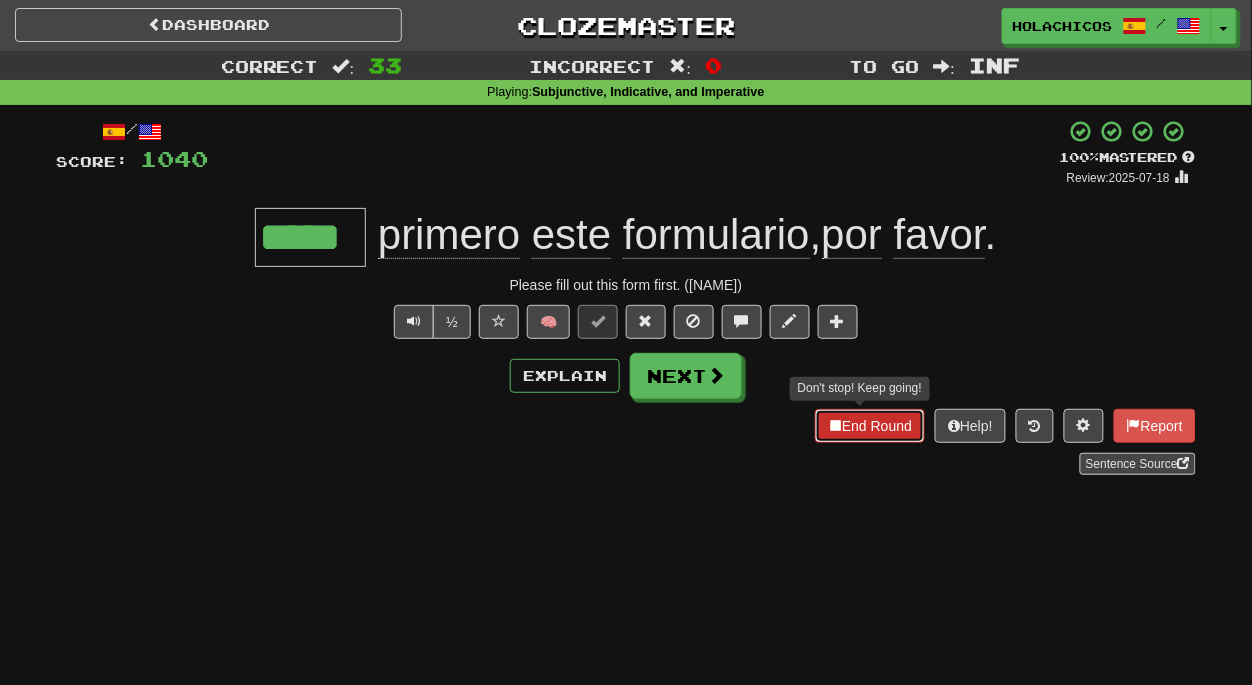 click on "End Round" at bounding box center [870, 426] 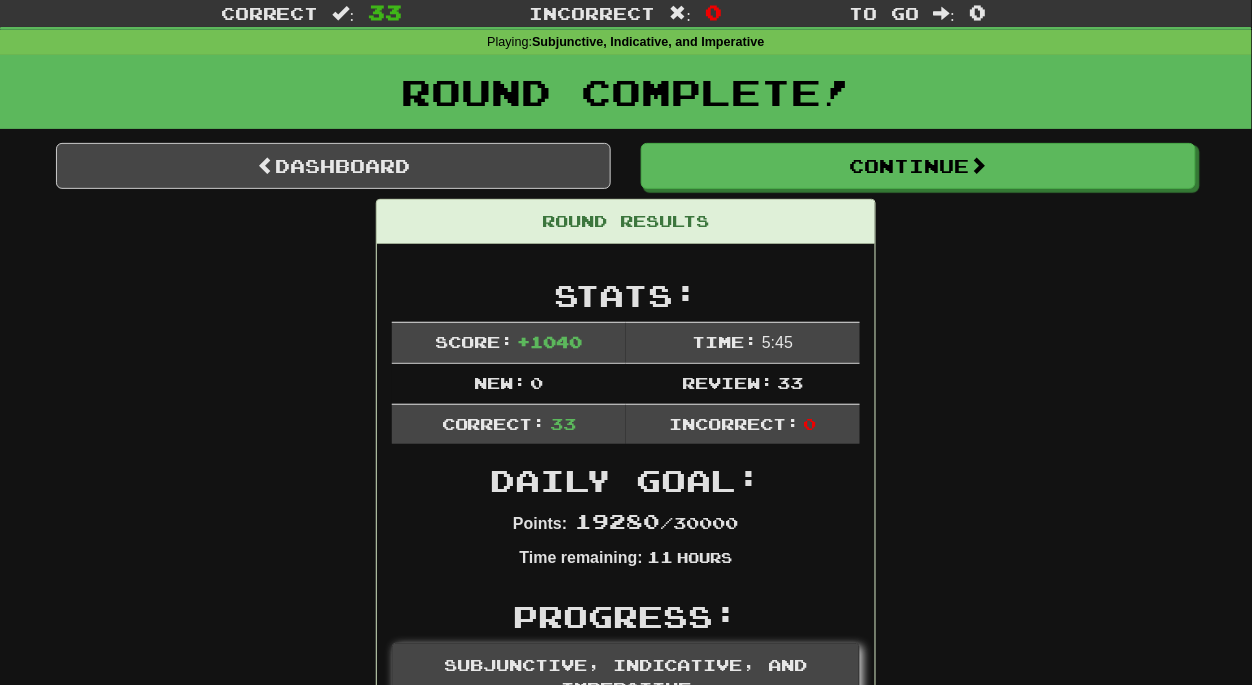 scroll, scrollTop: 0, scrollLeft: 0, axis: both 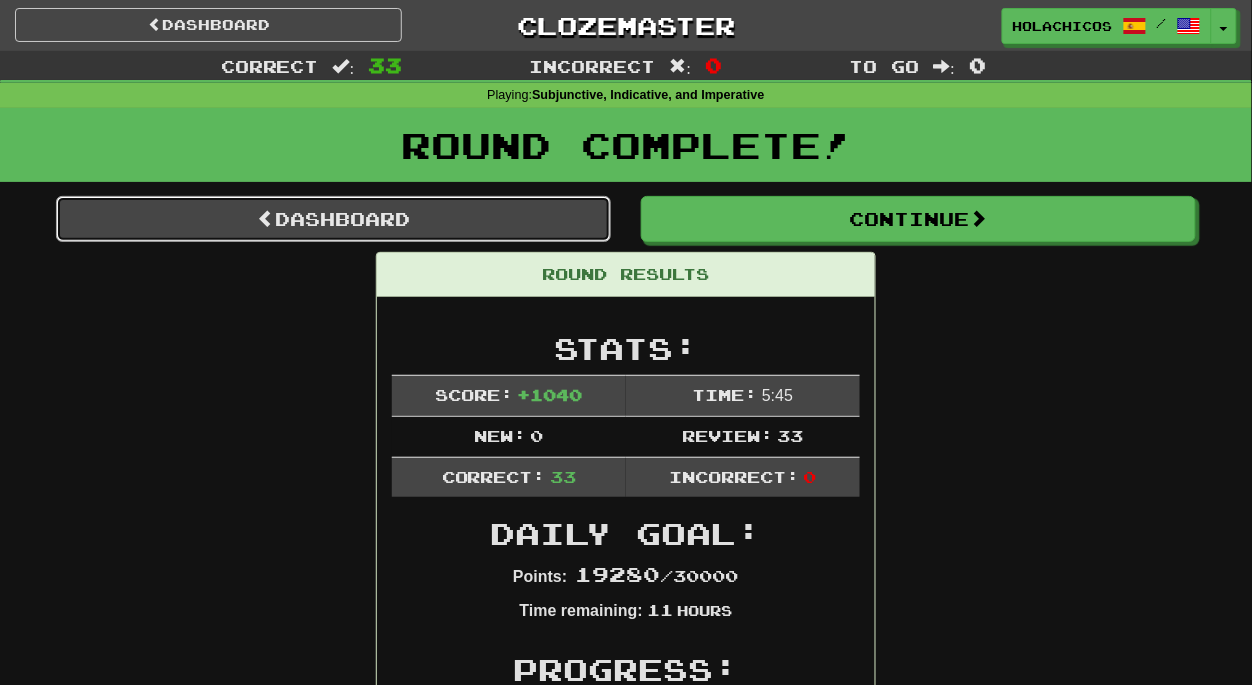 click on "Dashboard" at bounding box center [333, 219] 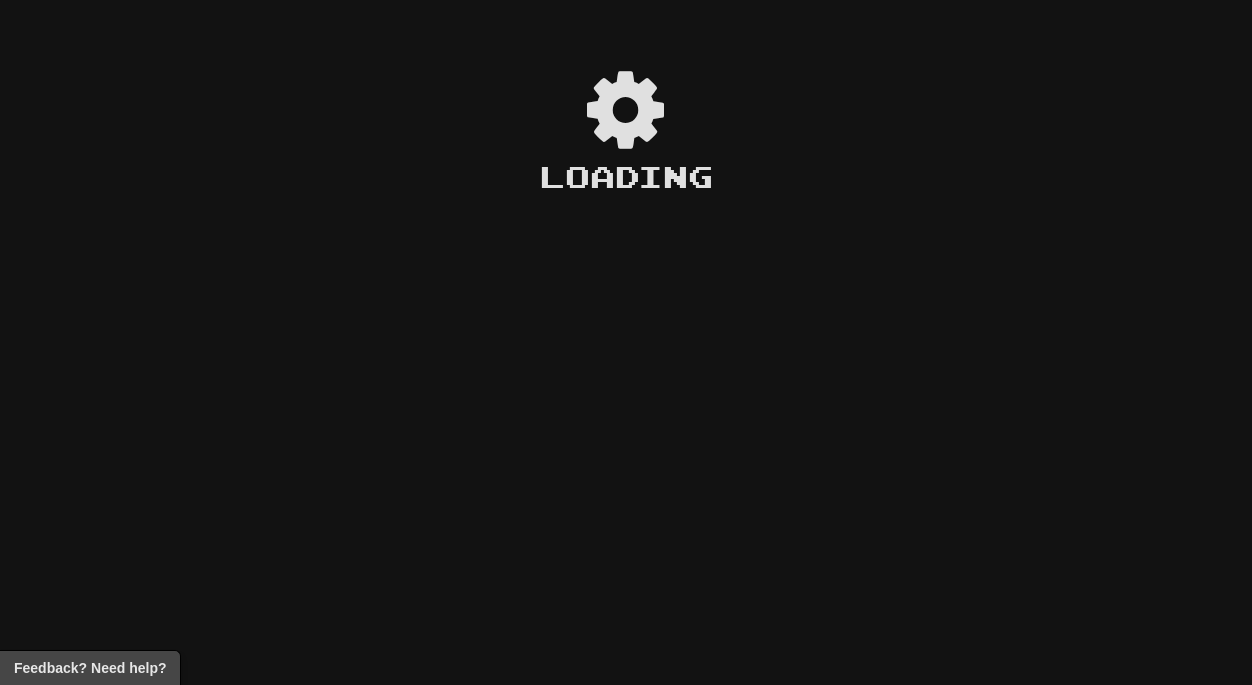 scroll, scrollTop: 0, scrollLeft: 0, axis: both 